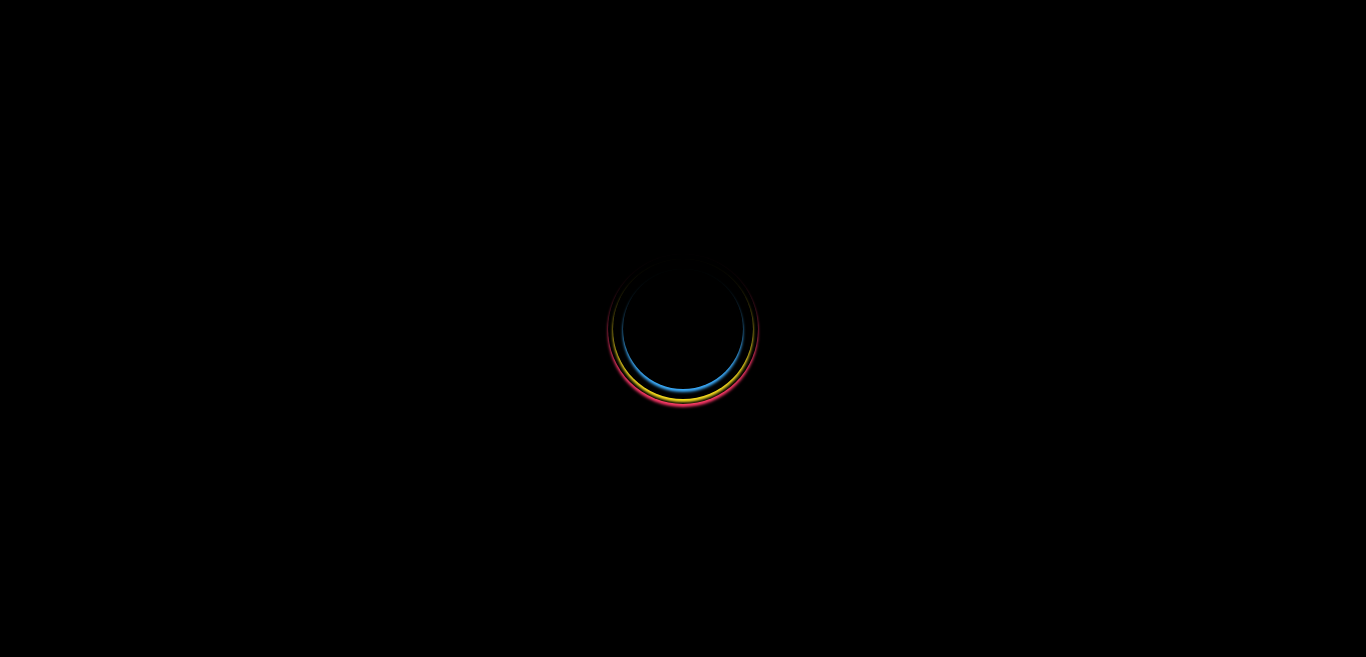 scroll, scrollTop: 0, scrollLeft: 0, axis: both 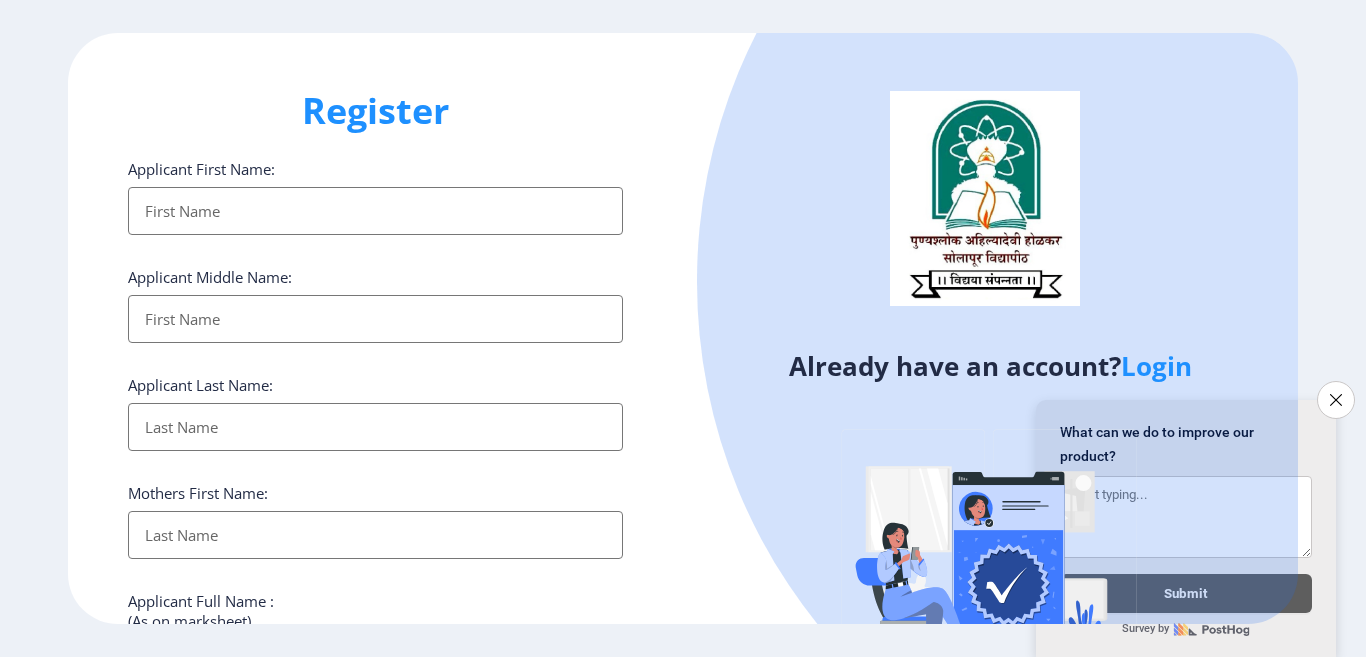 click on "Applicant First Name:" at bounding box center [375, 211] 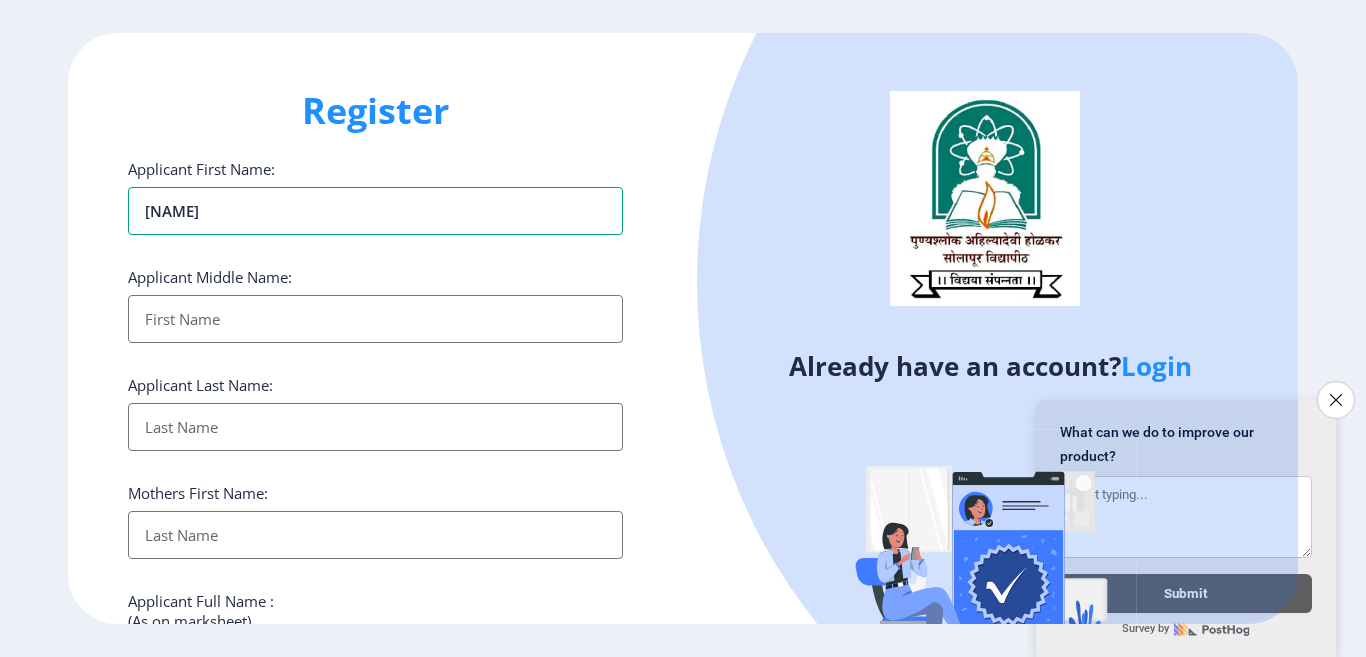 type on "[NAME]" 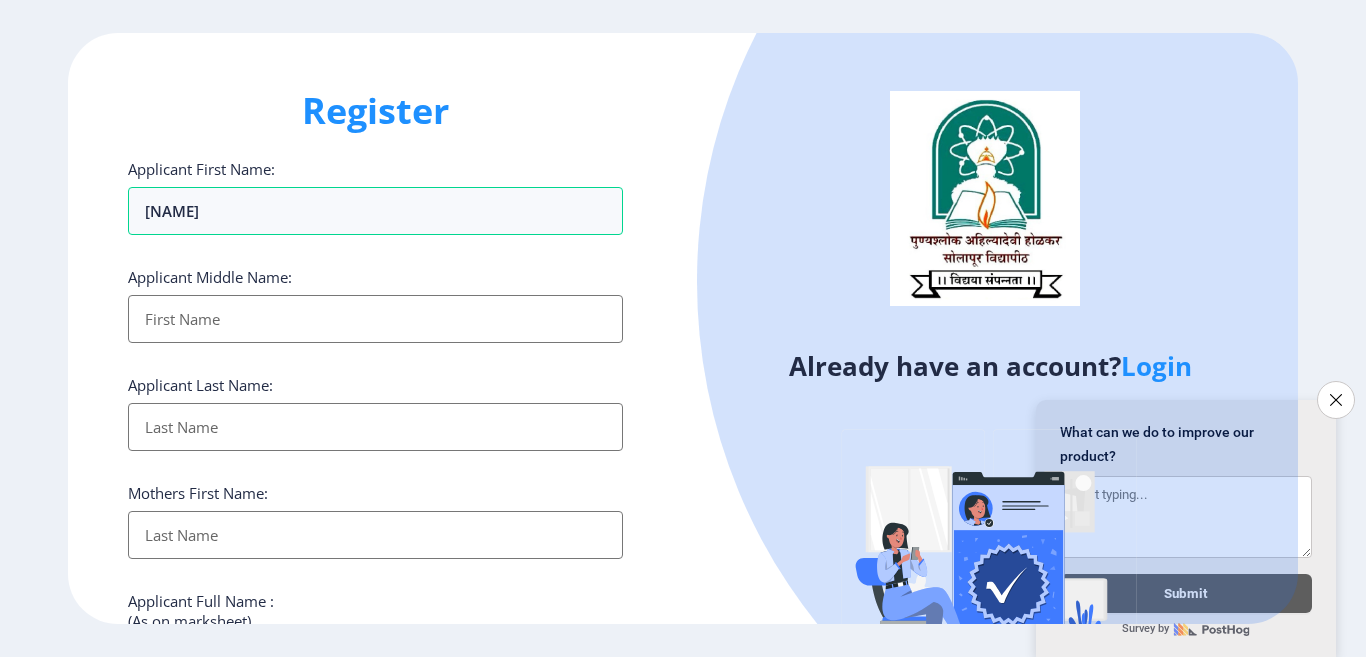 click on "Applicant First Name:" at bounding box center (375, 319) 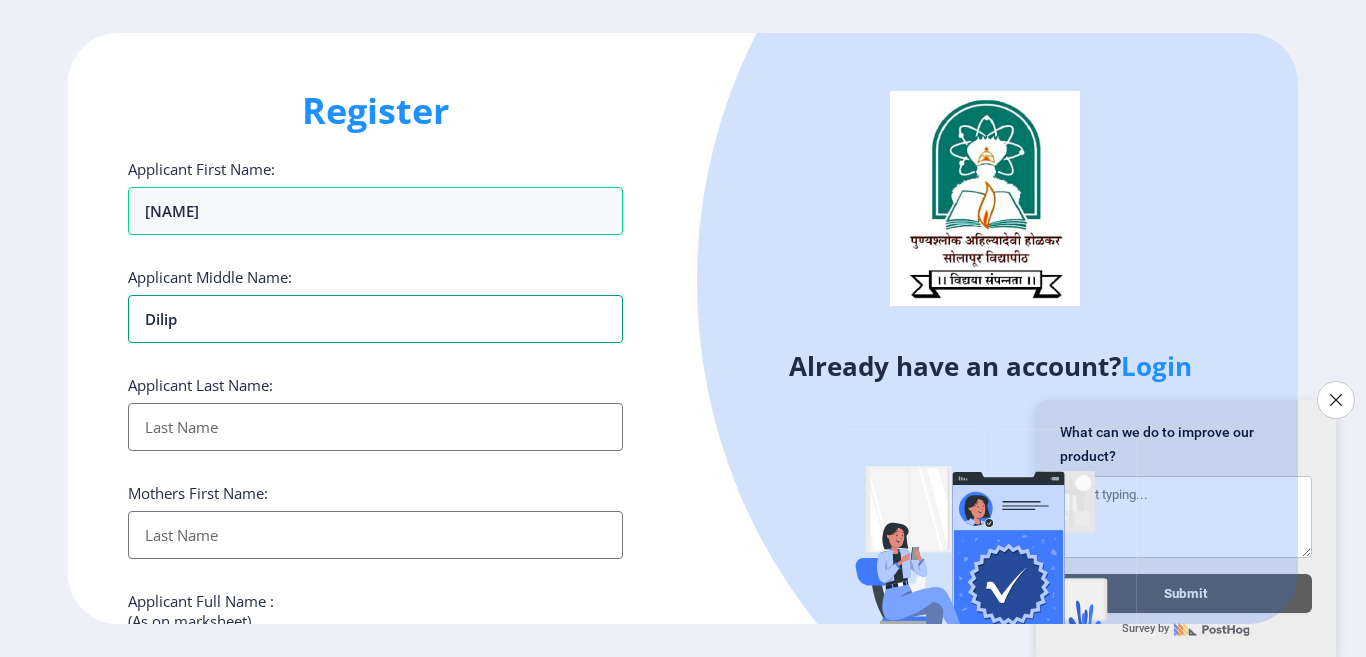 type on "Dilip" 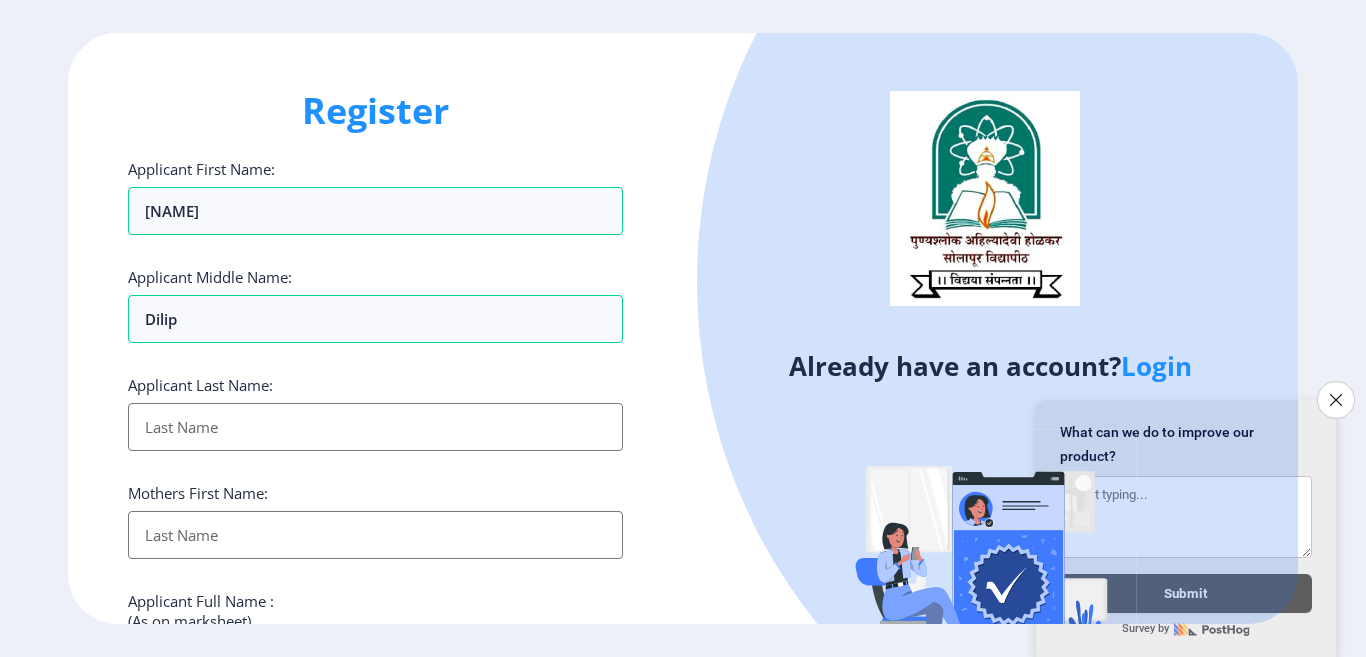 click on "Applicant First Name:" at bounding box center (375, 427) 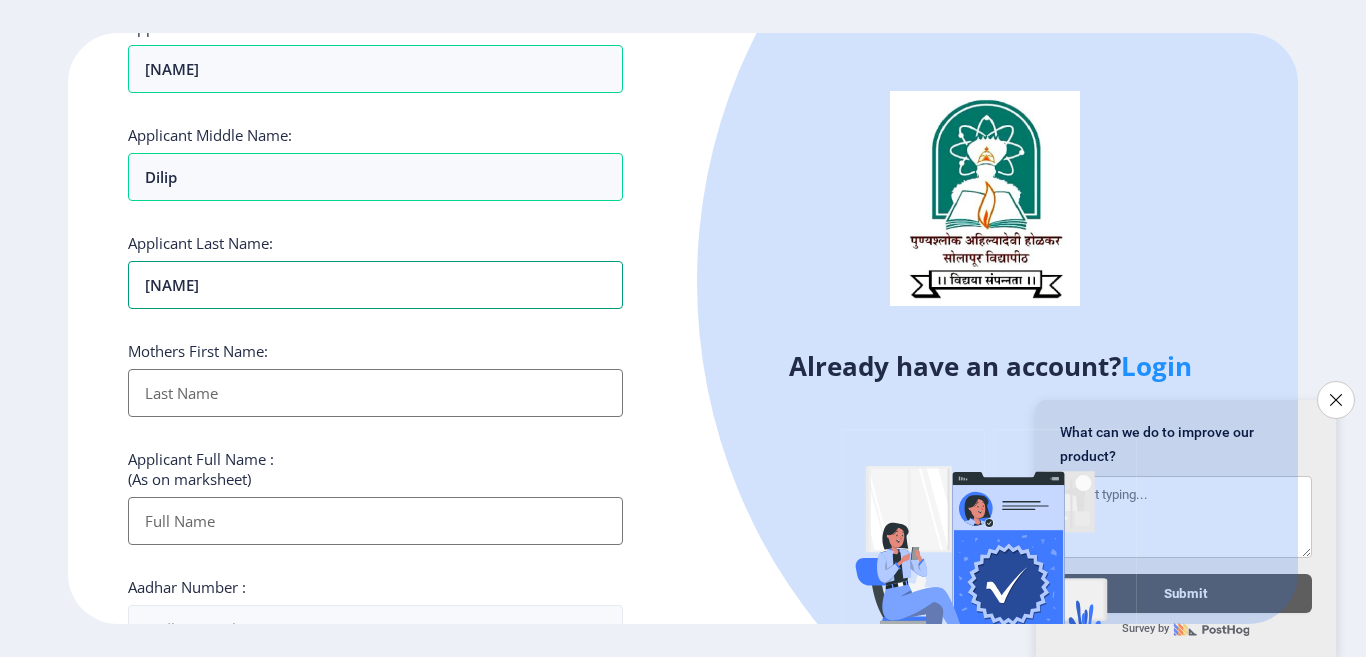 scroll, scrollTop: 200, scrollLeft: 0, axis: vertical 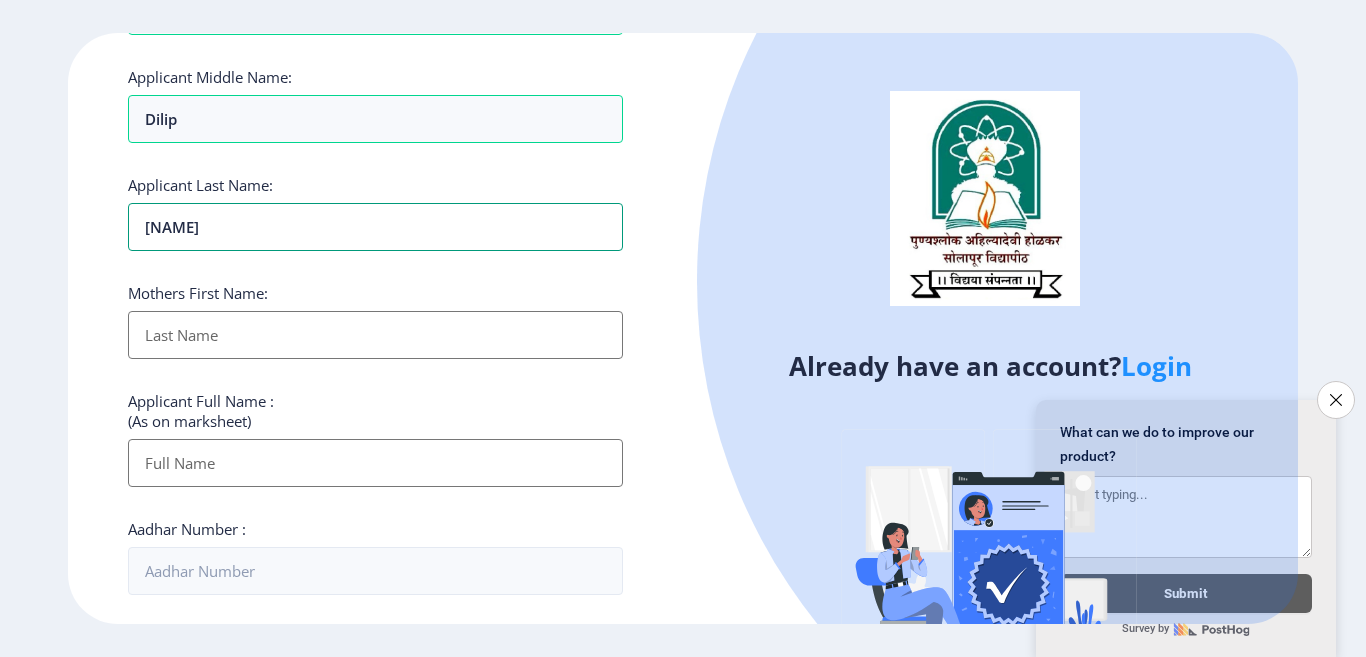 type on "[LAST]" 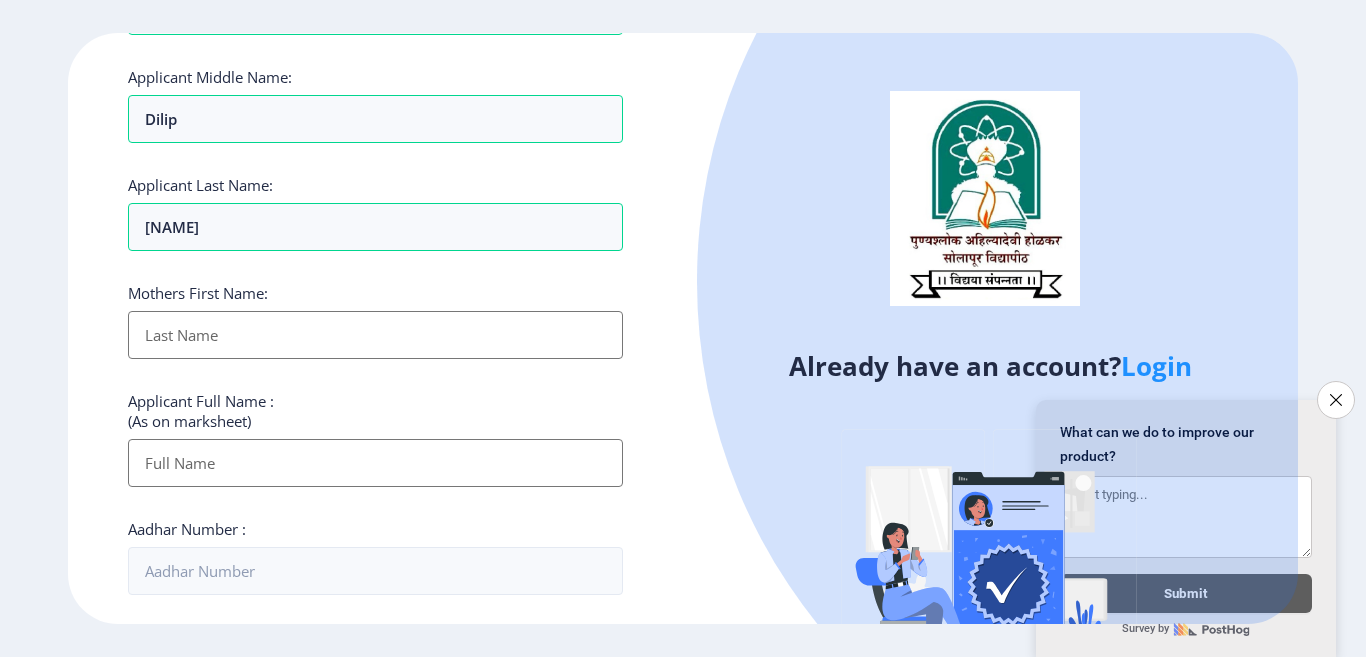 click on "Applicant First Name:" at bounding box center (375, 335) 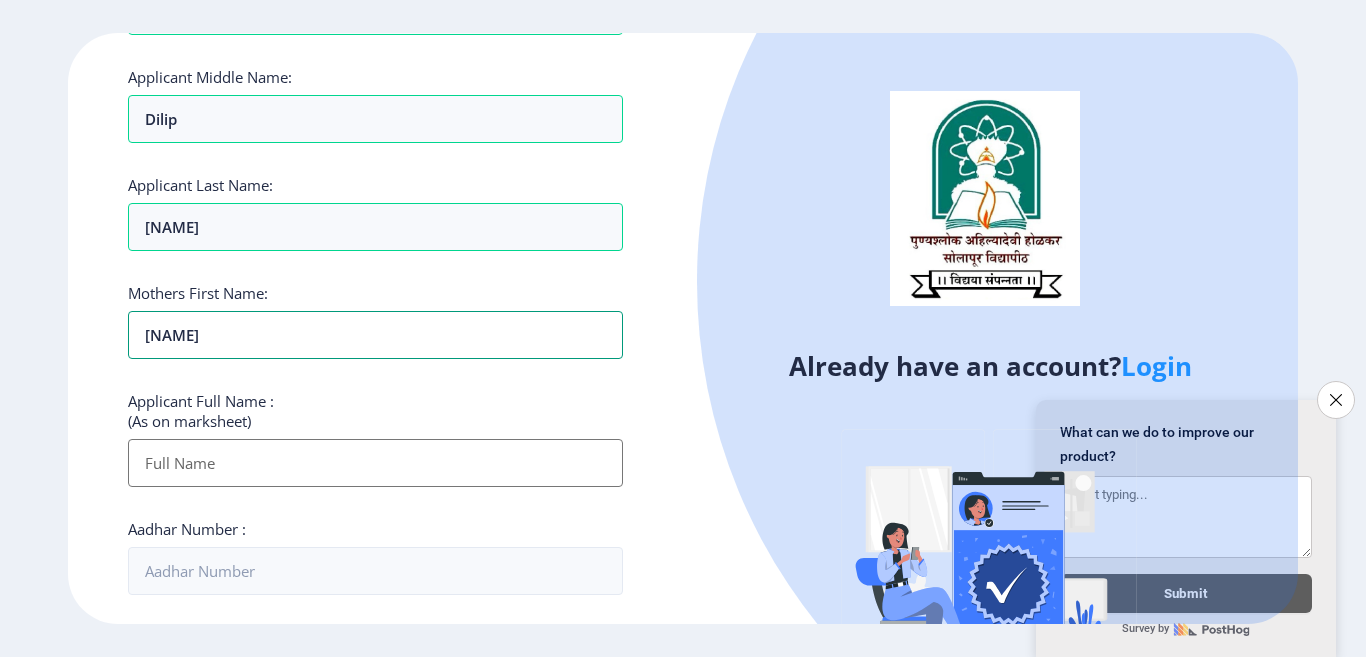 type on "[FIRST]" 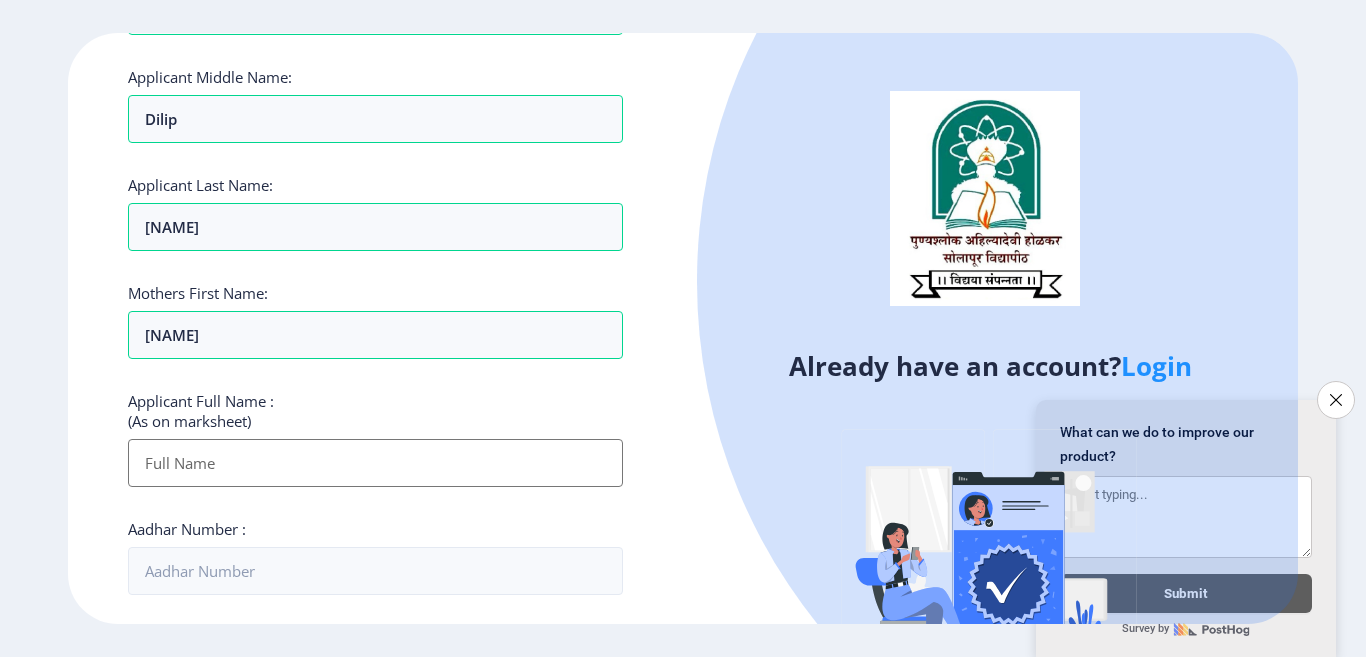 click on "Applicant First Name:" at bounding box center (375, 463) 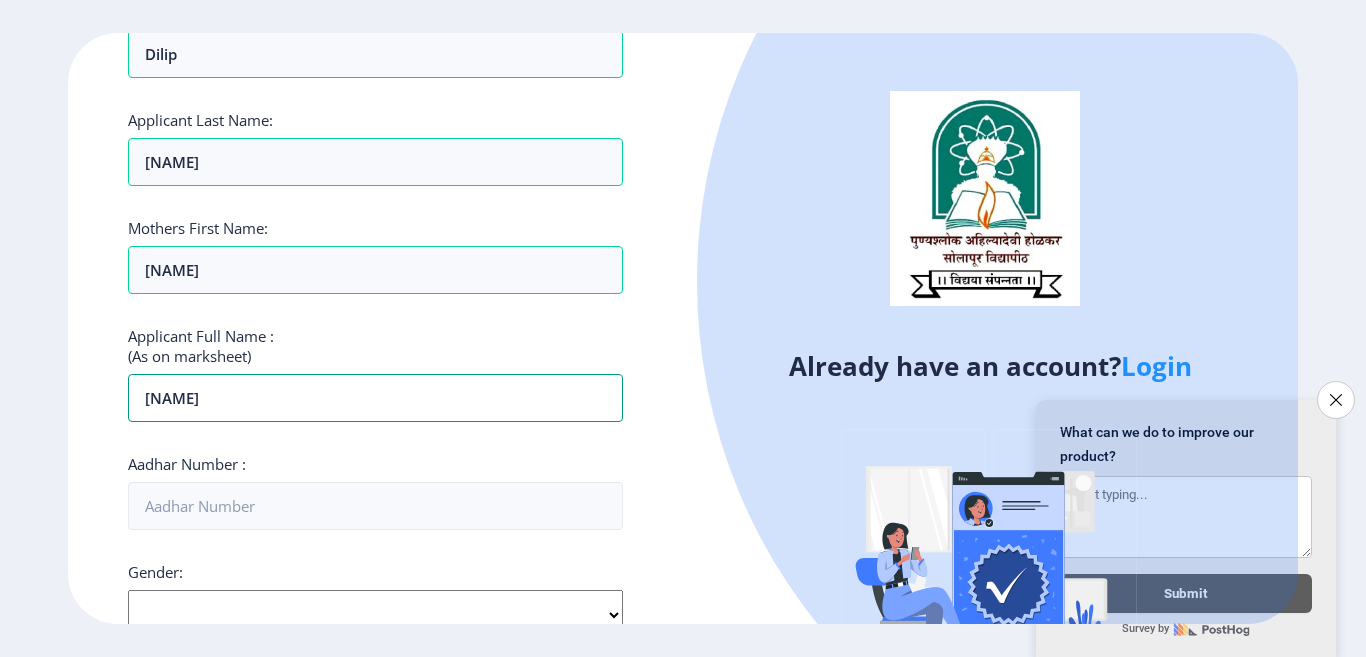 scroll, scrollTop: 300, scrollLeft: 0, axis: vertical 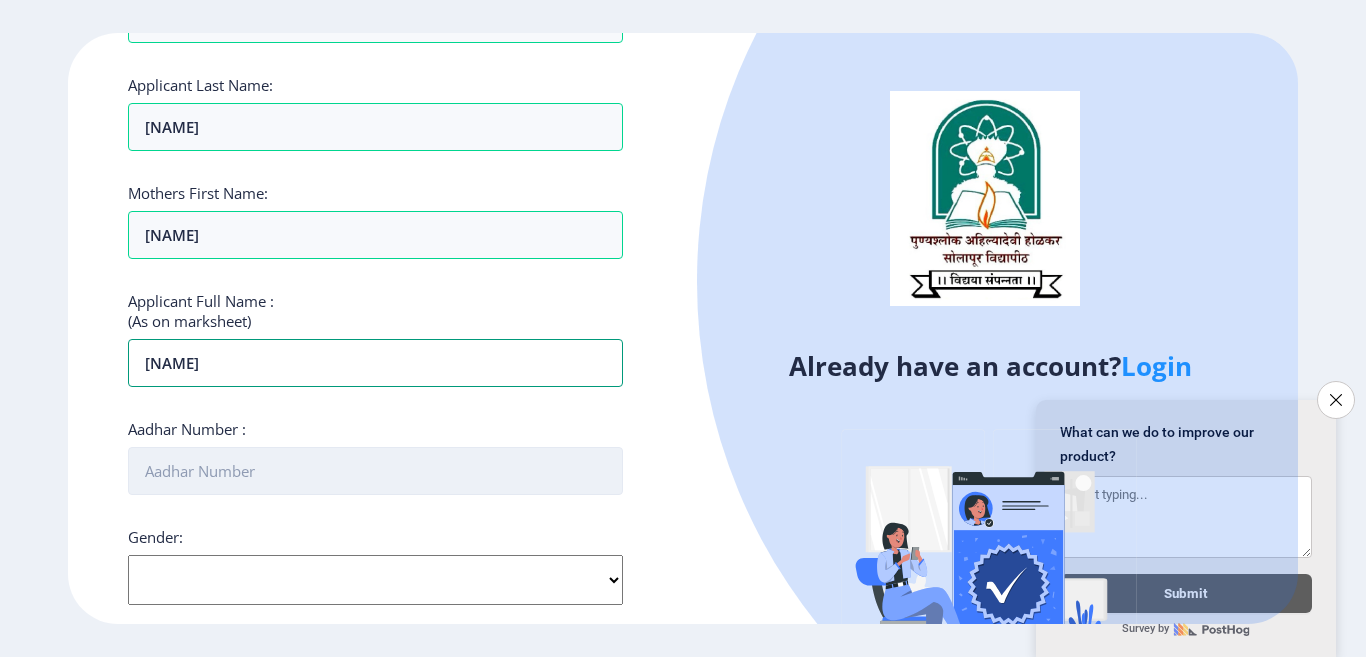 type on "GHULE SHRADDHA DILIP" 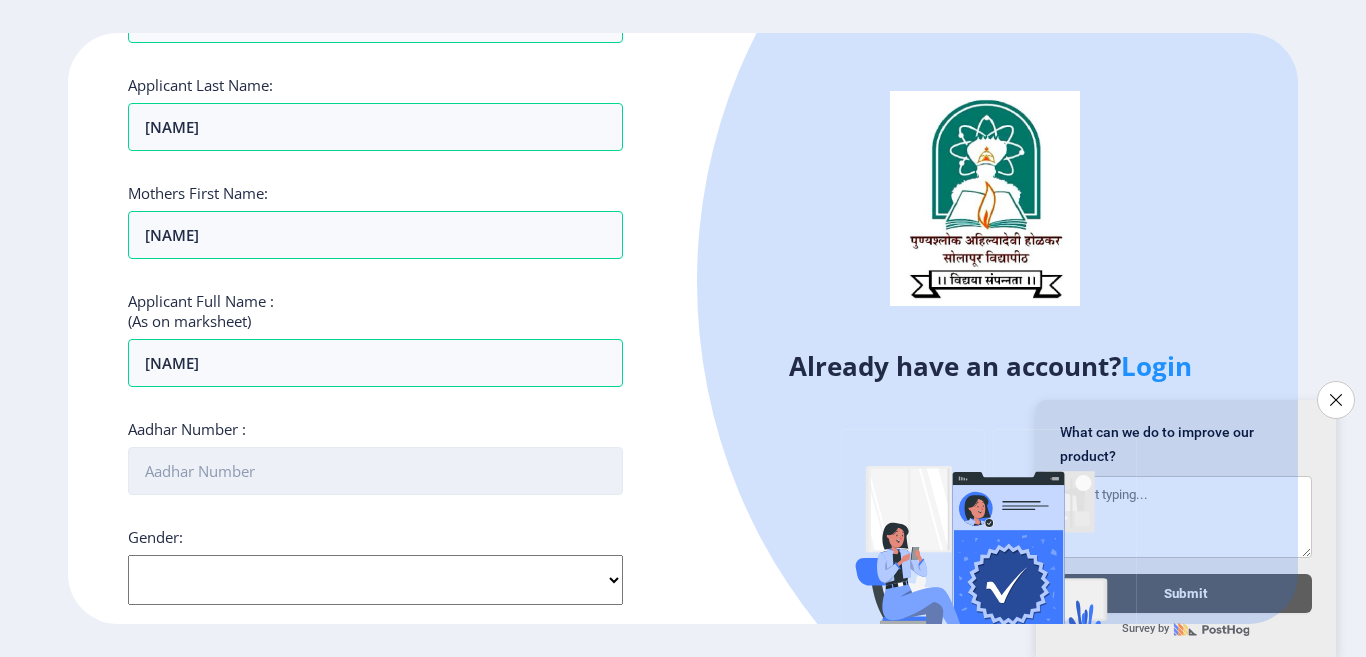 click on "Aadhar Number :" at bounding box center (375, 471) 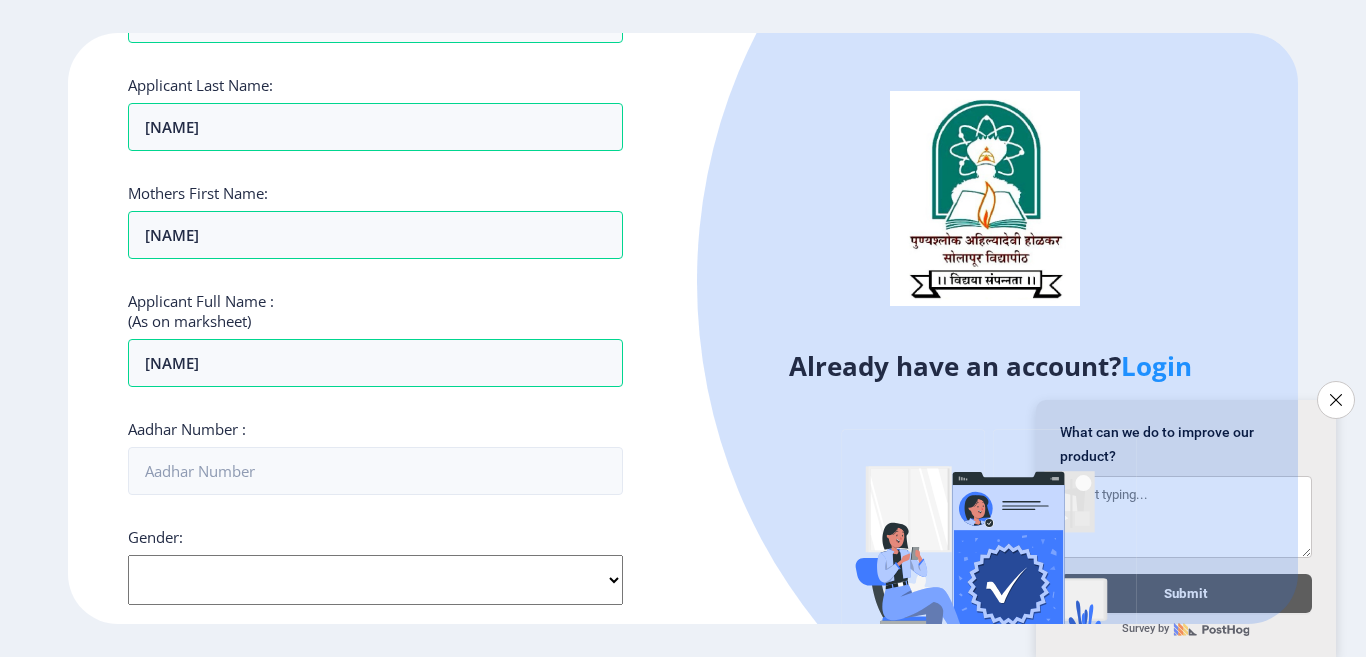click on "Select Gender Male Female Other" 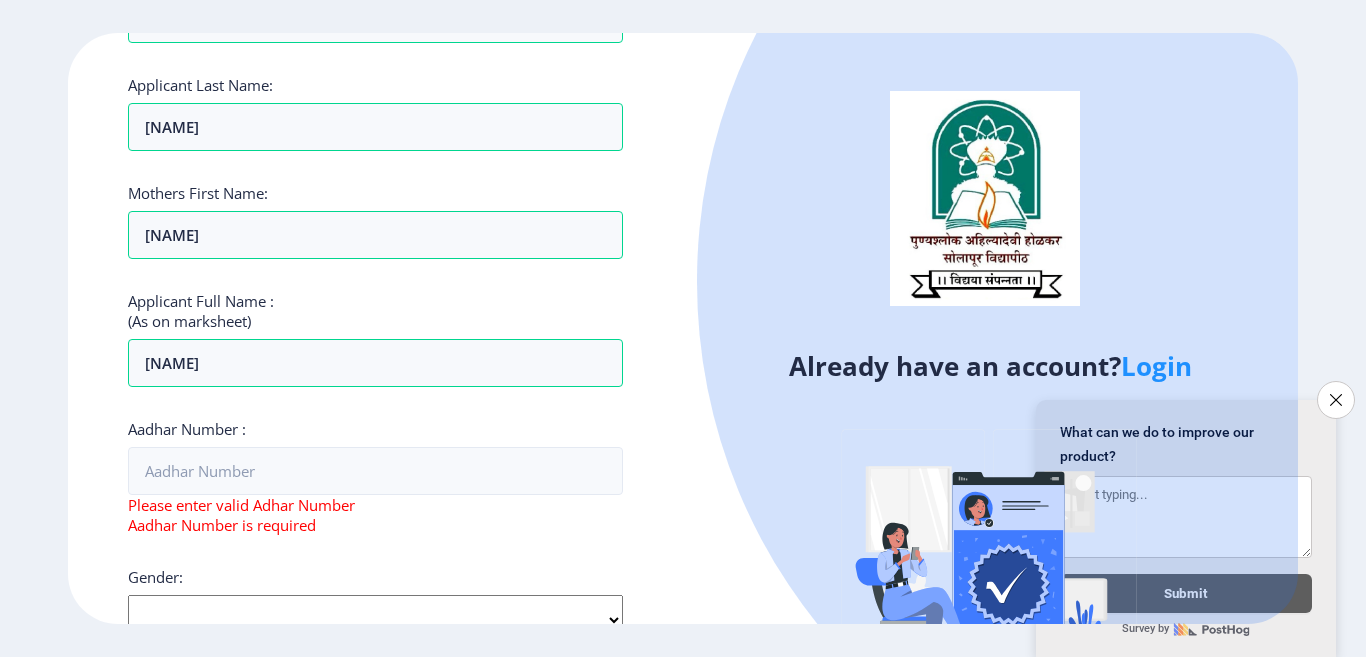 scroll, scrollTop: 321, scrollLeft: 0, axis: vertical 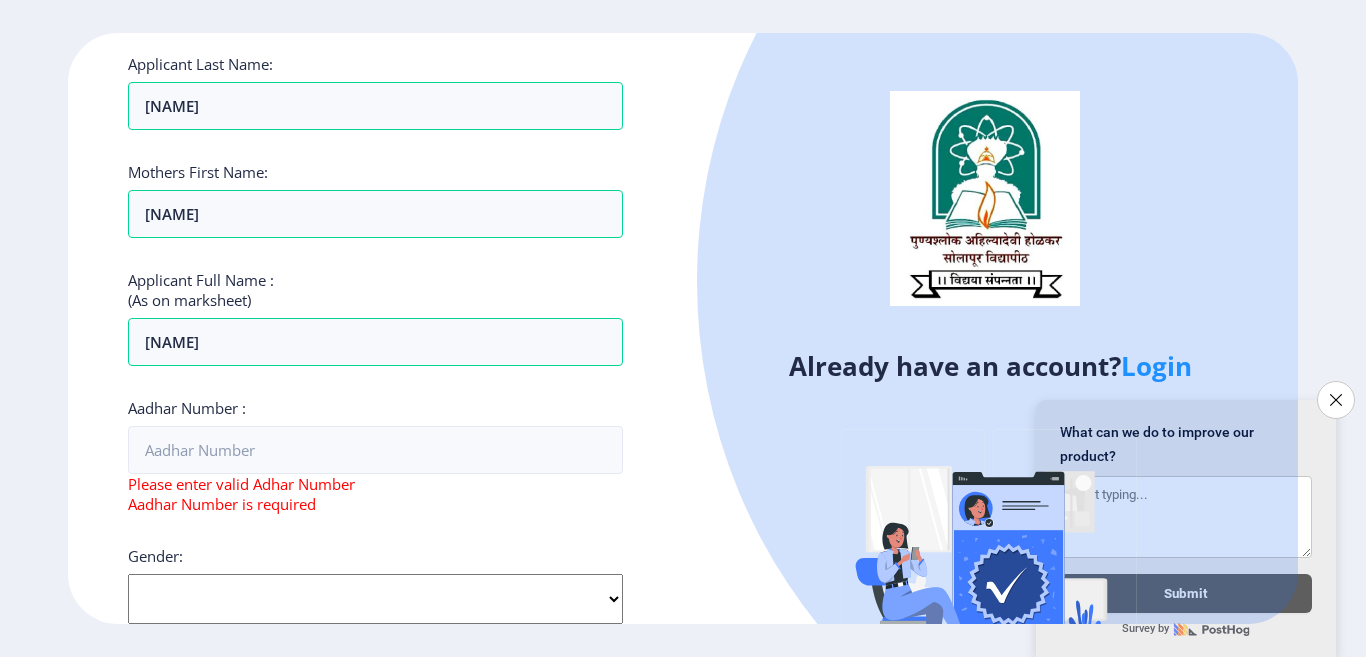 select on "Female" 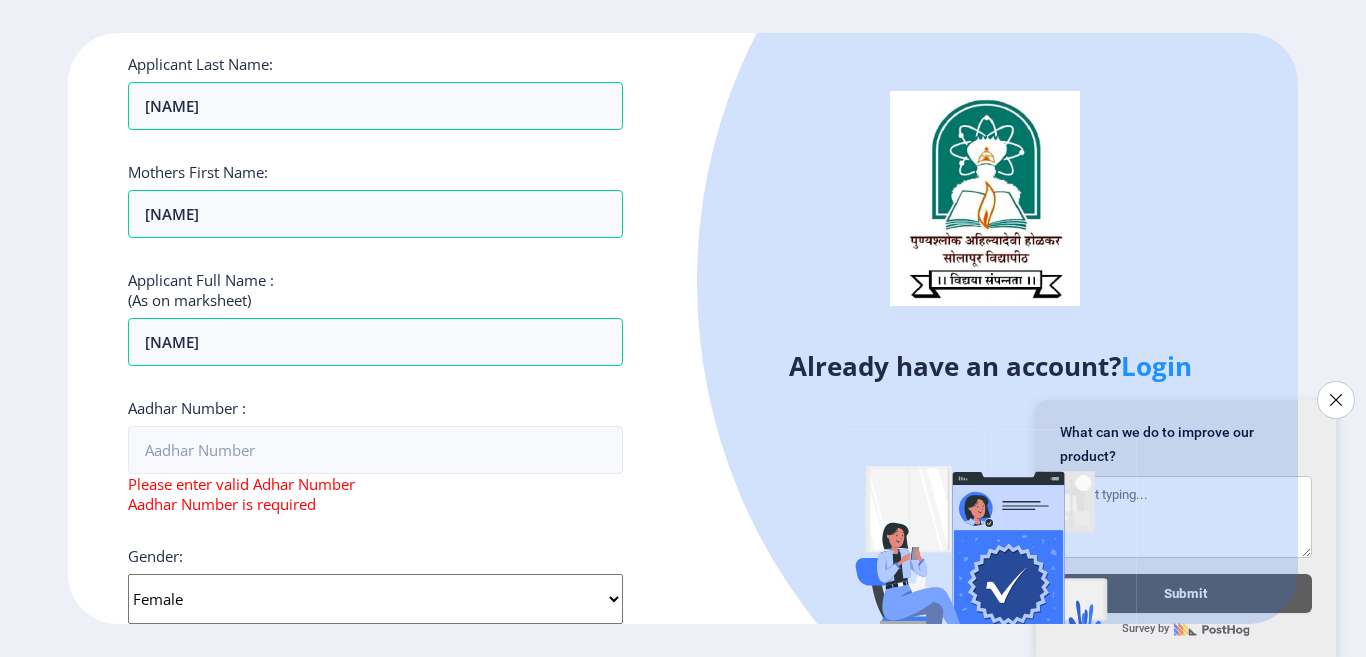 click on "Select Gender Male Female Other" 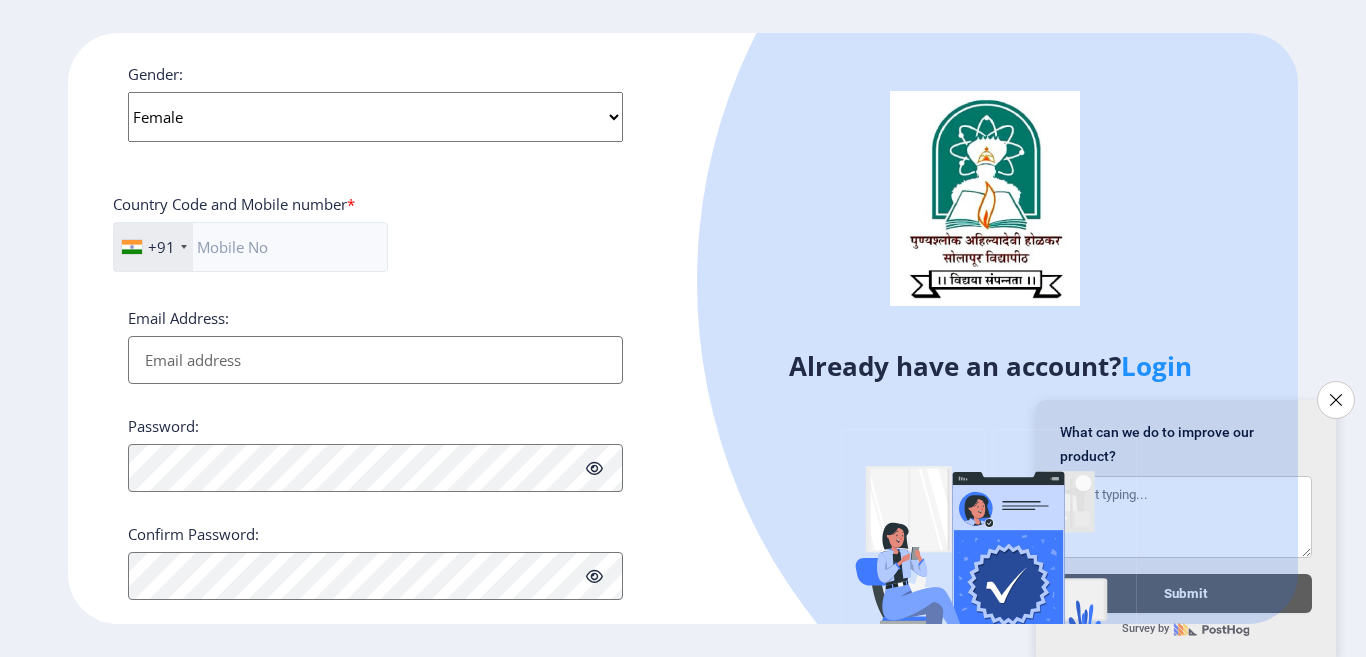 scroll, scrollTop: 821, scrollLeft: 0, axis: vertical 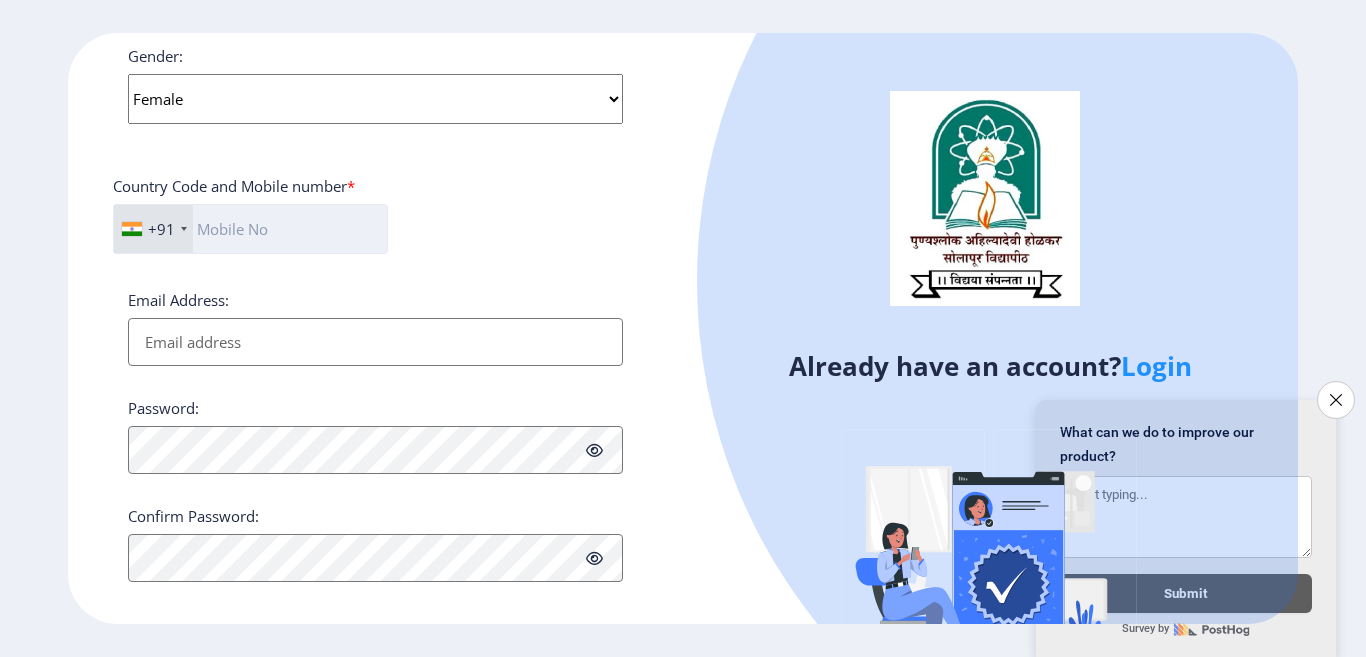 click 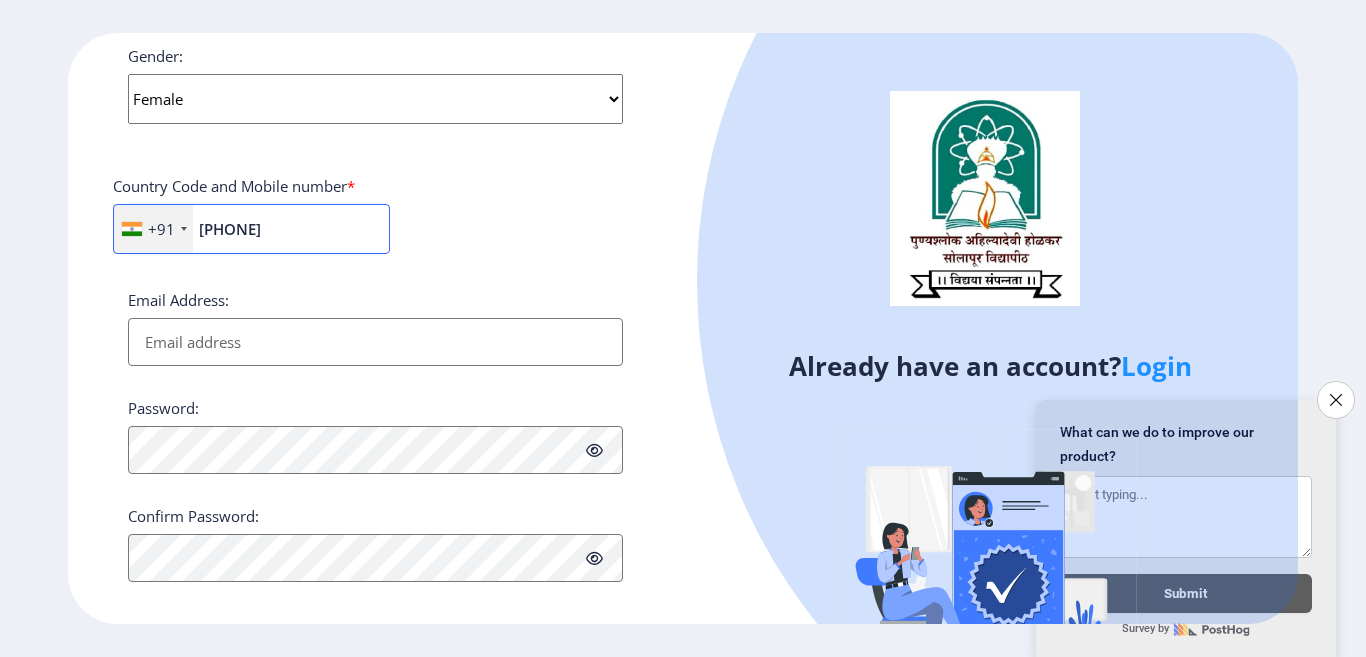 type on "[PHONE]" 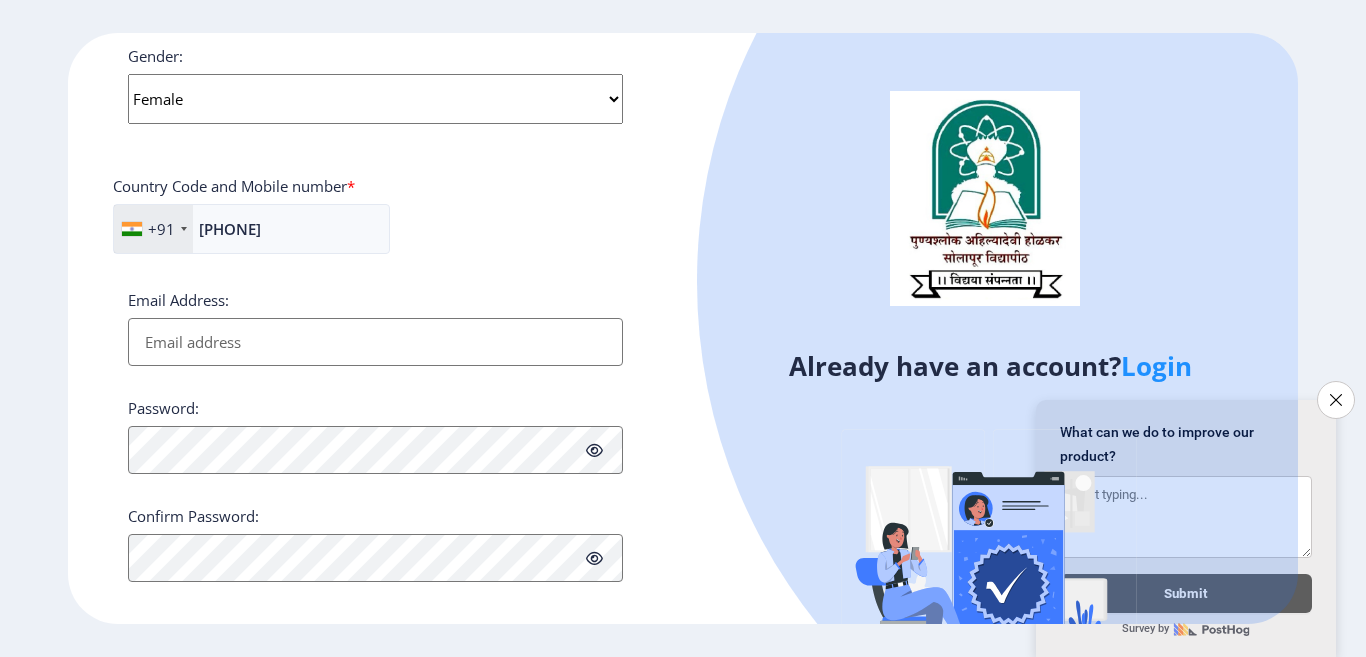 click on "Email Address:" at bounding box center [375, 342] 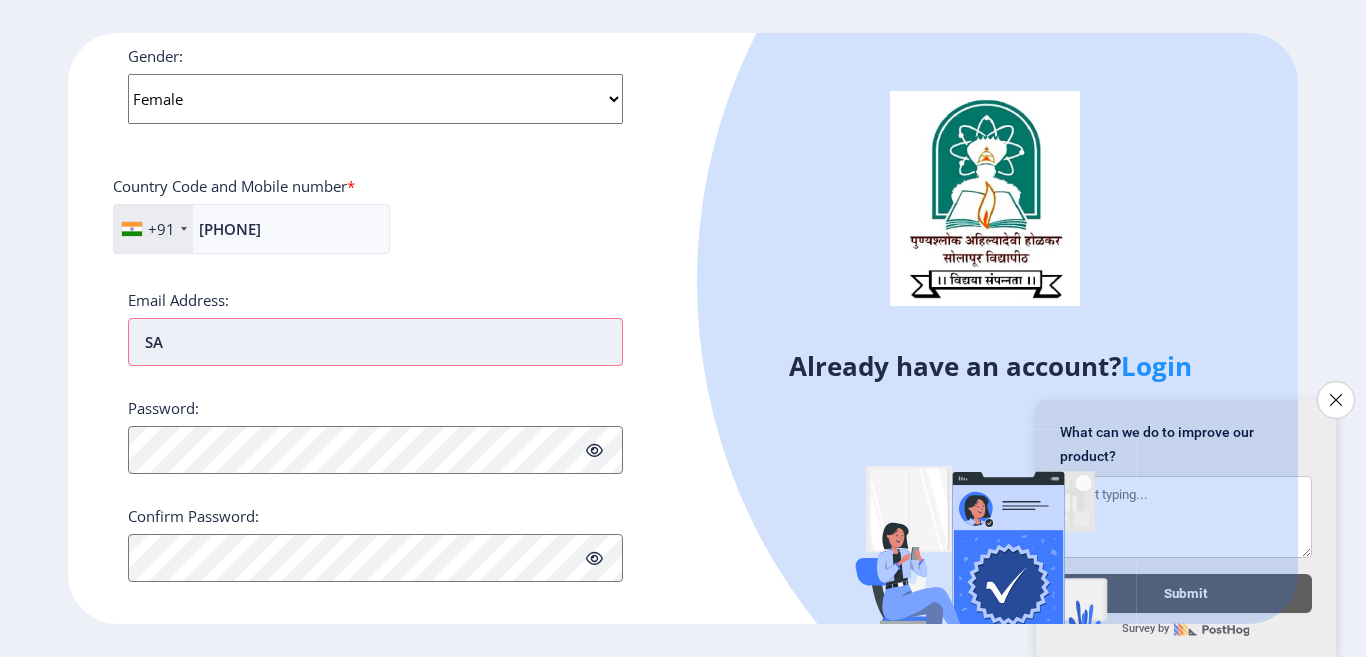 type on "S" 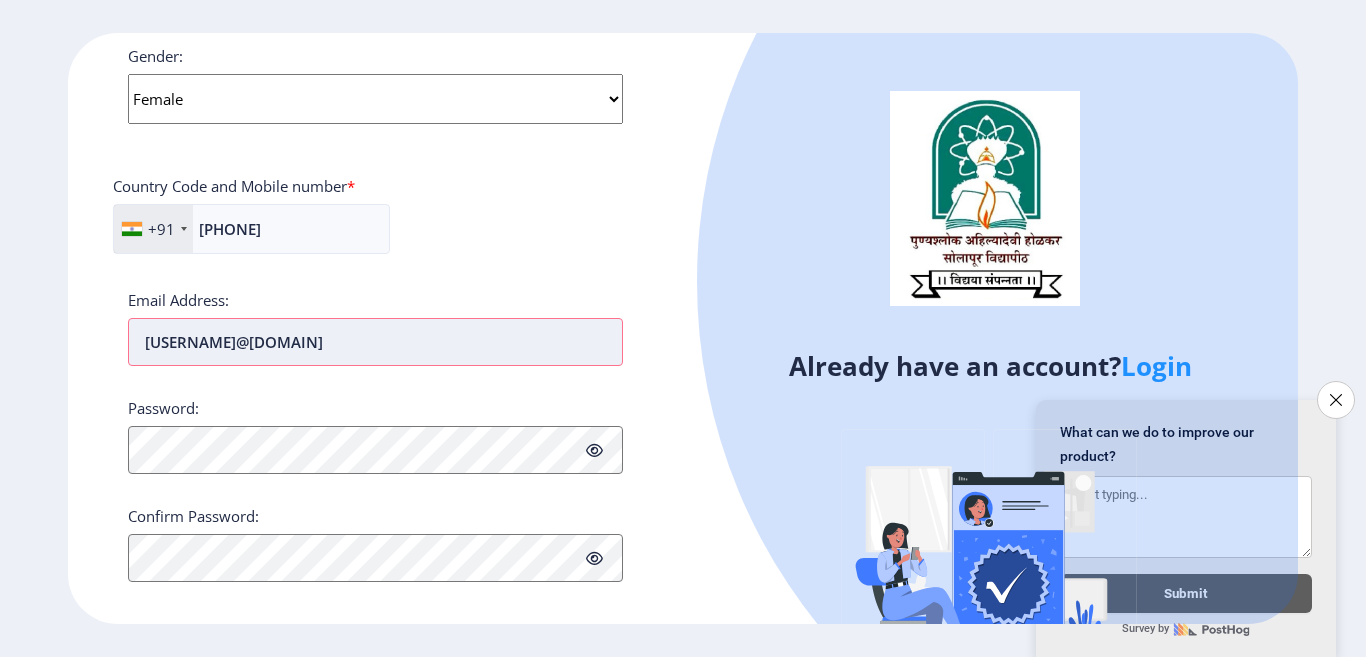 click on "santoshshide111@" at bounding box center [375, 342] 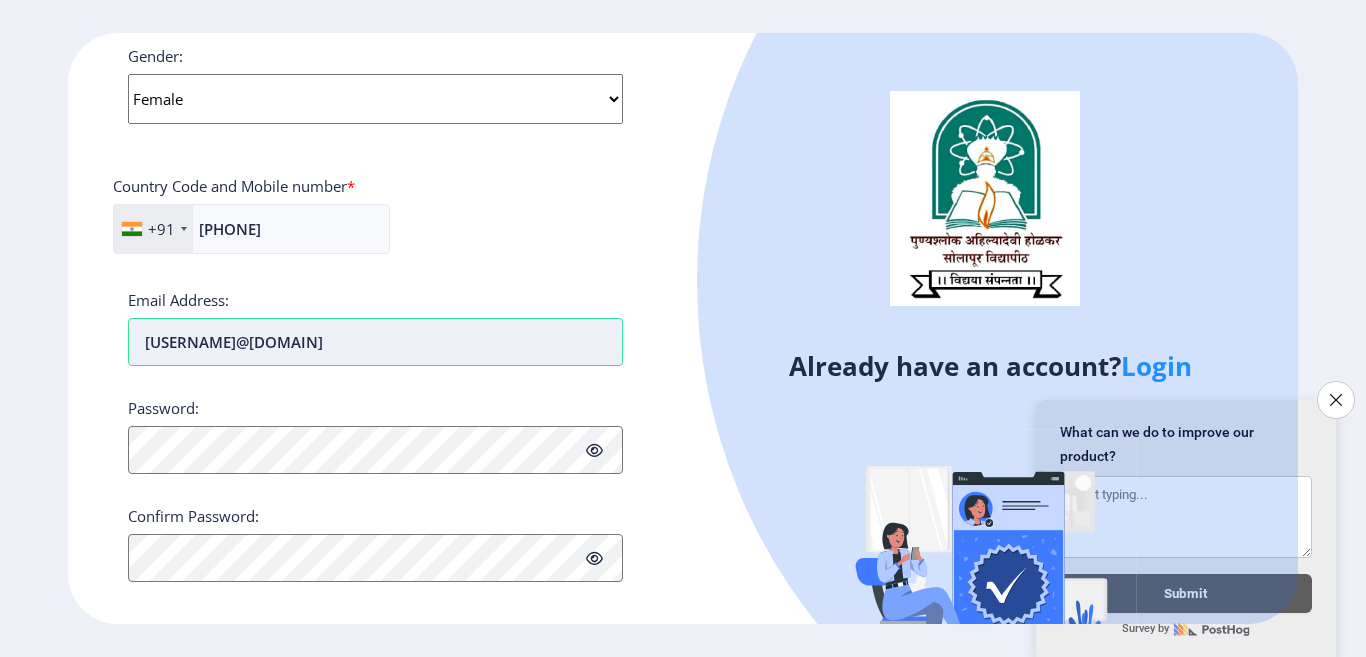 click on "[EMAIL]" at bounding box center [375, 342] 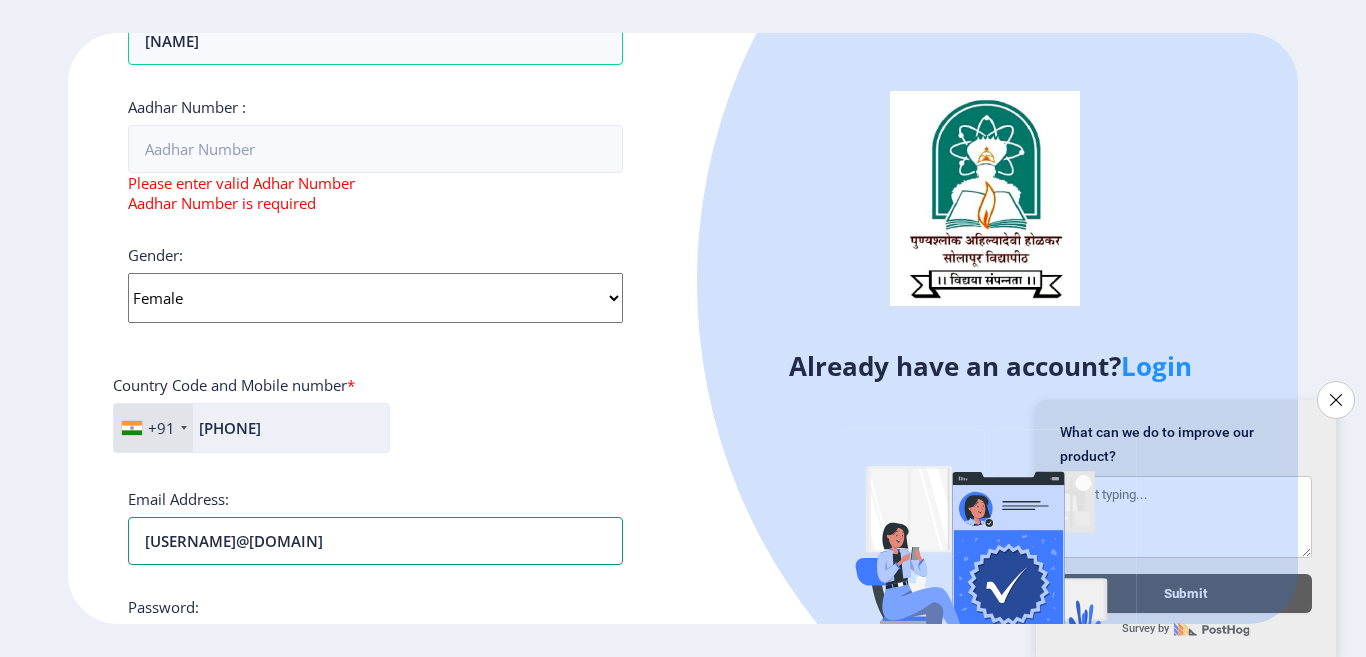 scroll, scrollTop: 621, scrollLeft: 0, axis: vertical 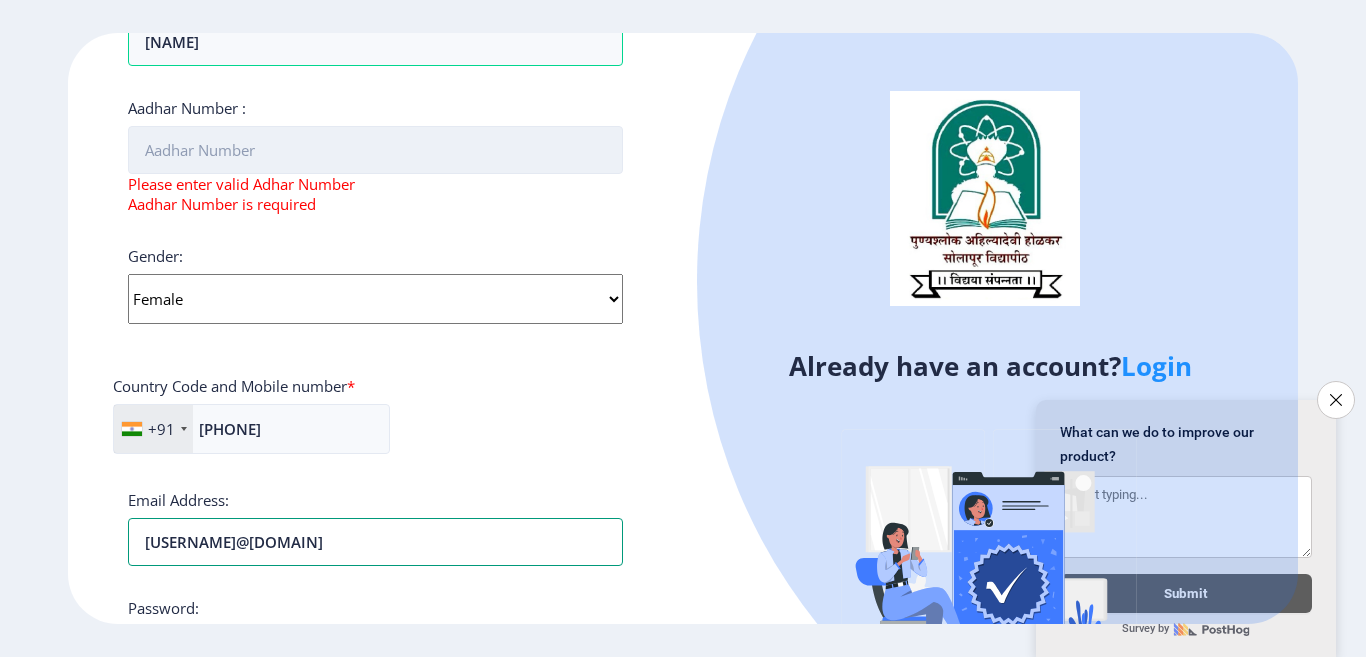 type on "[EMAIL]" 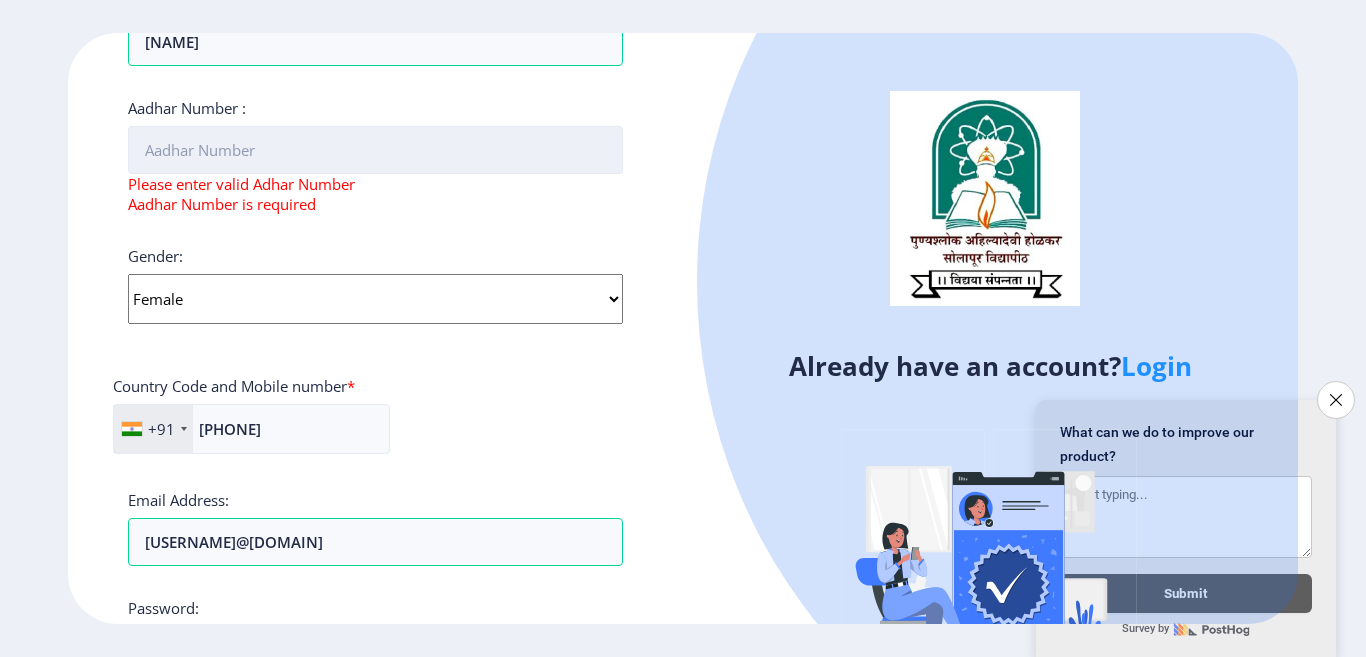 click on "Aadhar Number :" at bounding box center [375, 150] 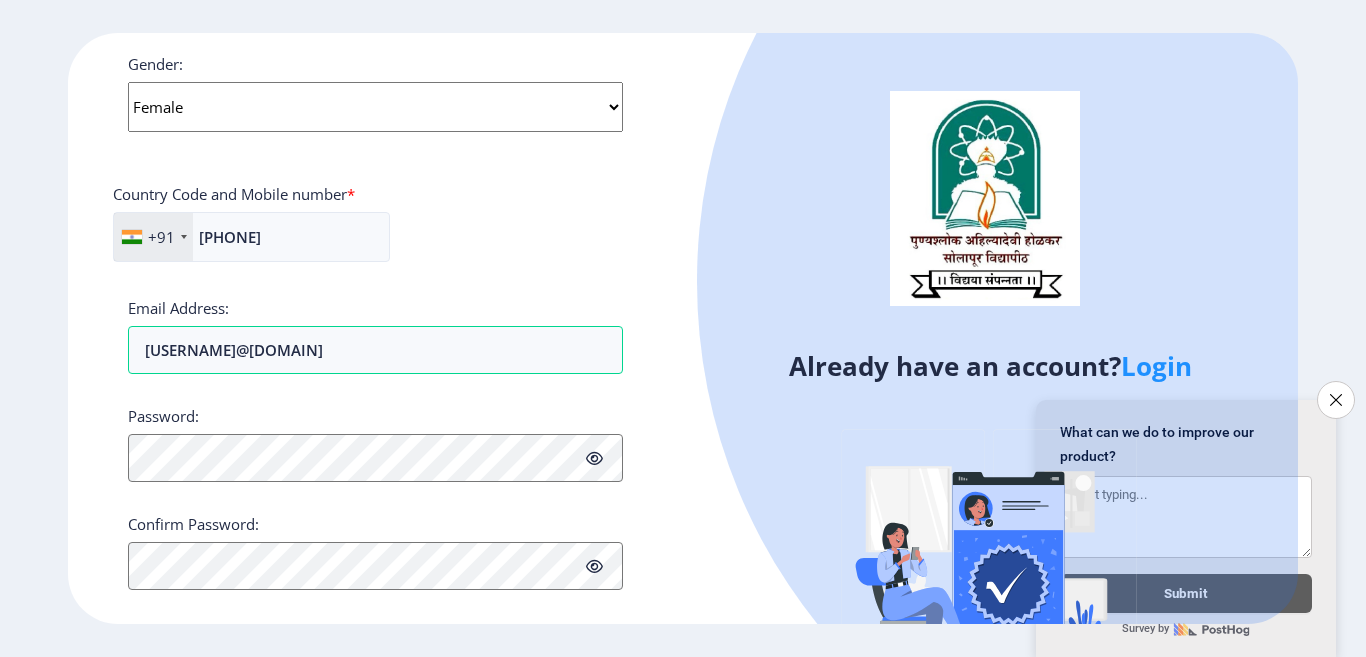 scroll, scrollTop: 801, scrollLeft: 0, axis: vertical 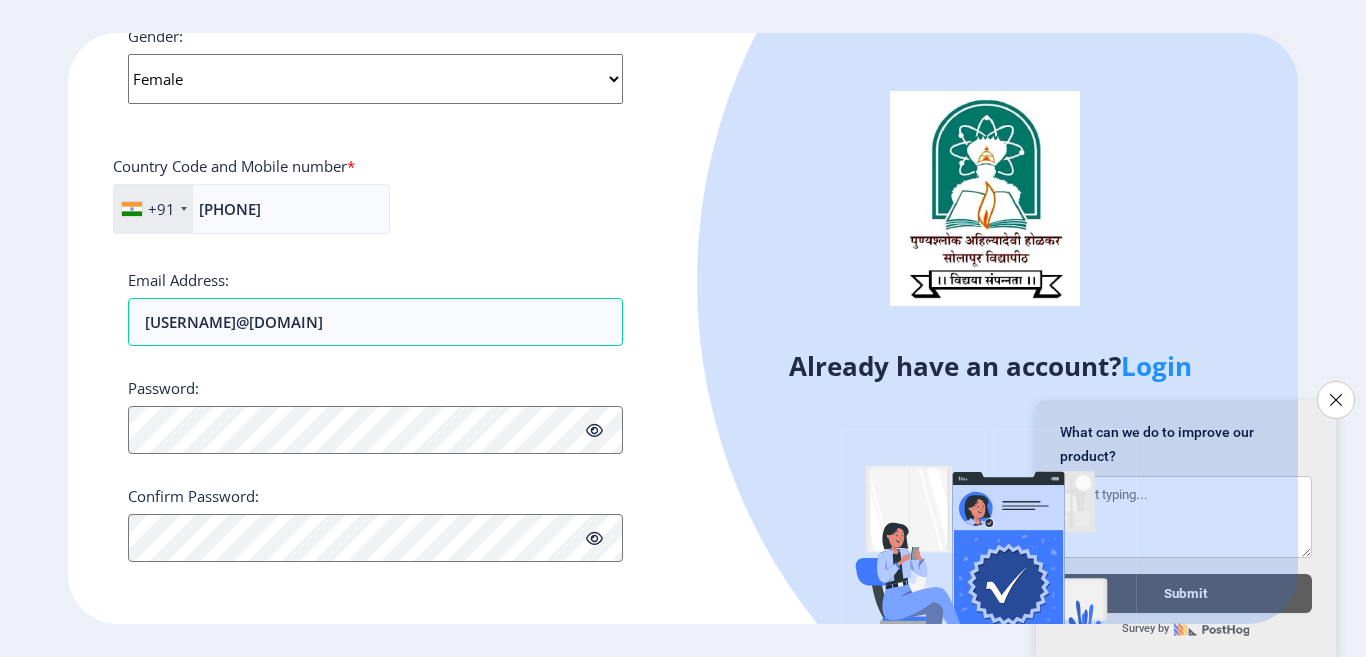 type on "[PHONE]" 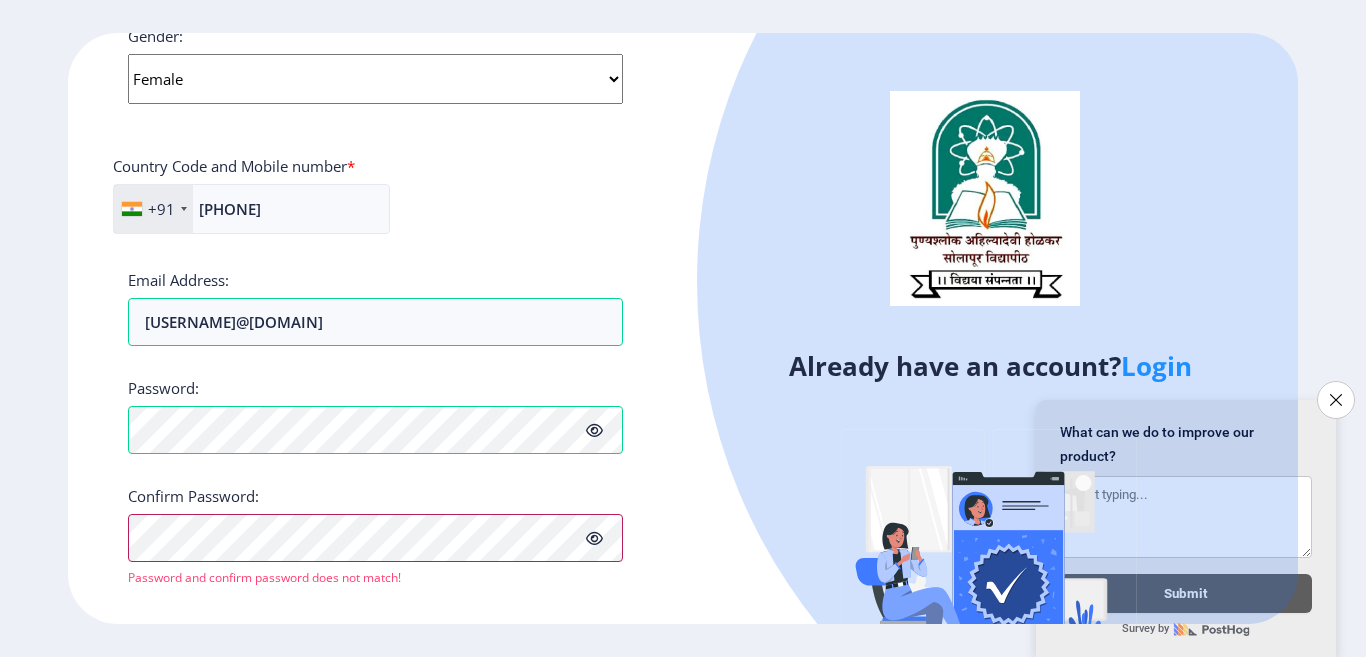 scroll, scrollTop: 825, scrollLeft: 0, axis: vertical 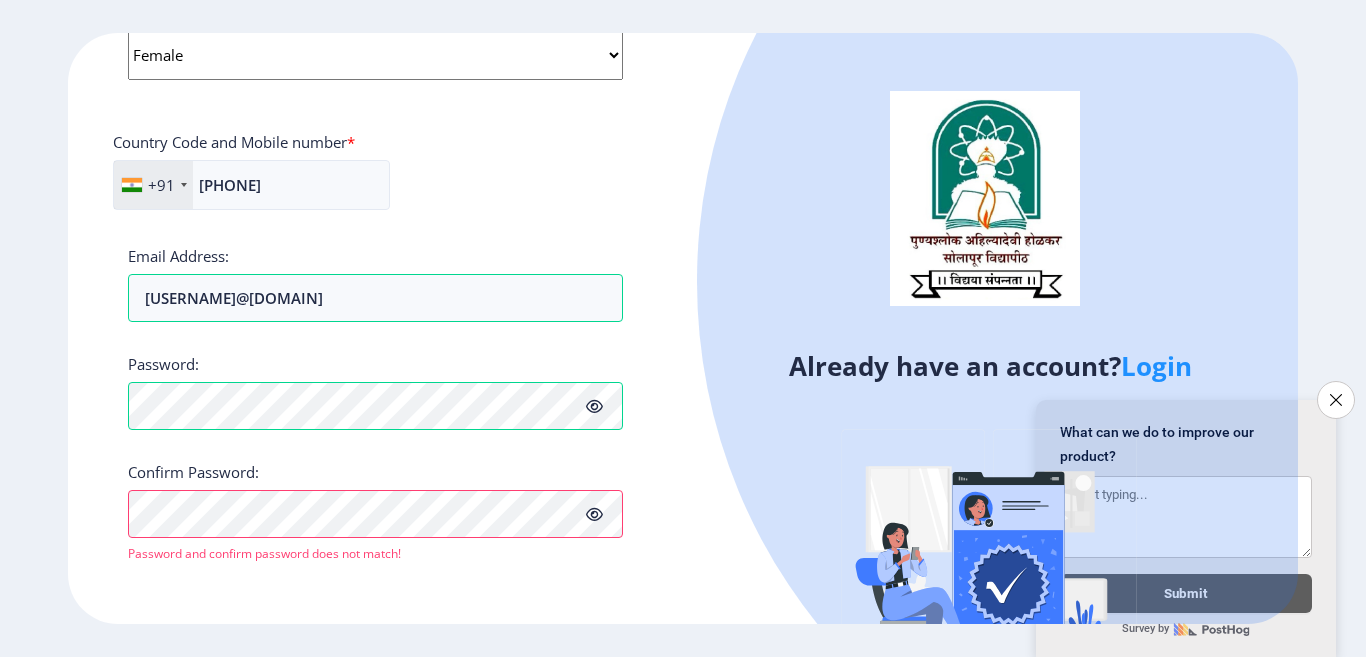 click 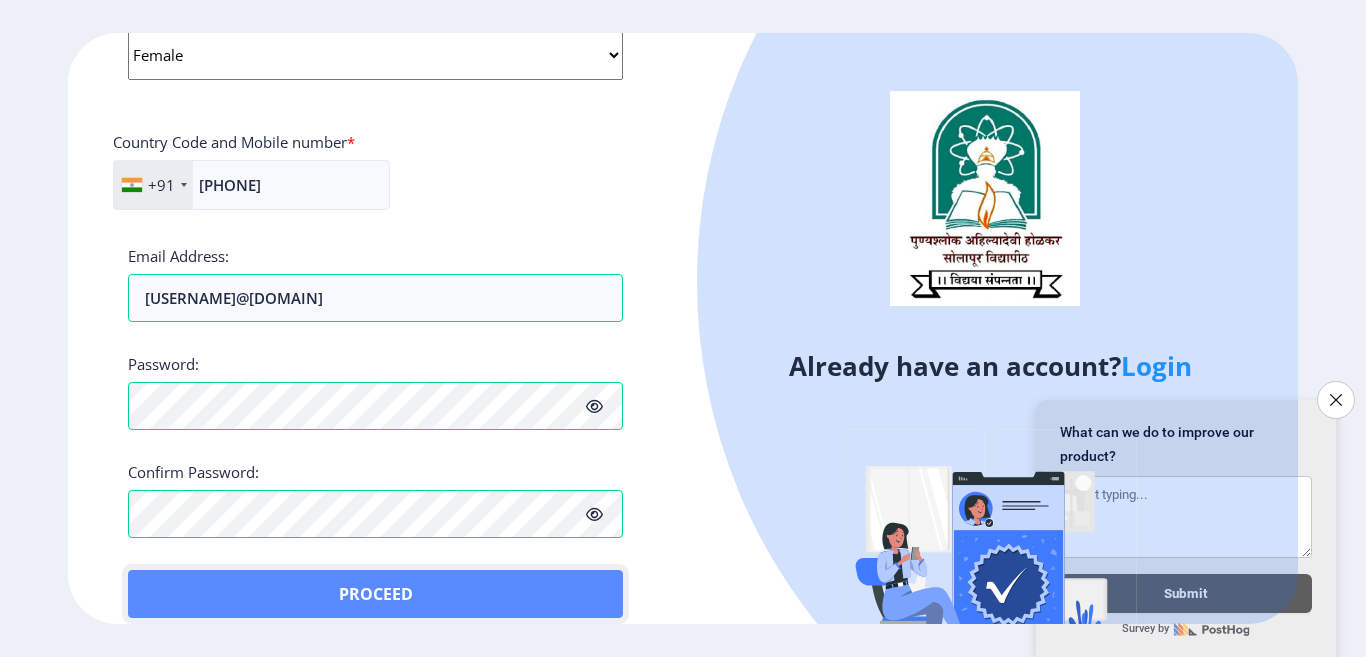 click on "Proceed" 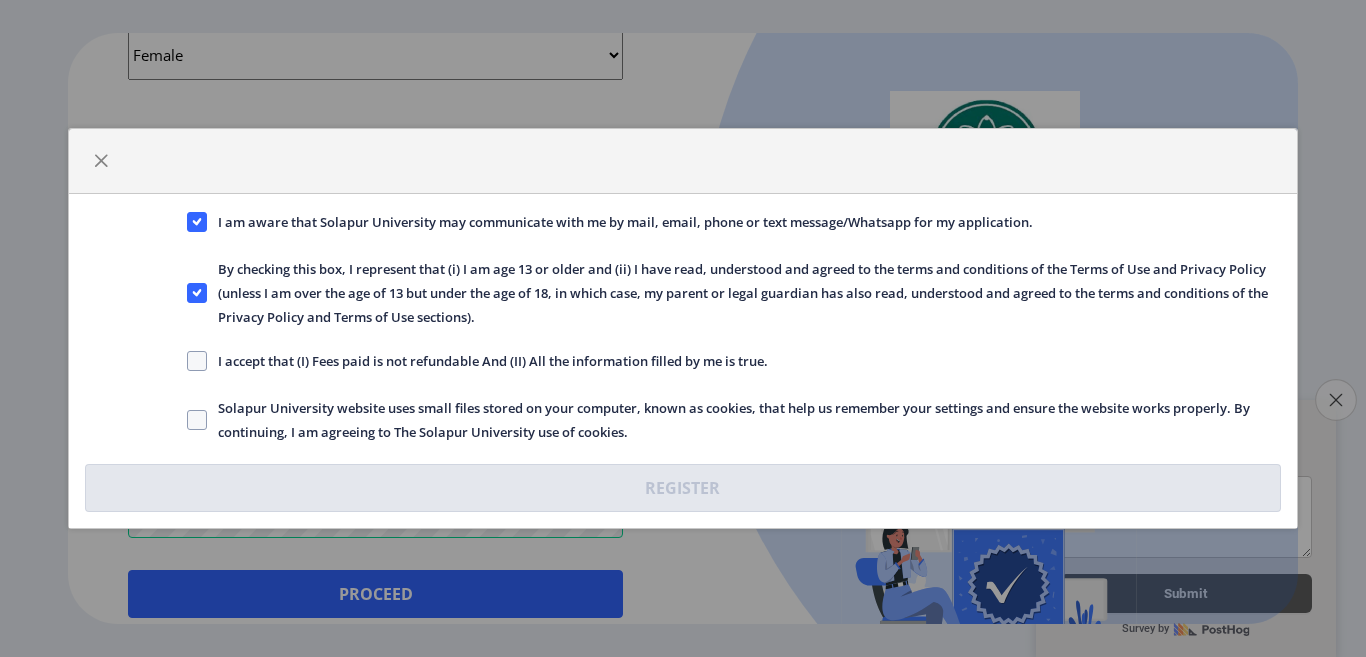 click on "Close survey" at bounding box center [1336, 400] 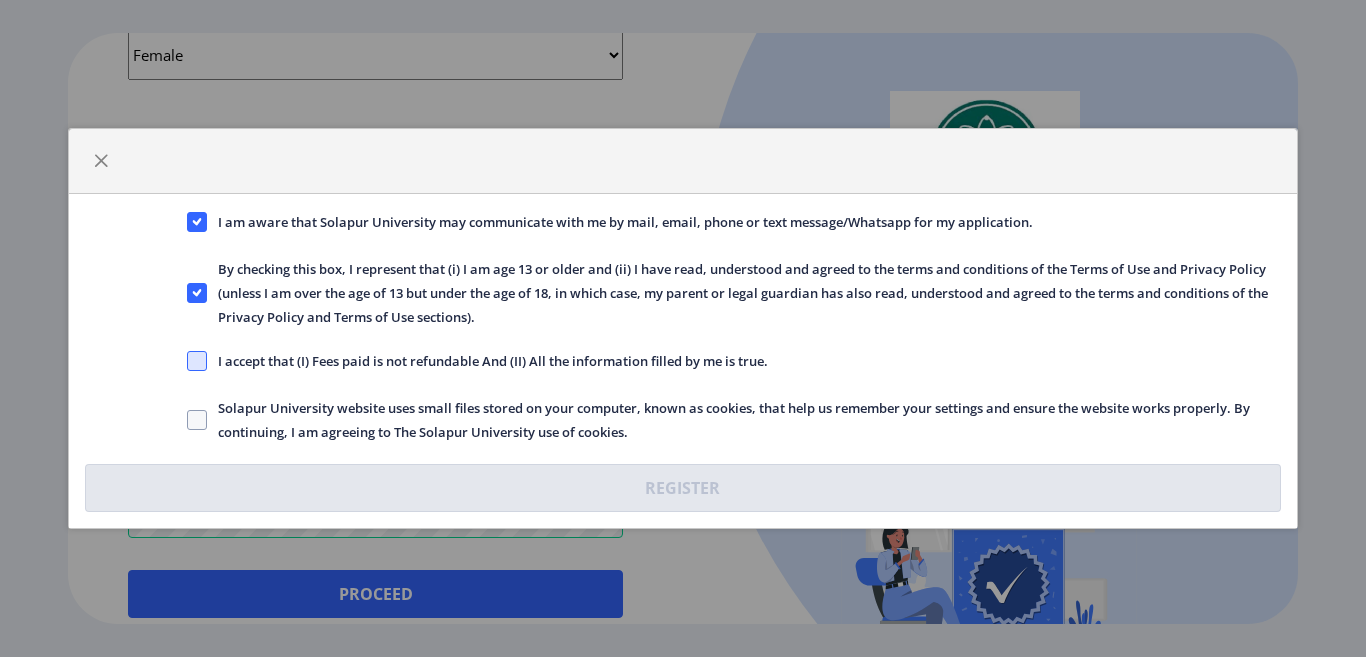click 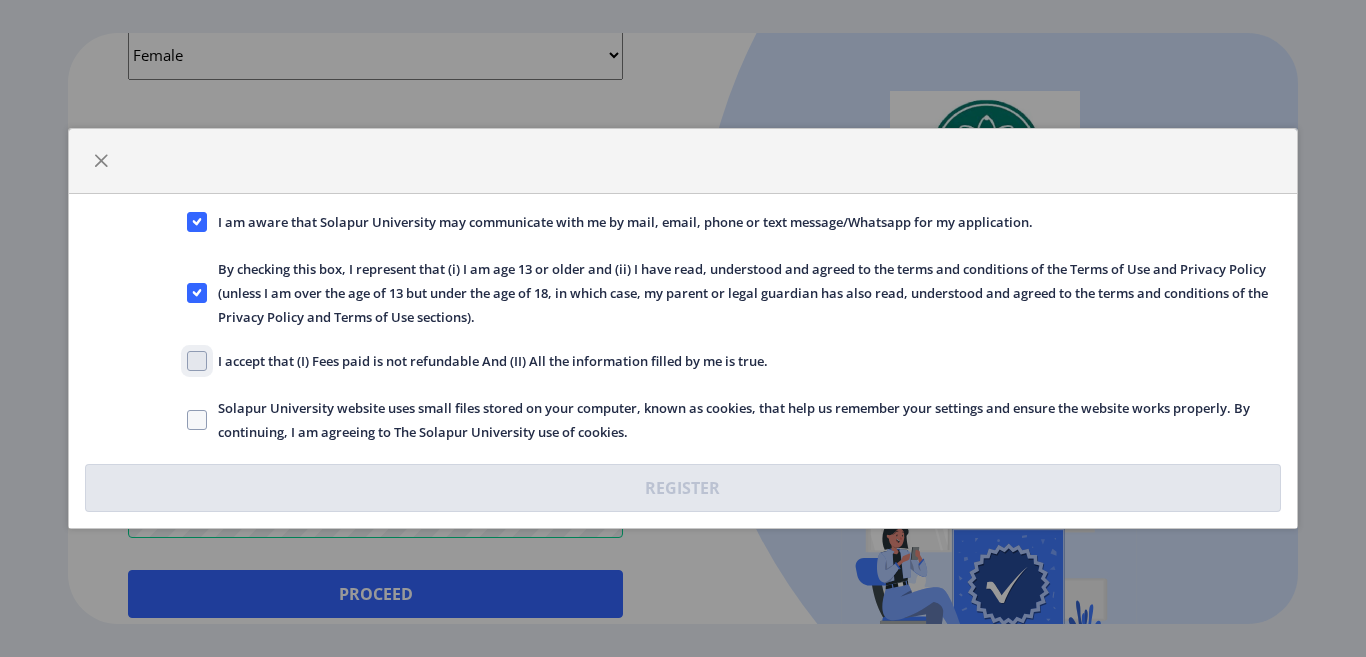 click on "I accept that (I) Fees paid is not refundable And (II) All the information filled by me is true." 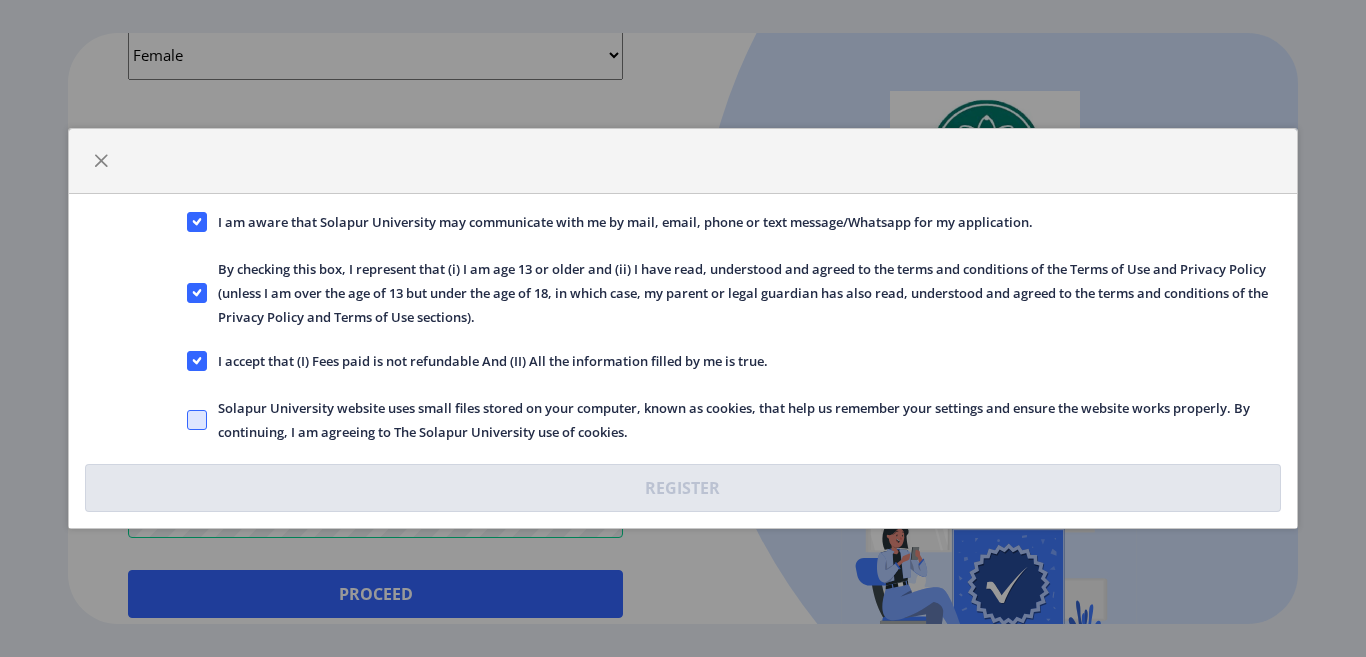 click 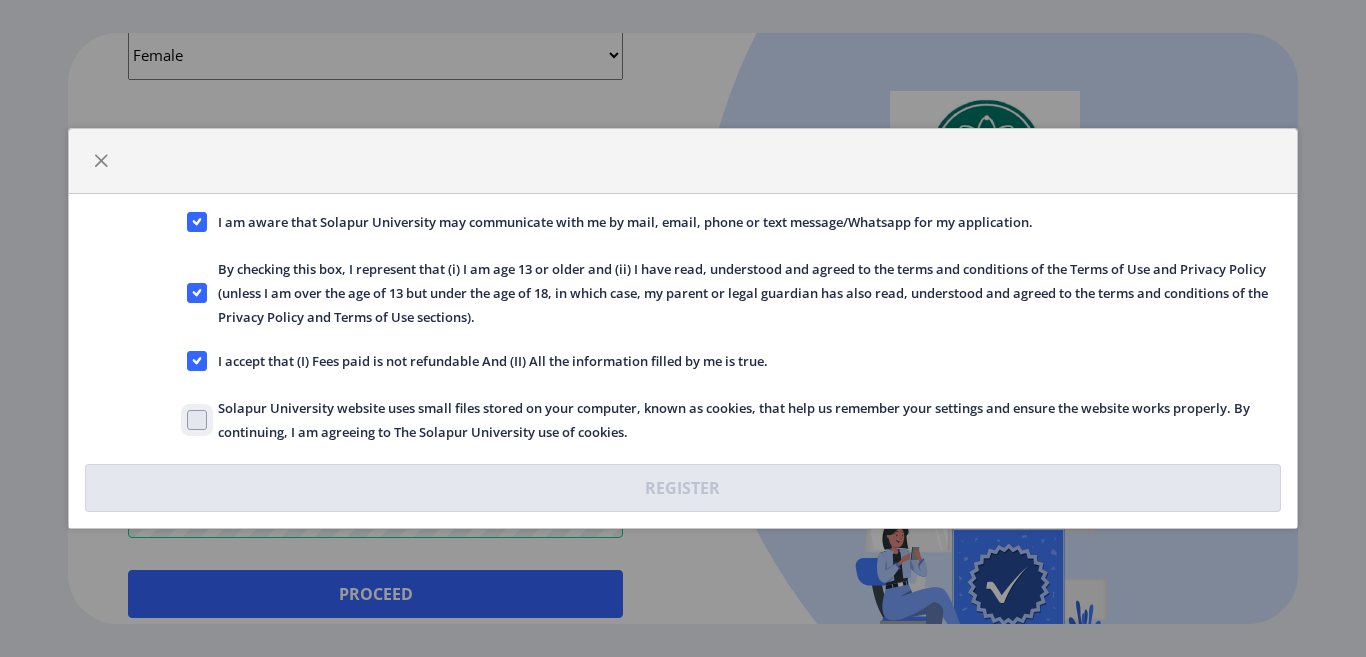 click on "Solapur University website uses small files stored on your computer, known as cookies, that help us remember your settings and ensure the website works properly. By continuing, I am agreeing to The Solapur University use of cookies." 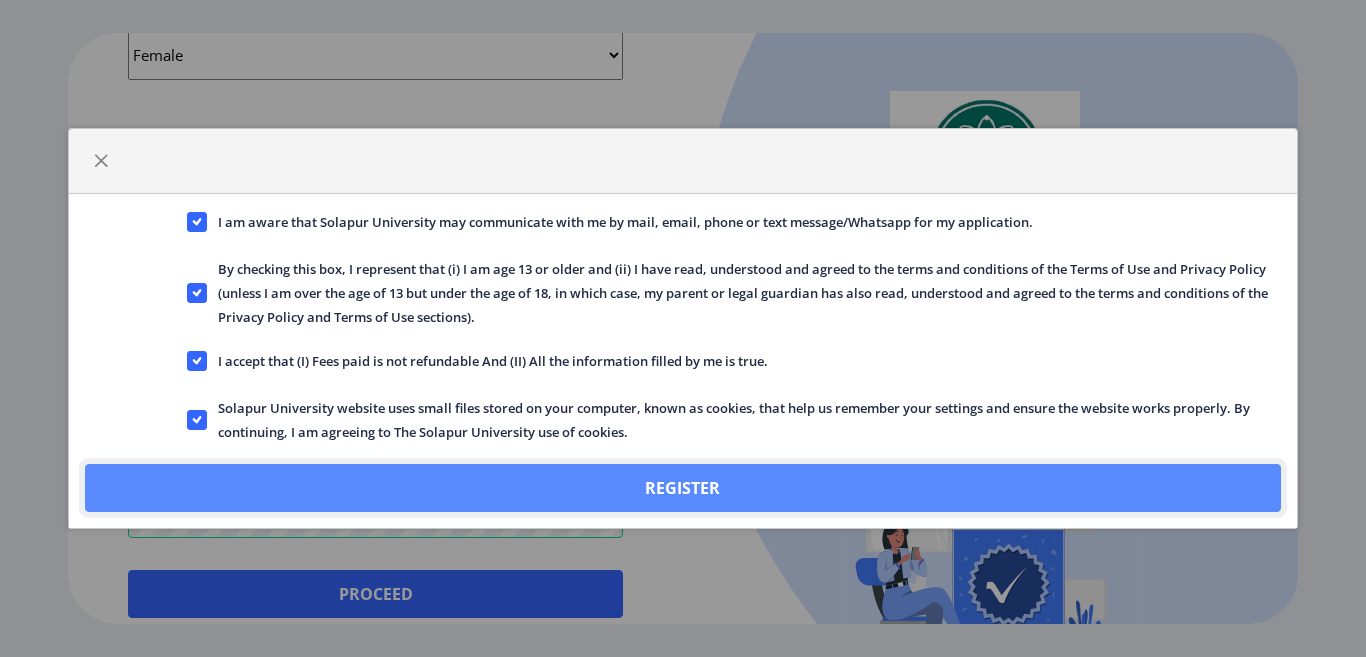click on "Register" 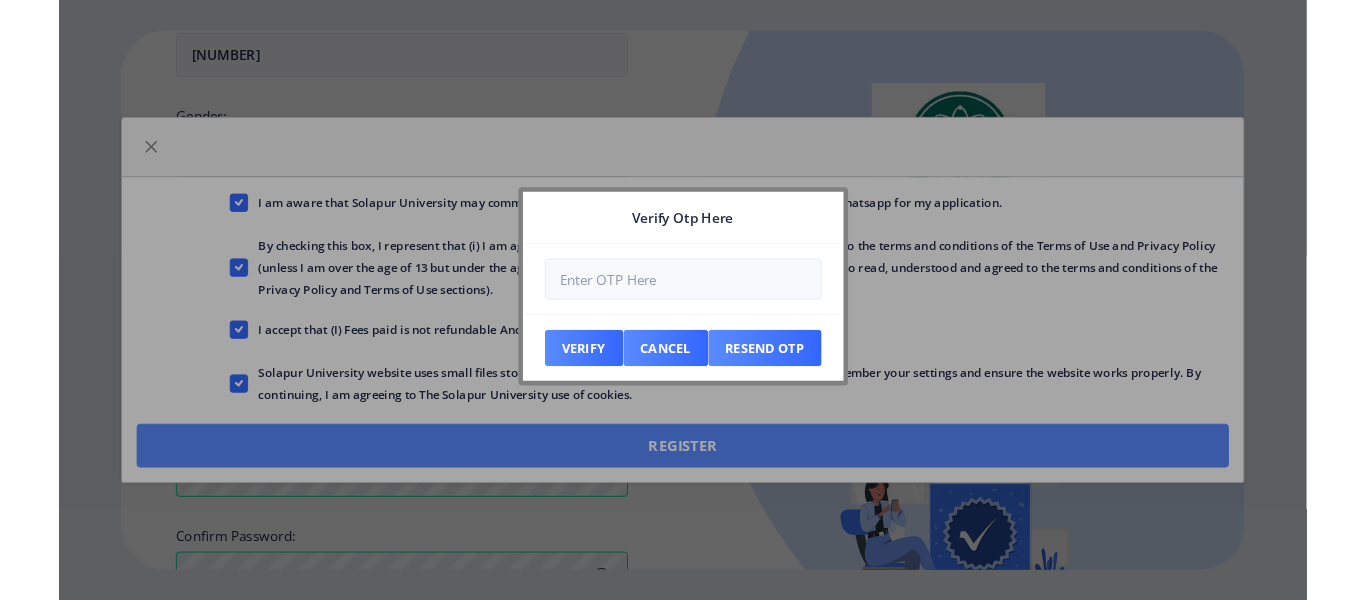 scroll, scrollTop: 939, scrollLeft: 0, axis: vertical 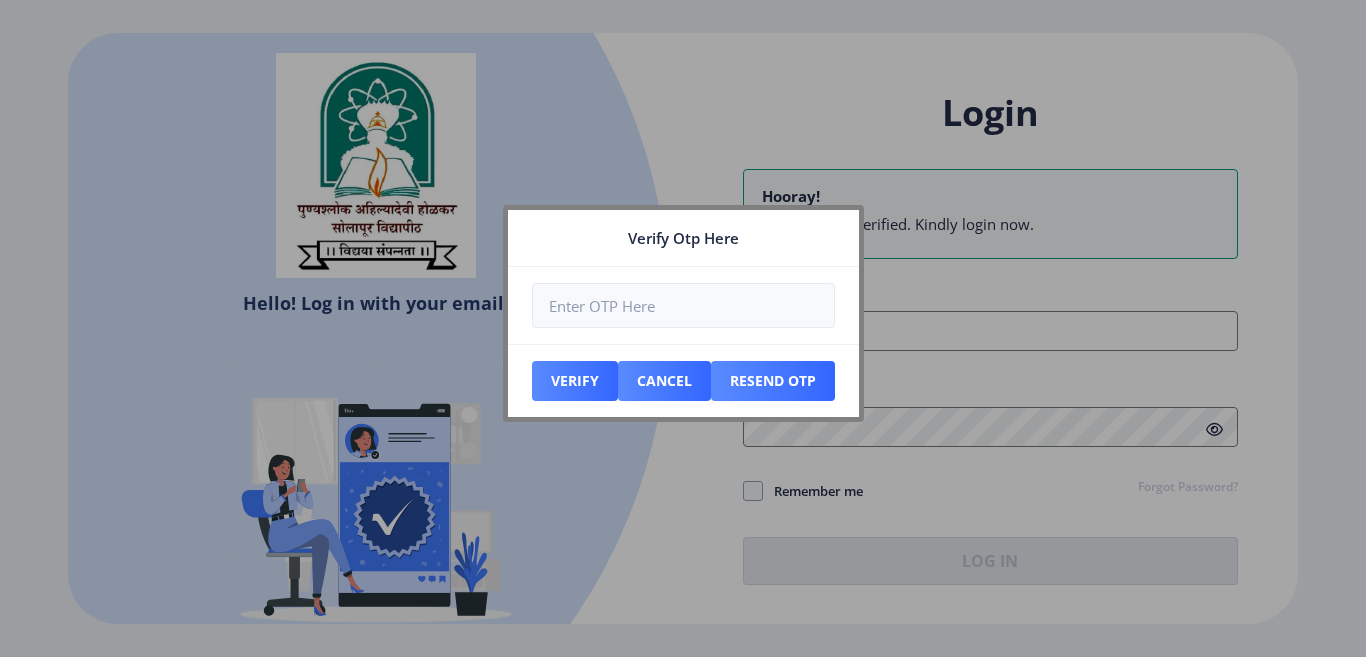 type on "[EMAIL]" 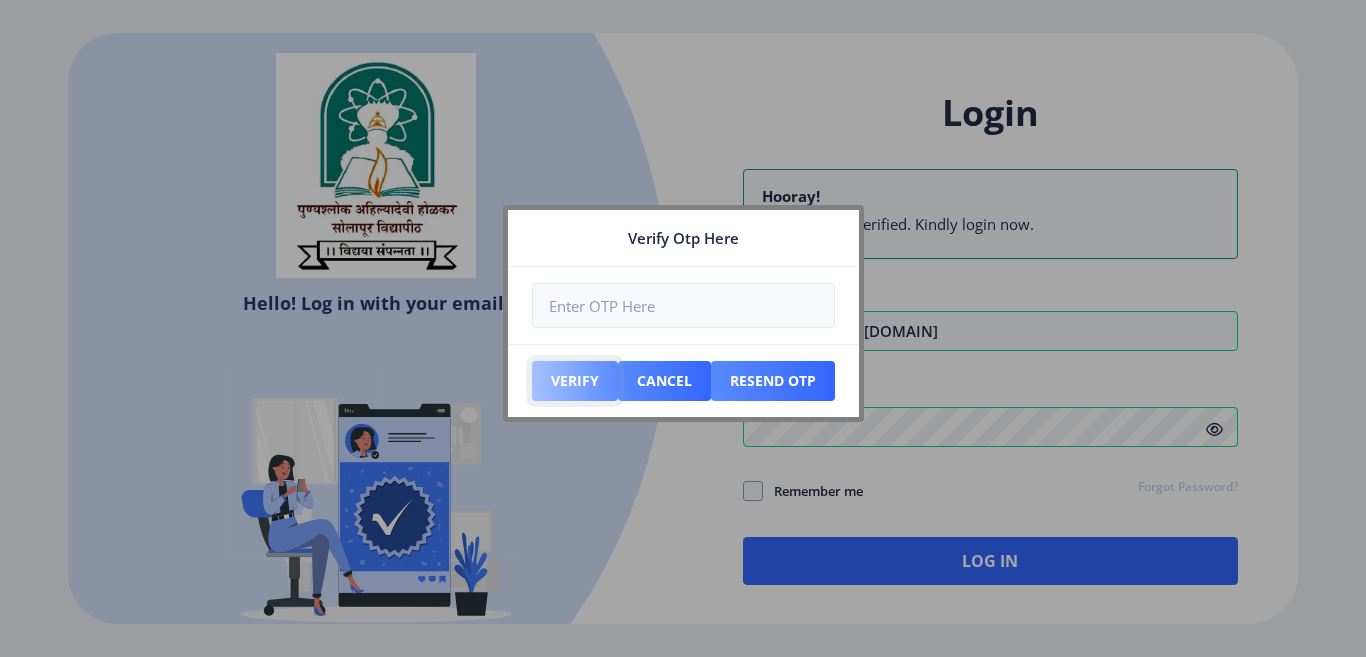 click on "Verify" at bounding box center (575, 381) 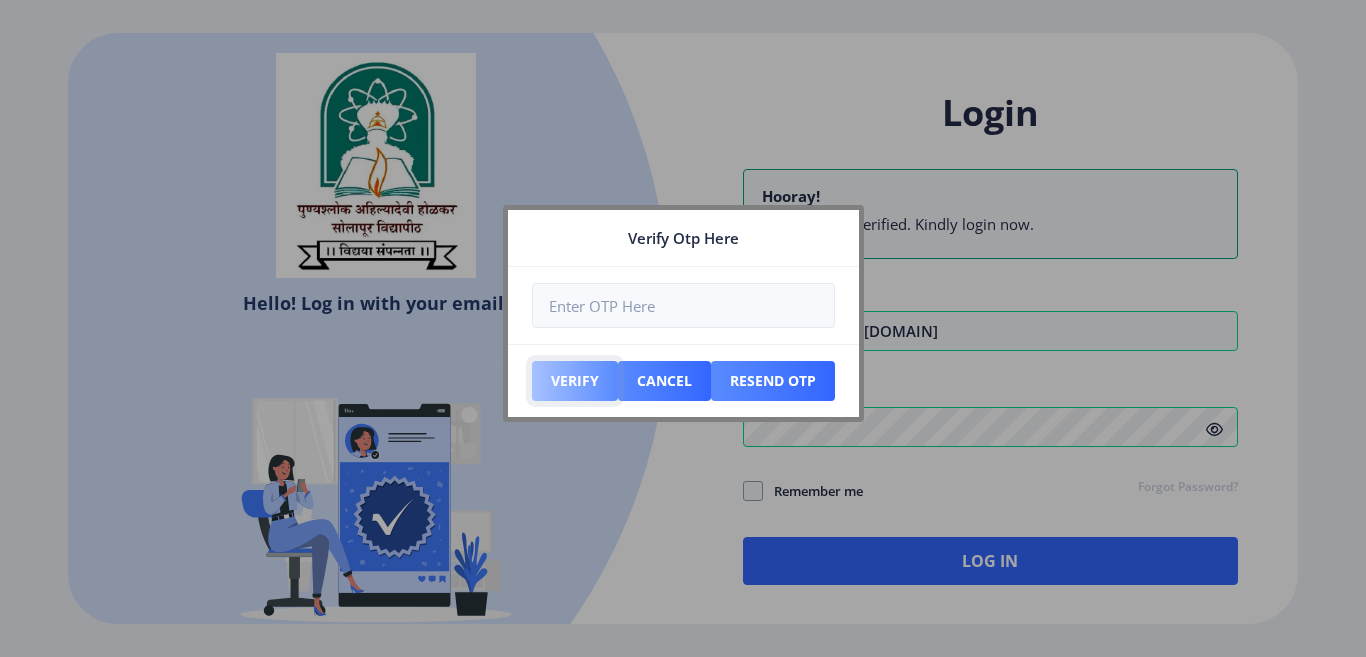 click on "Verify" at bounding box center [575, 381] 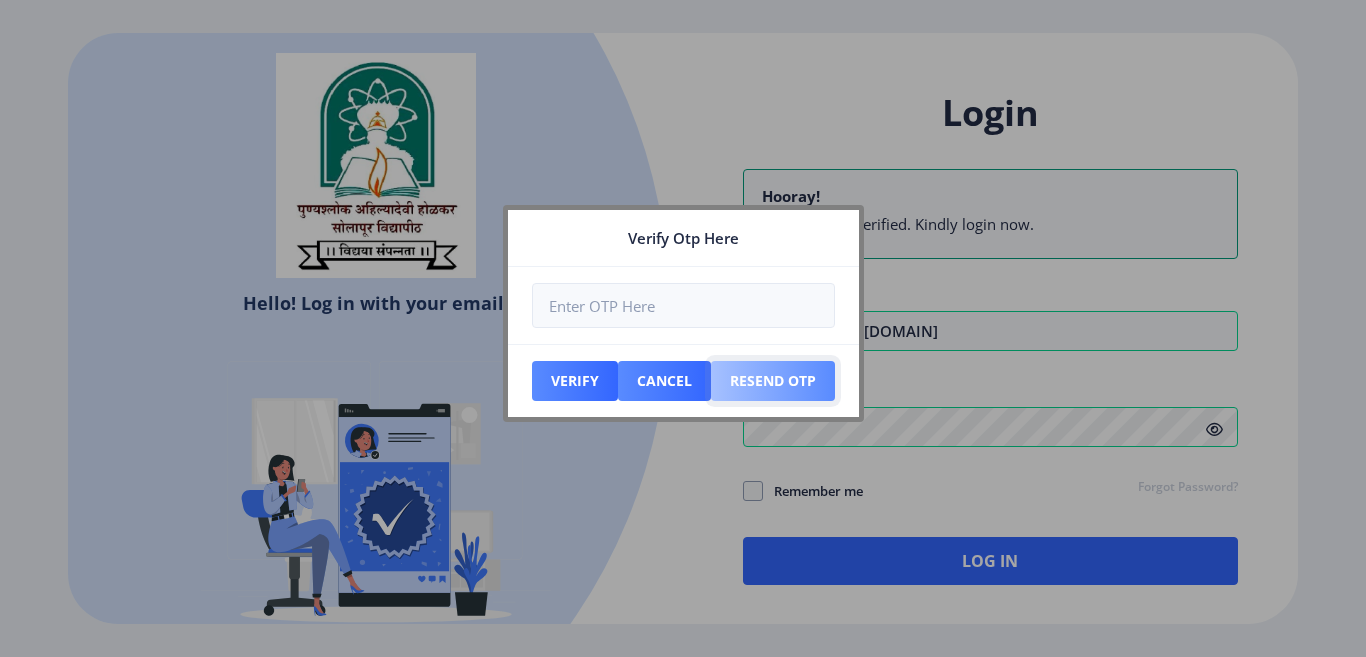 click on "Resend Otp" at bounding box center [575, 381] 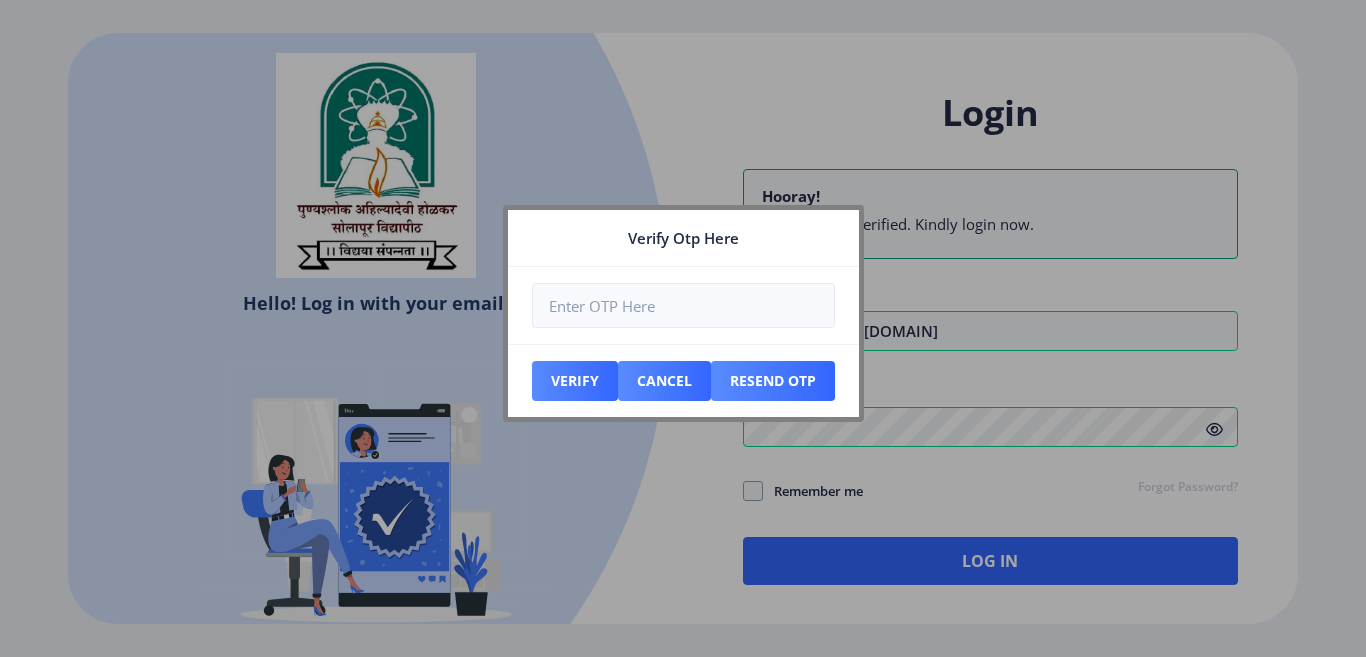 click 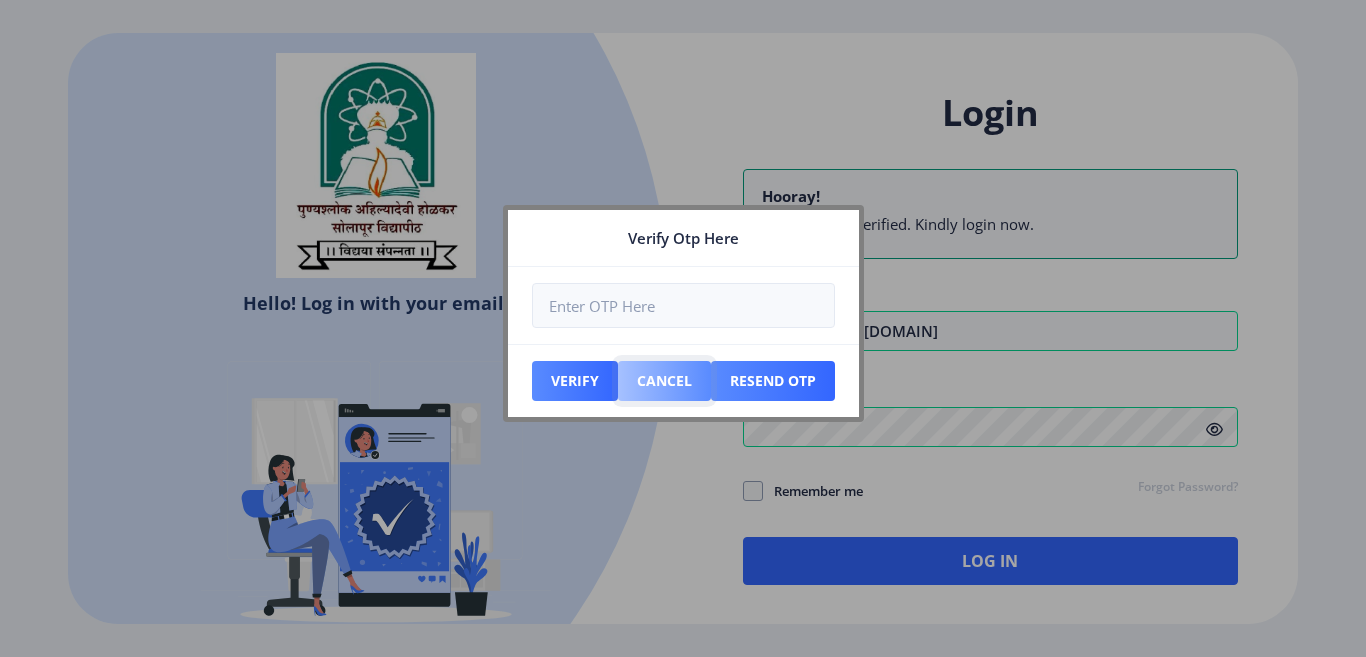 click on "Cancel" at bounding box center [575, 381] 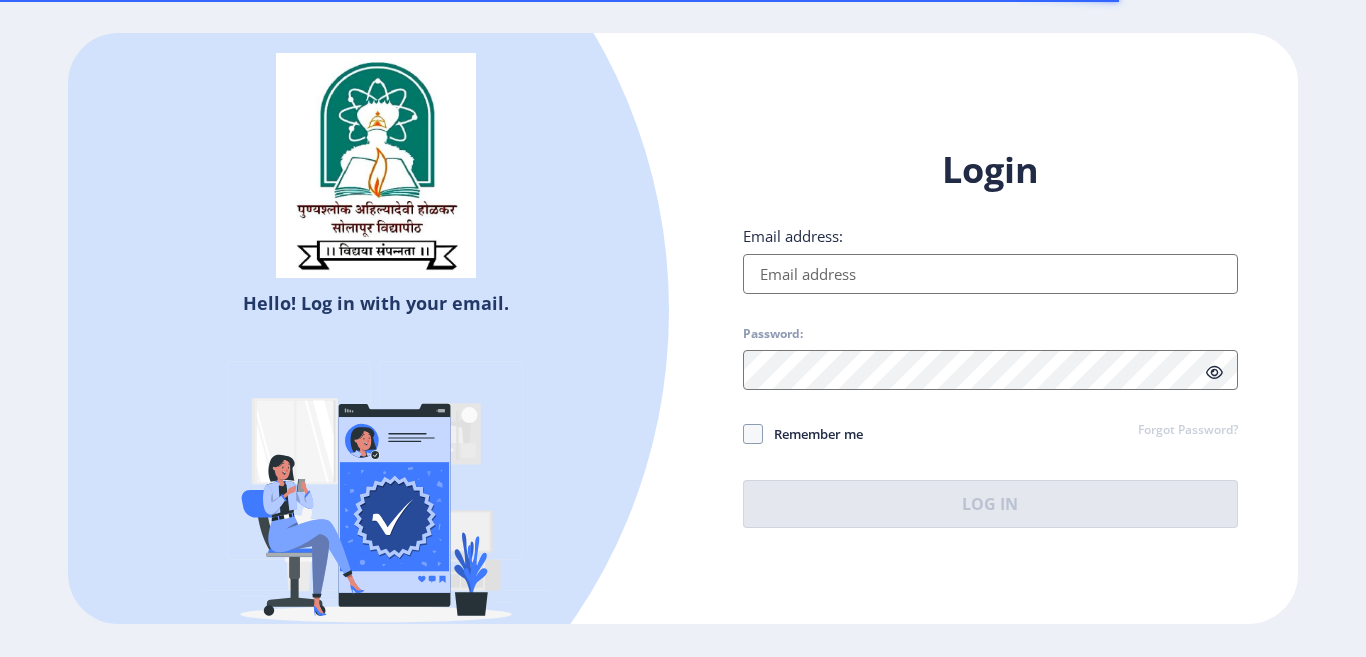 type on "[EMAIL]" 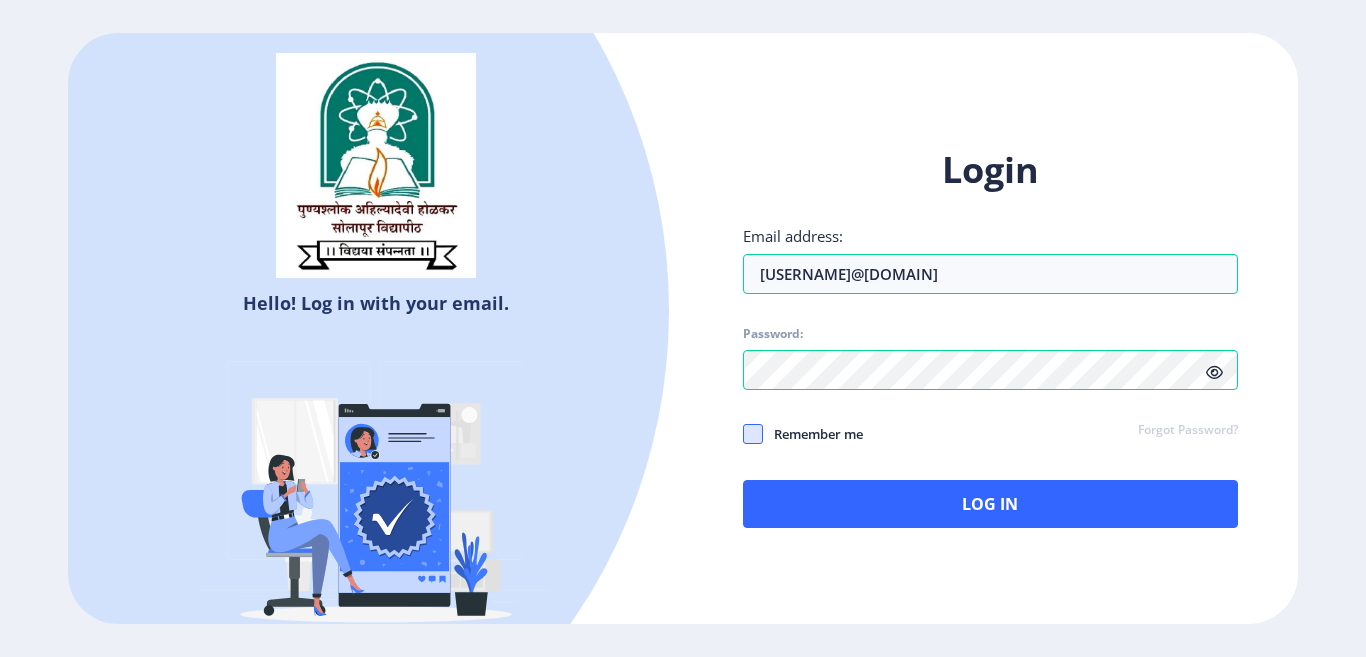 click 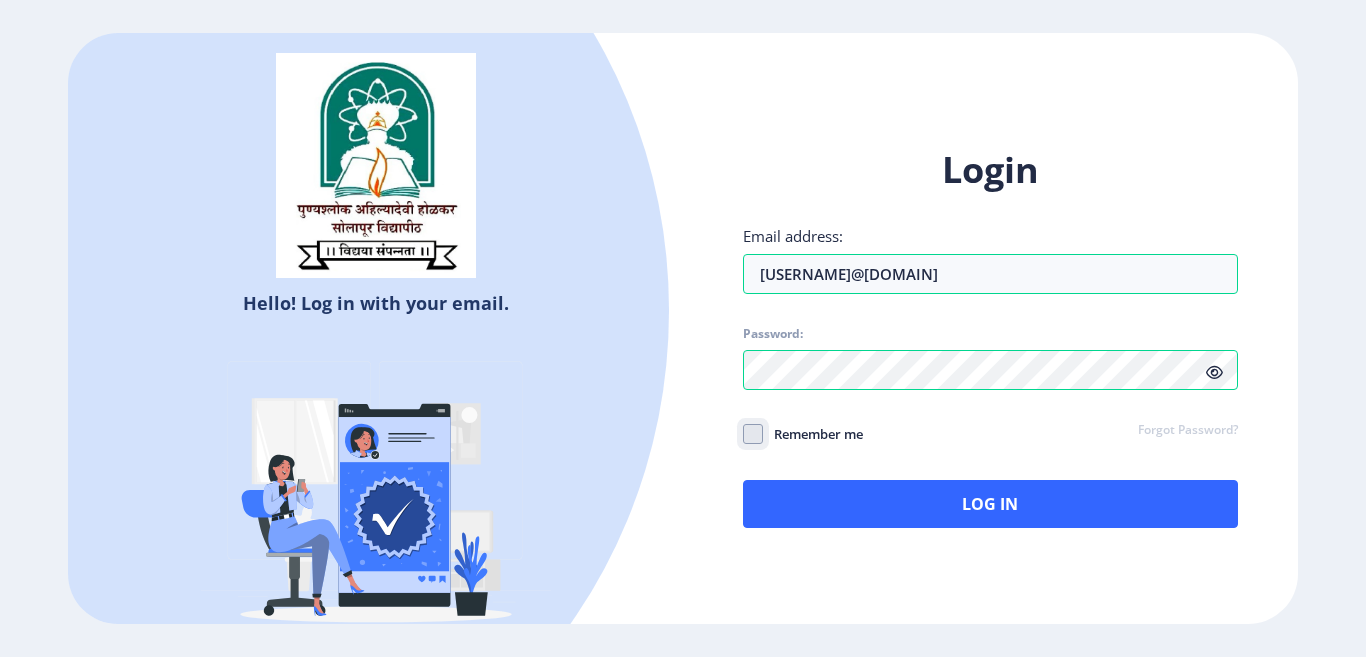 click on "Remember me" 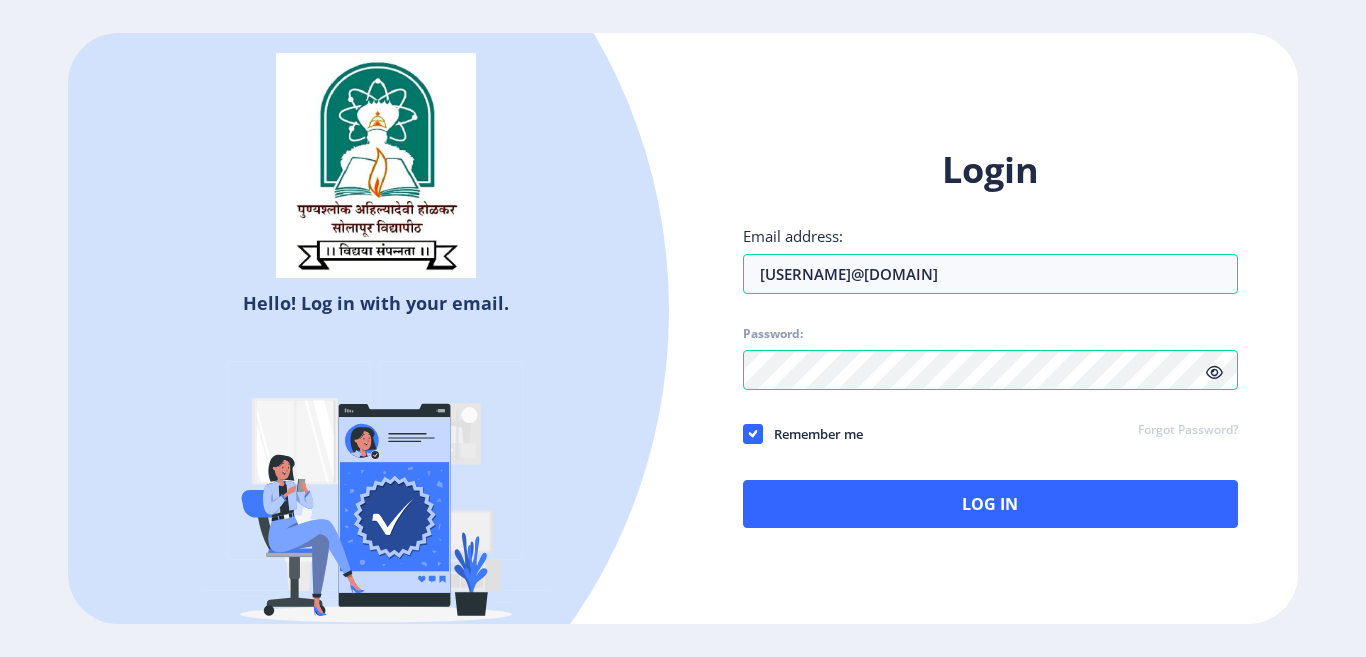 click 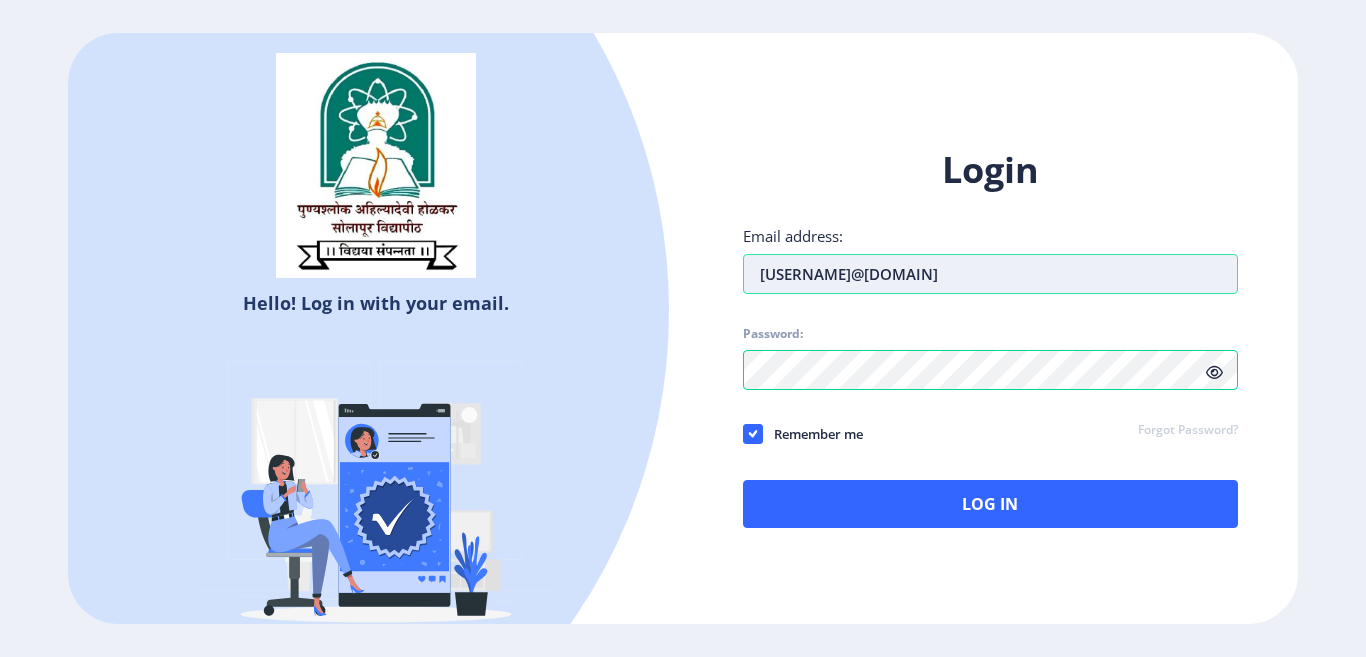 click on "[EMAIL]" at bounding box center [990, 274] 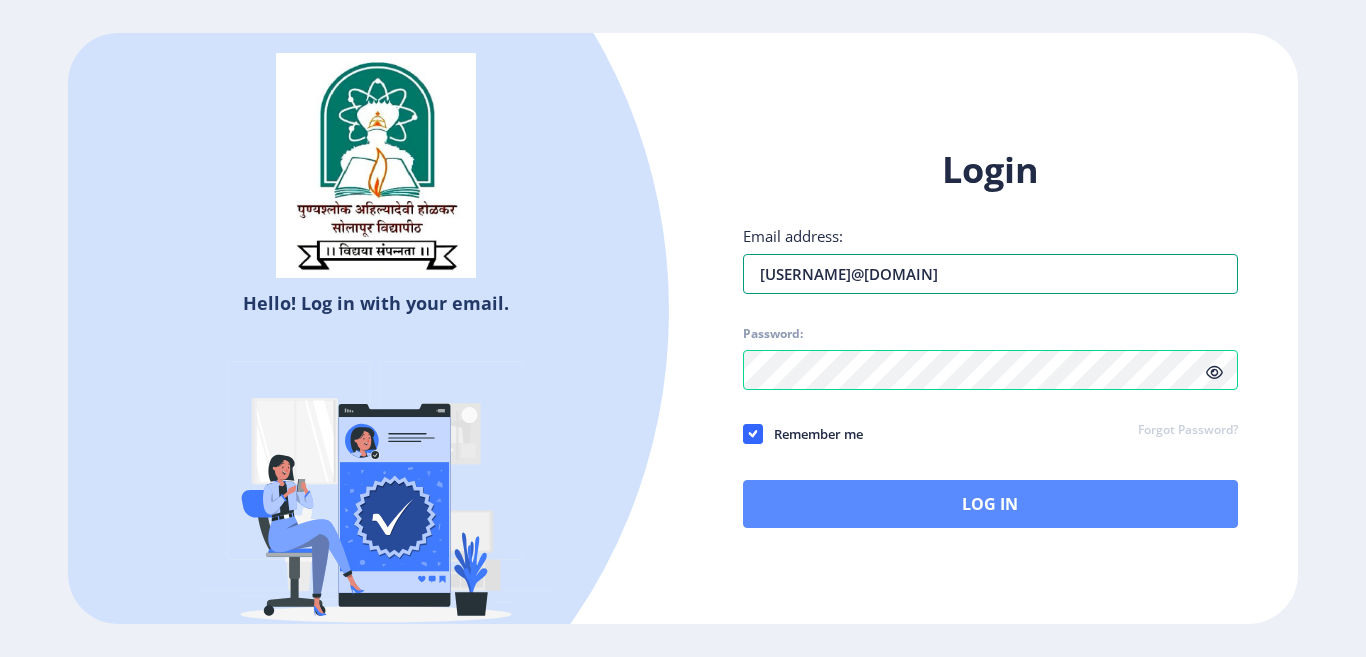 type on "santoshlshinde111@gmail.com" 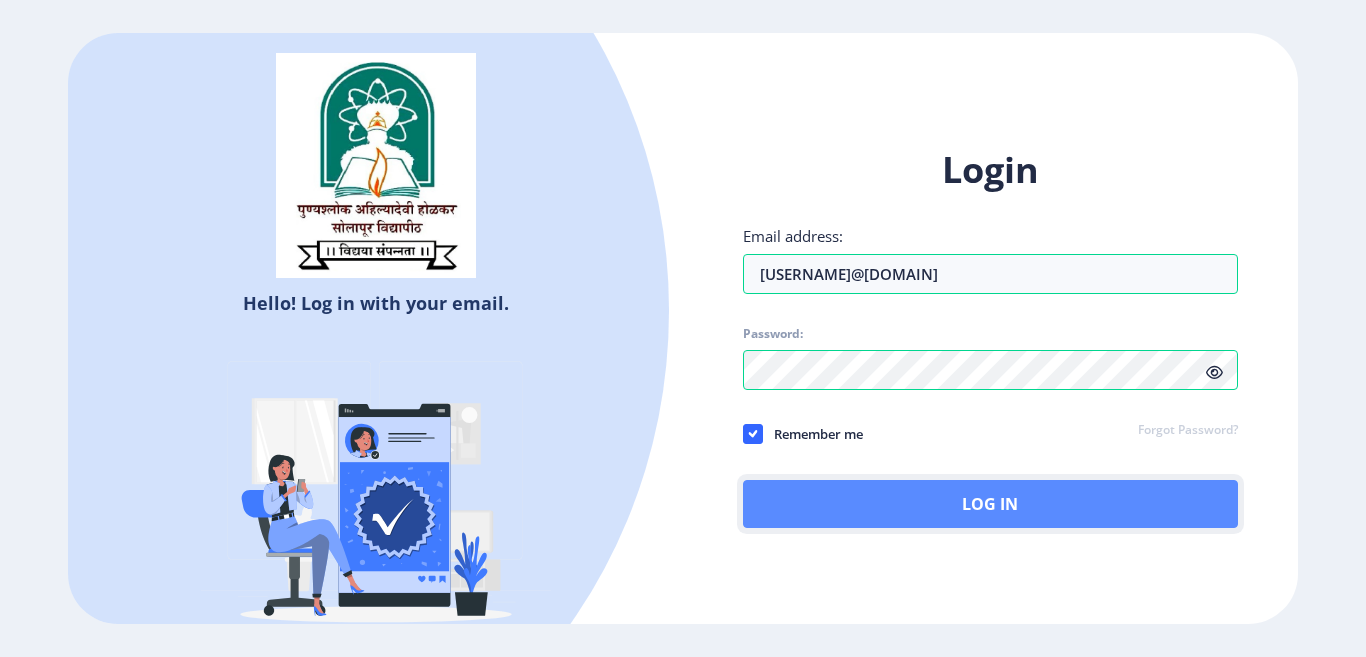 click on "Log In" 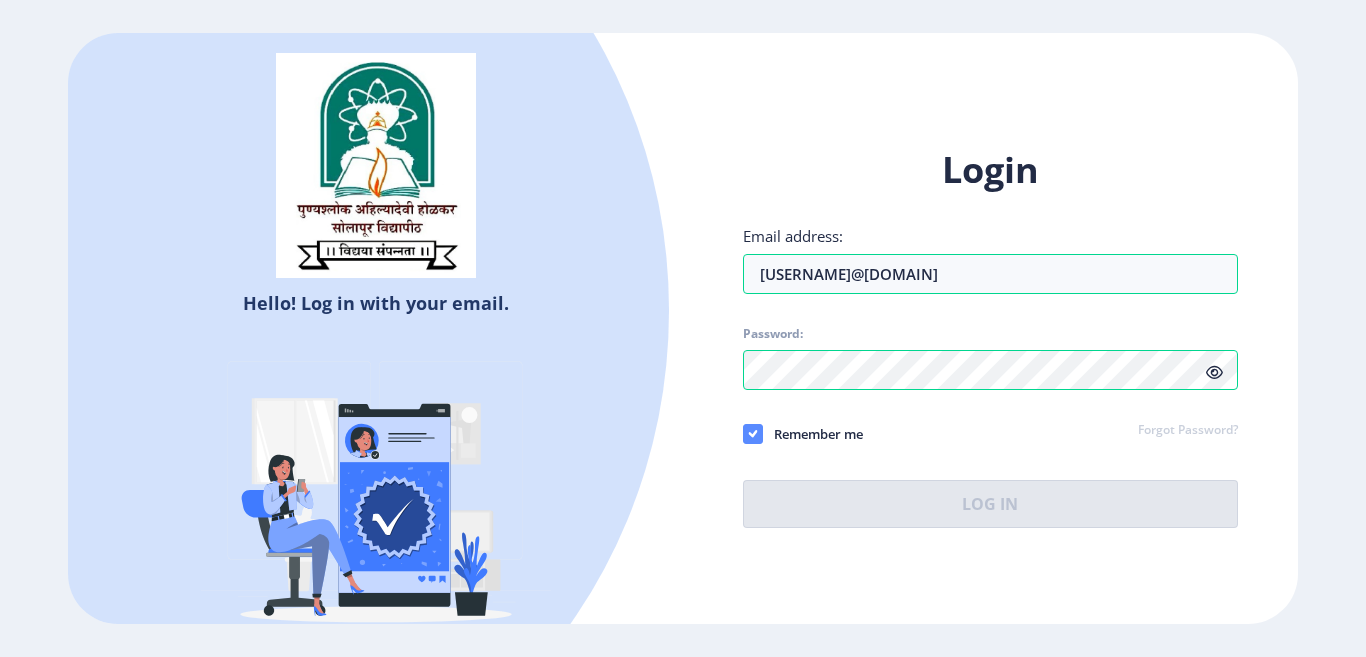click 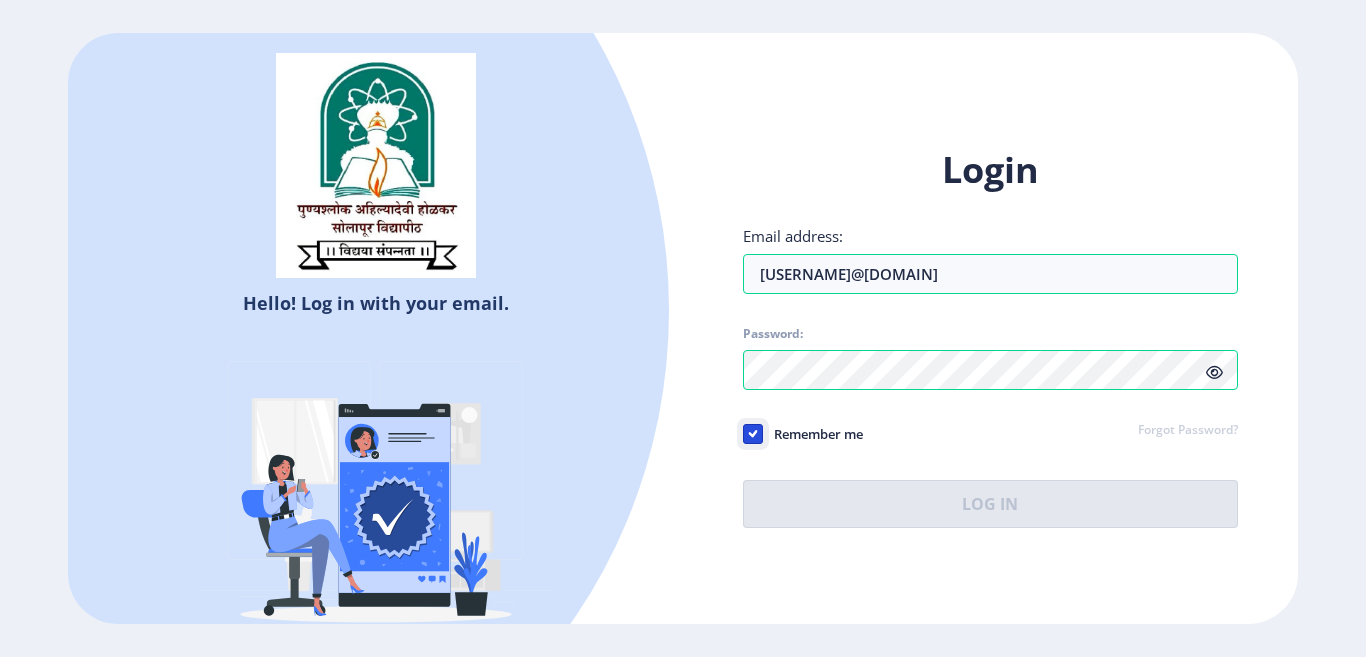 click on "Remember me" 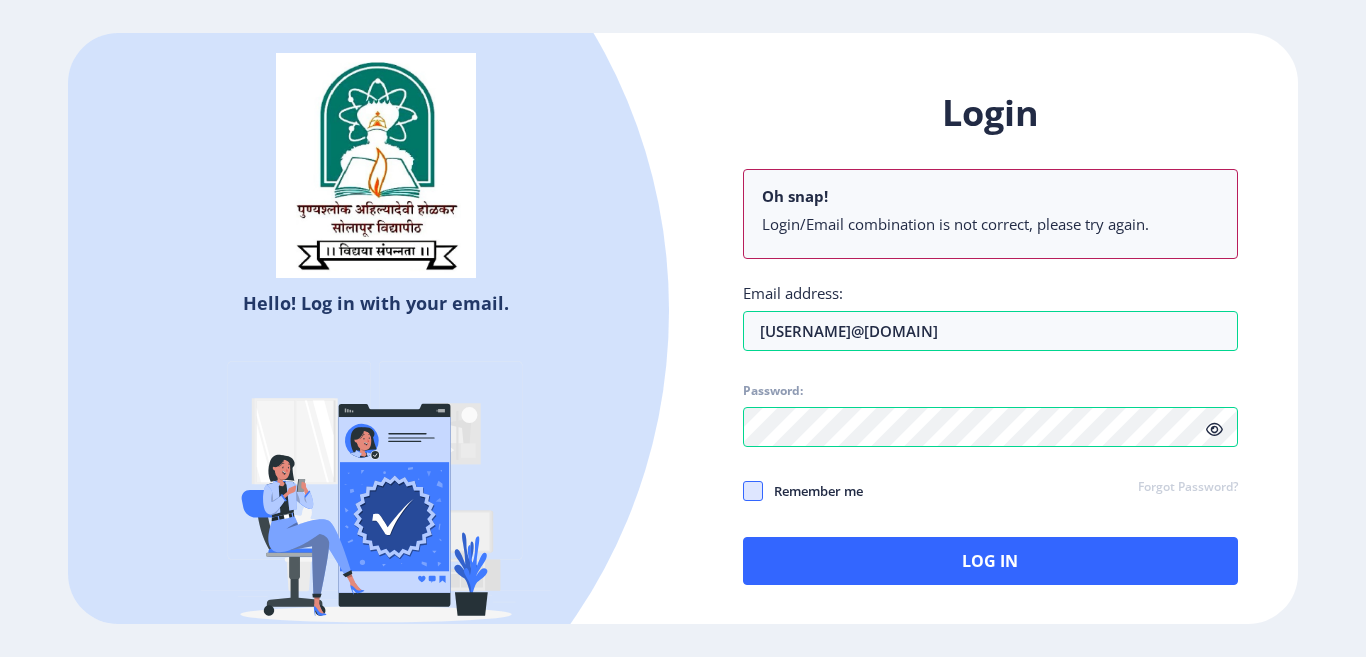 drag, startPoint x: 743, startPoint y: 483, endPoint x: 762, endPoint y: 497, distance: 23.600847 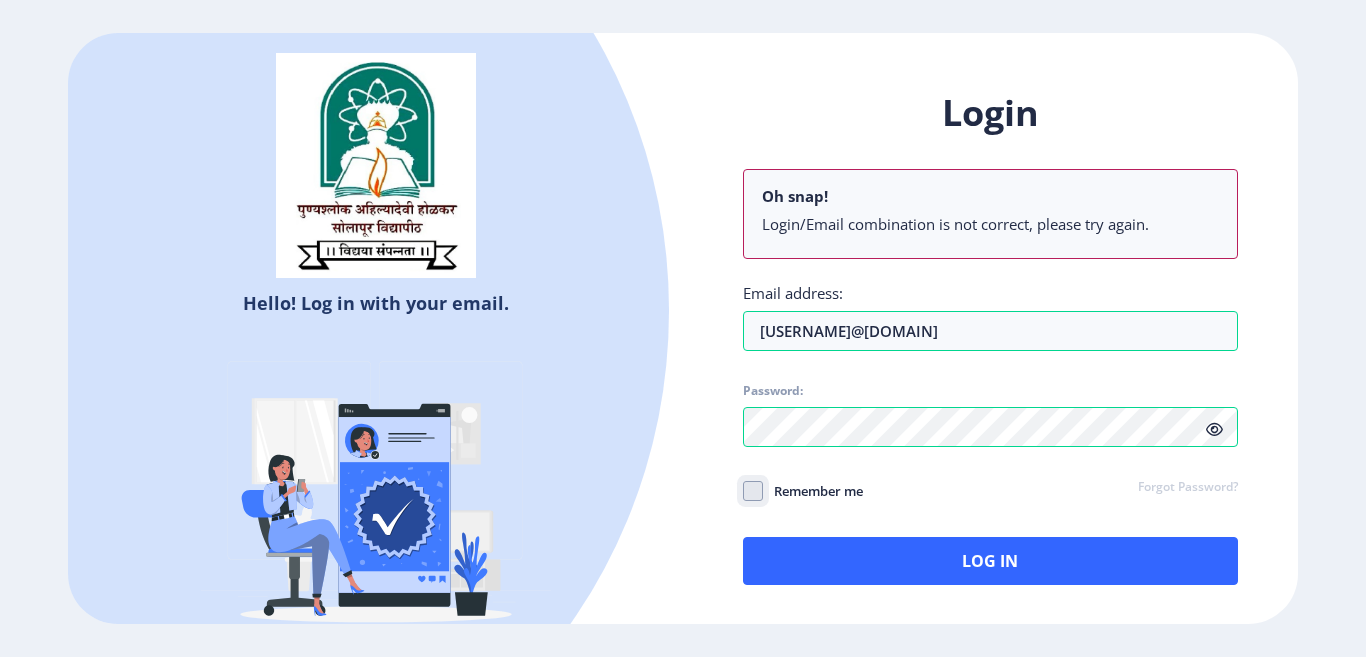 click on "Remember me" 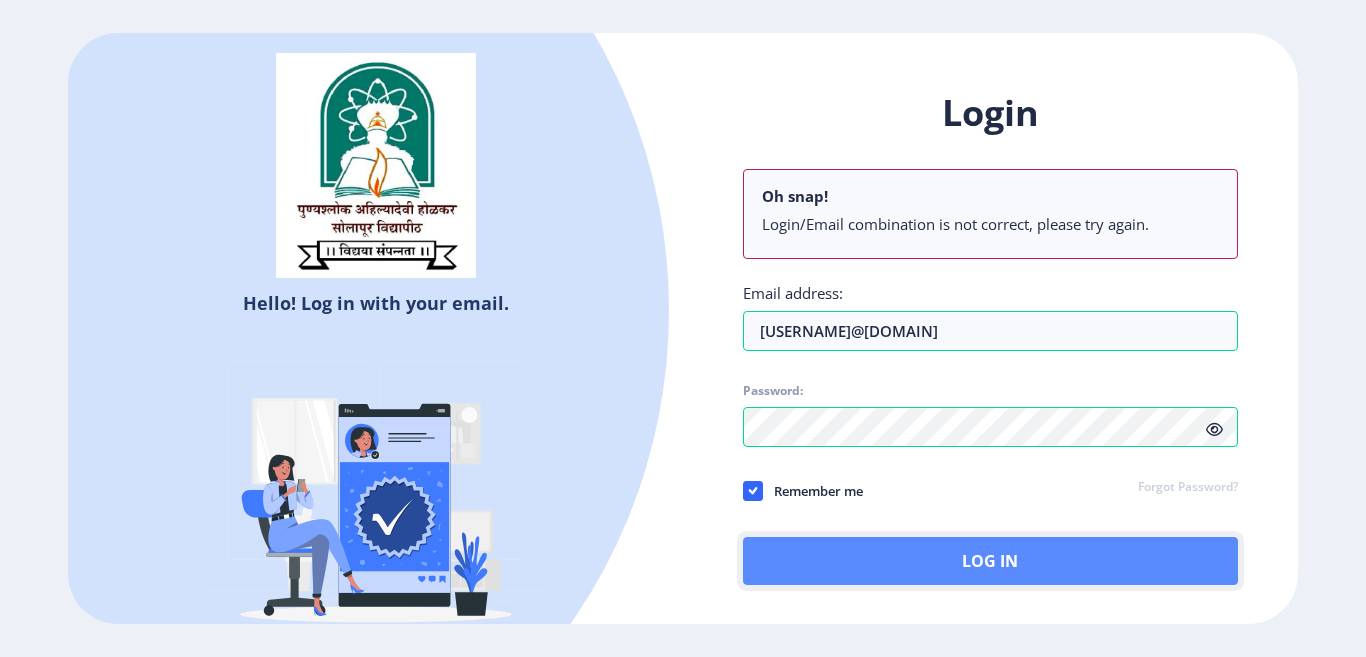 click on "Log In" 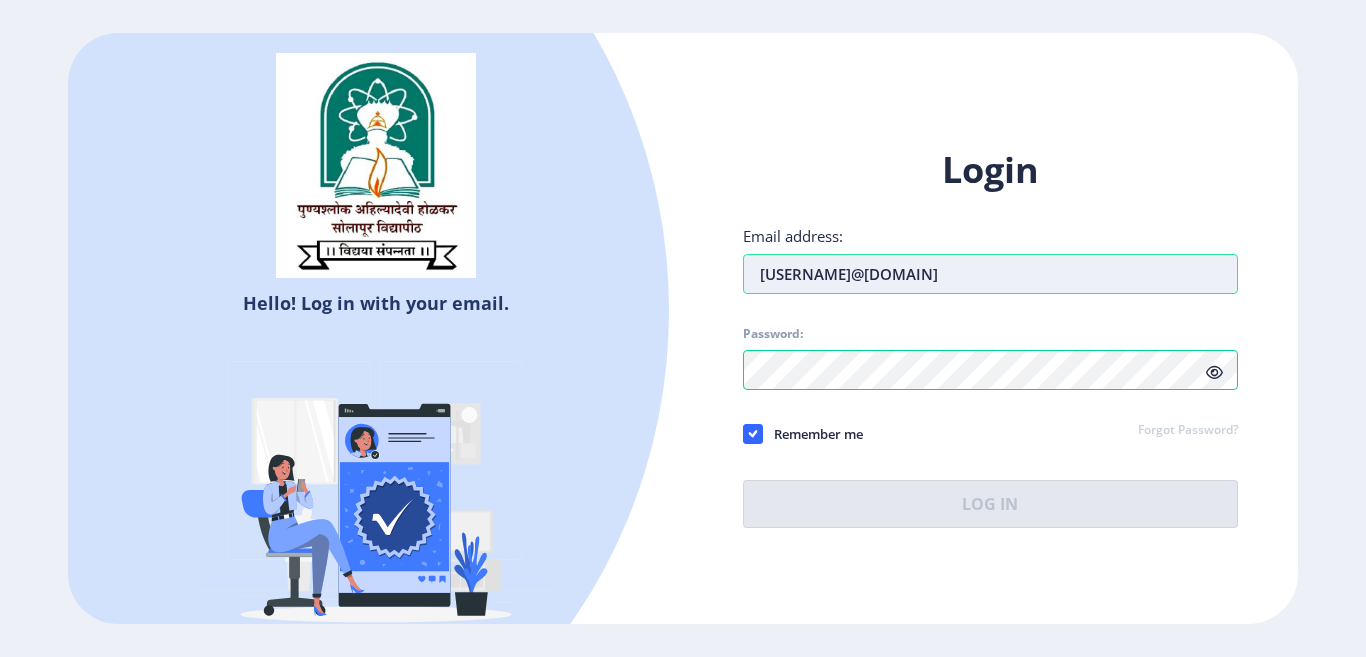 click on "santoshlshinde111@gmail.com" at bounding box center [990, 274] 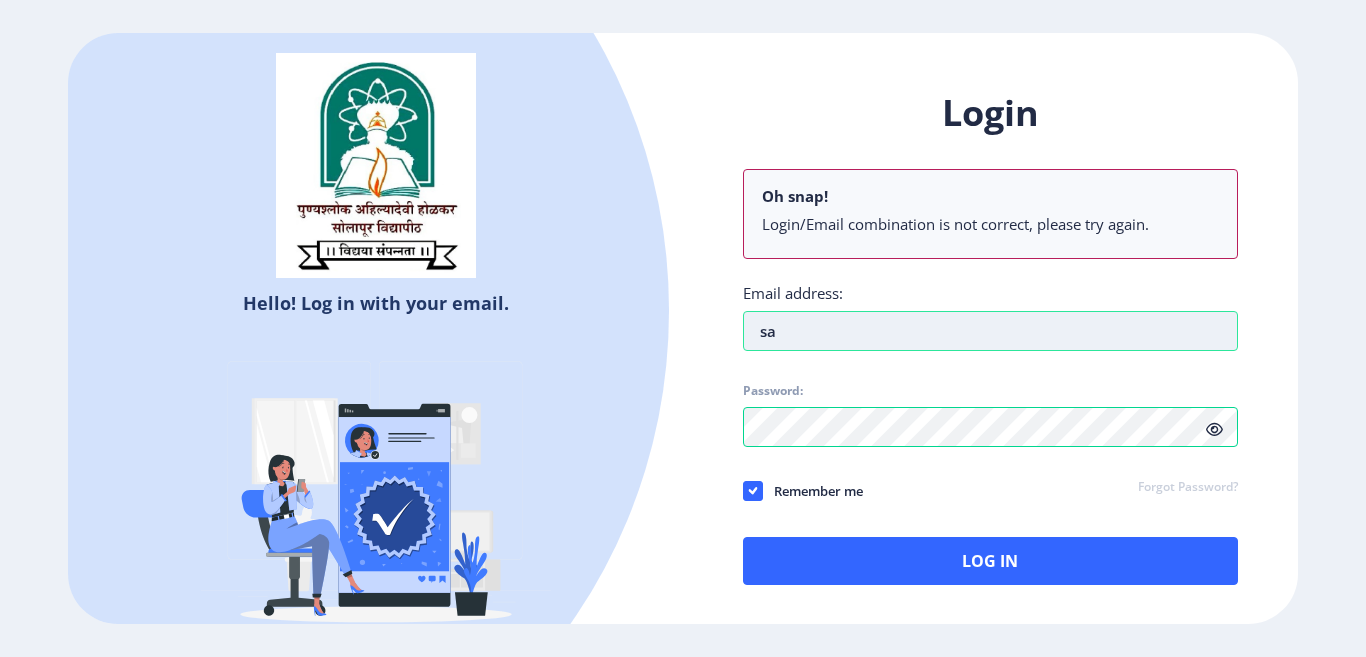 type on "s" 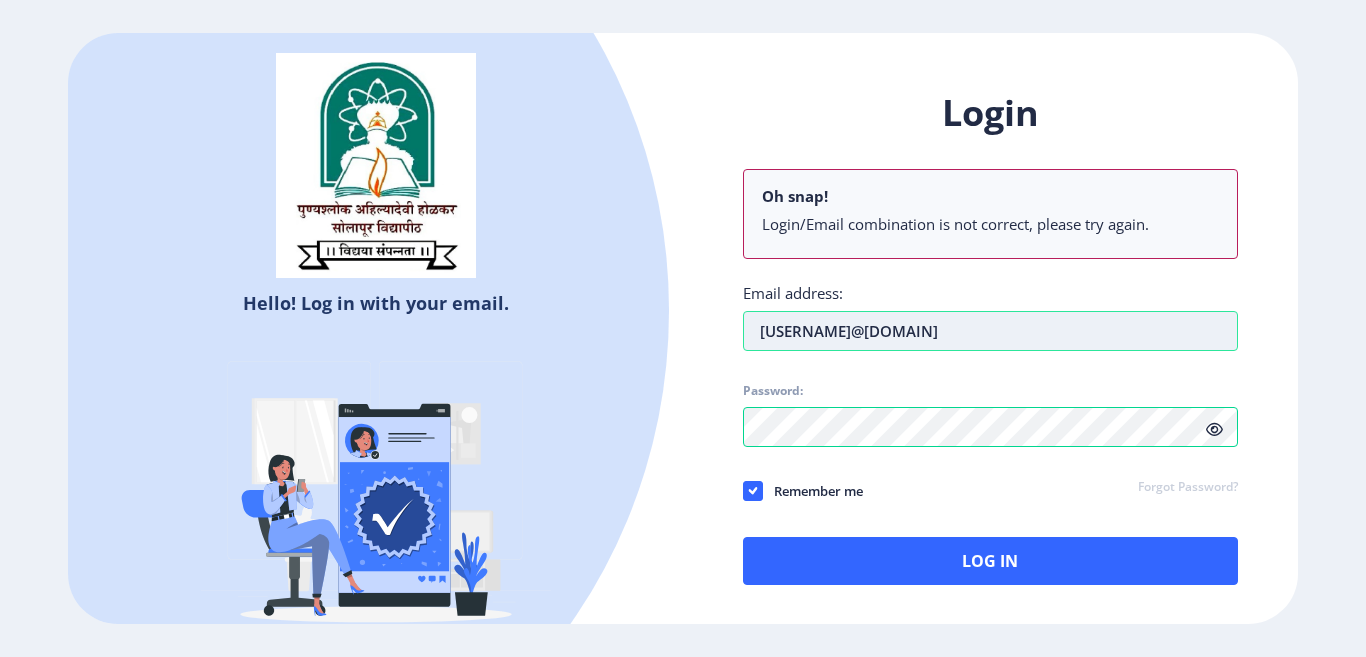 click on "santoshlshnde111@gmail.com" at bounding box center (990, 331) 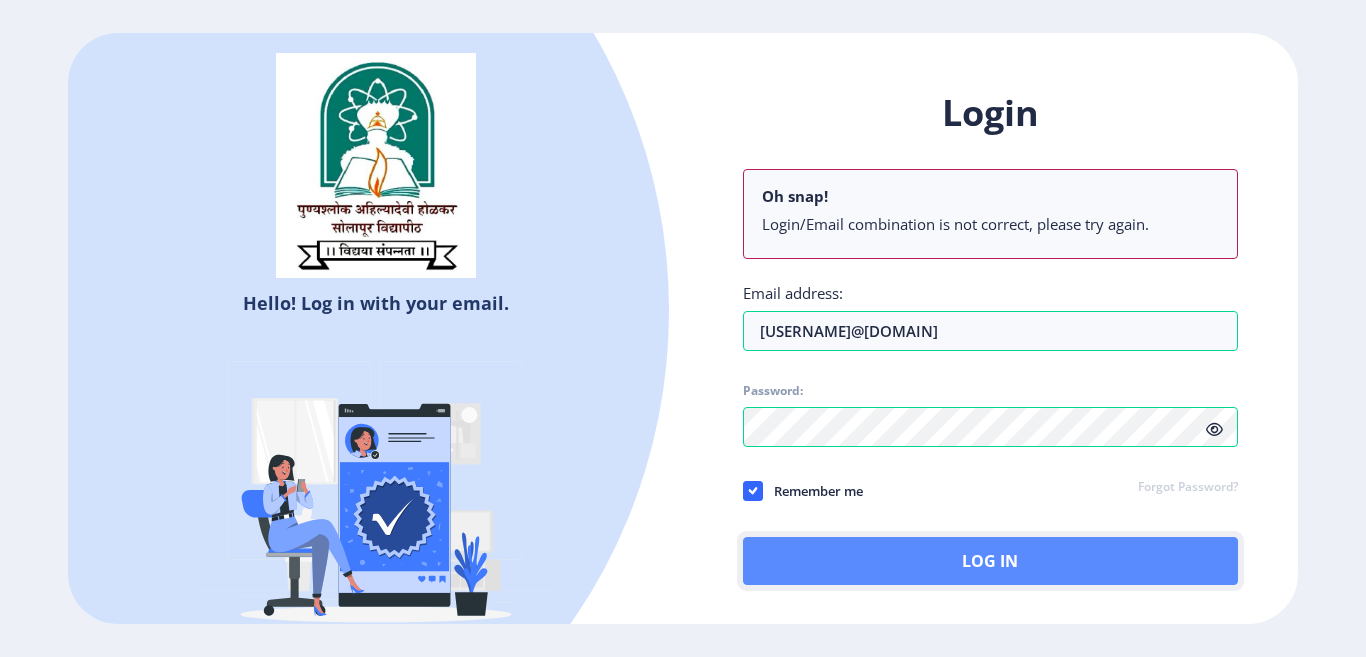 click on "Log In" 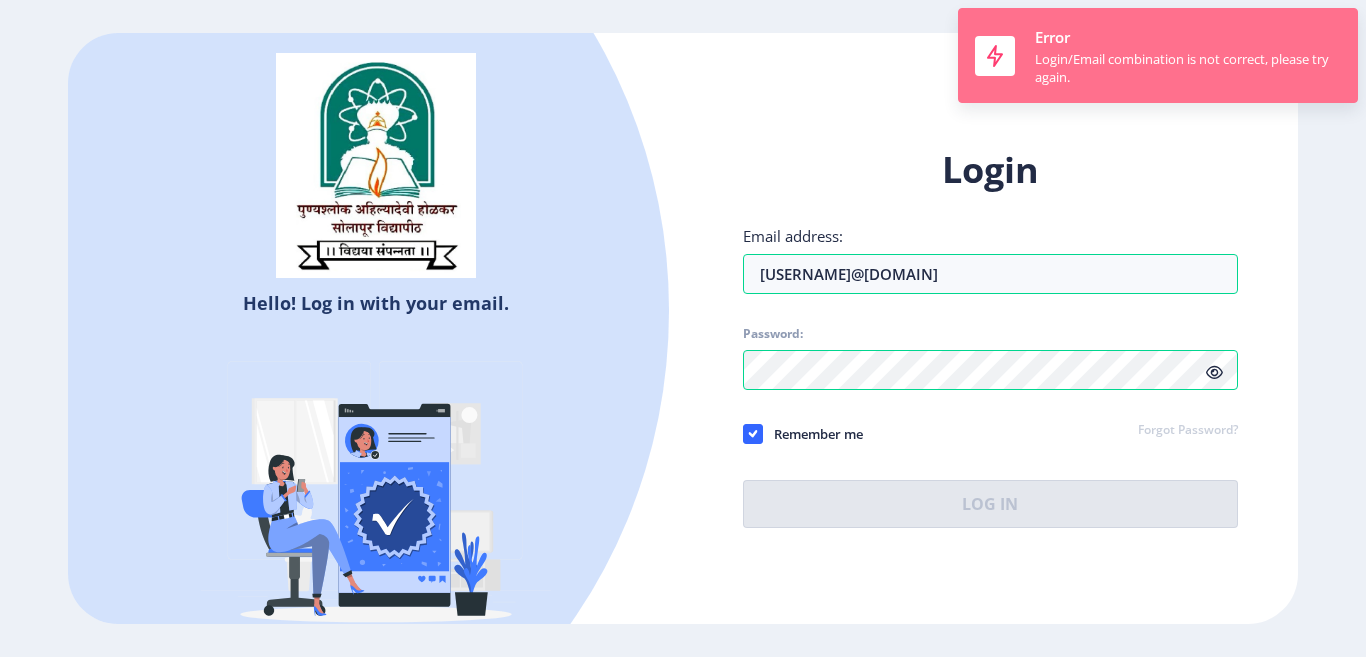 click on "Login/Email combination is not correct, please try again." at bounding box center (1188, 68) 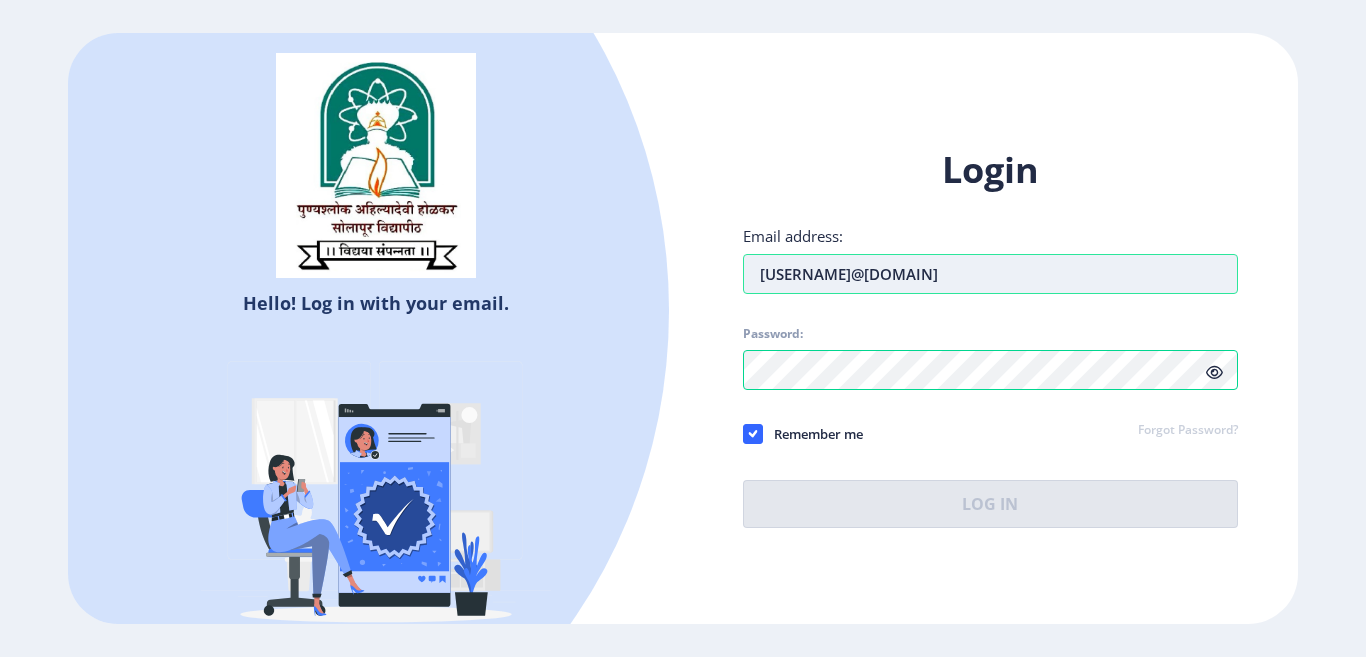 click on "santoshlshinde111@gmail.com" at bounding box center [990, 274] 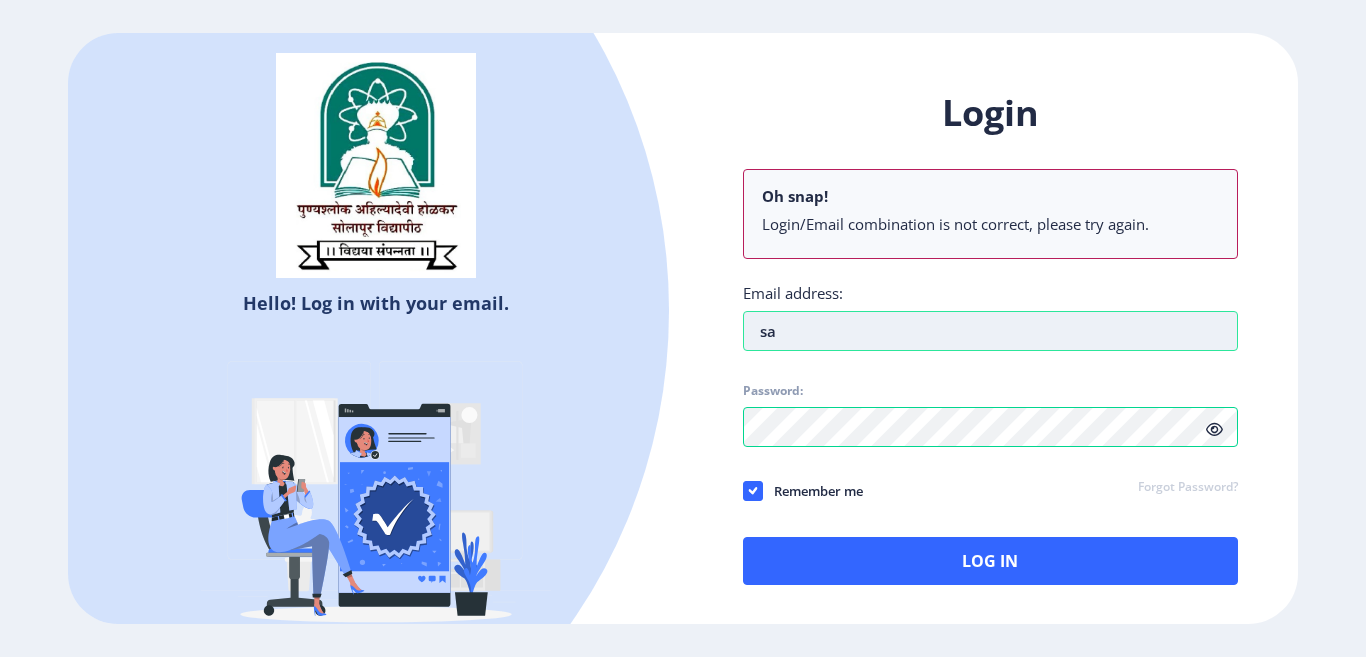 type on "s" 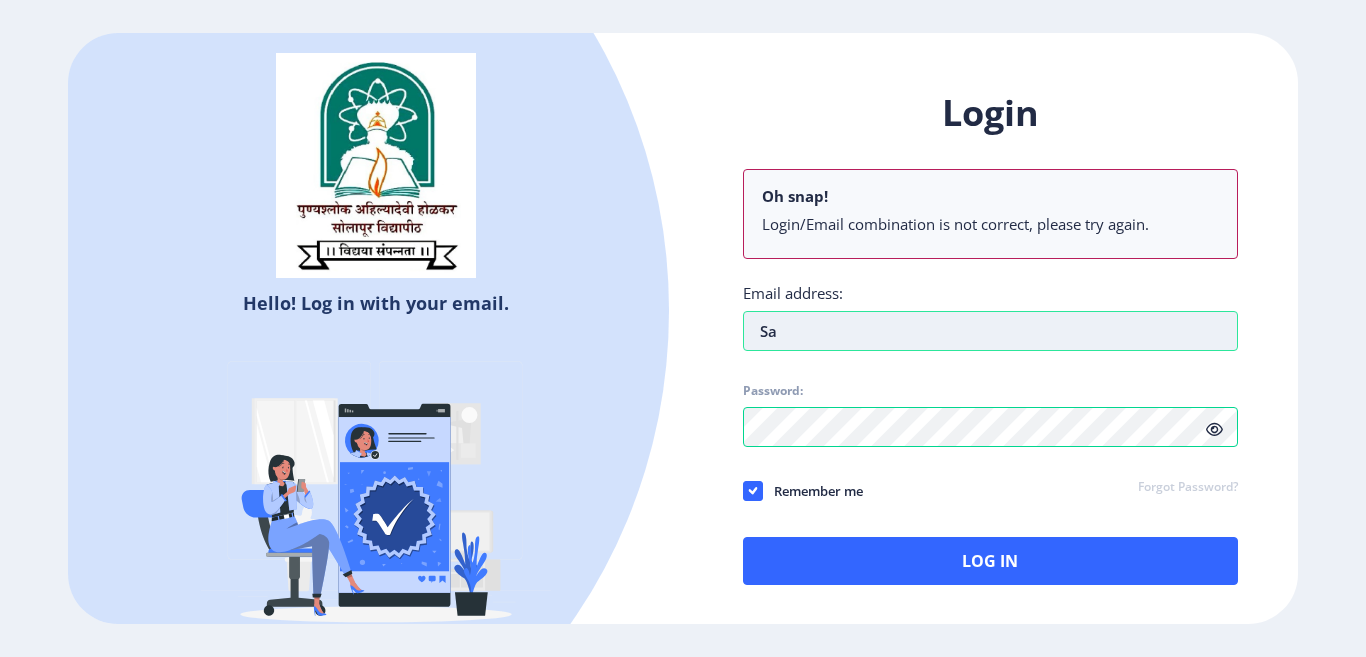 type on "S" 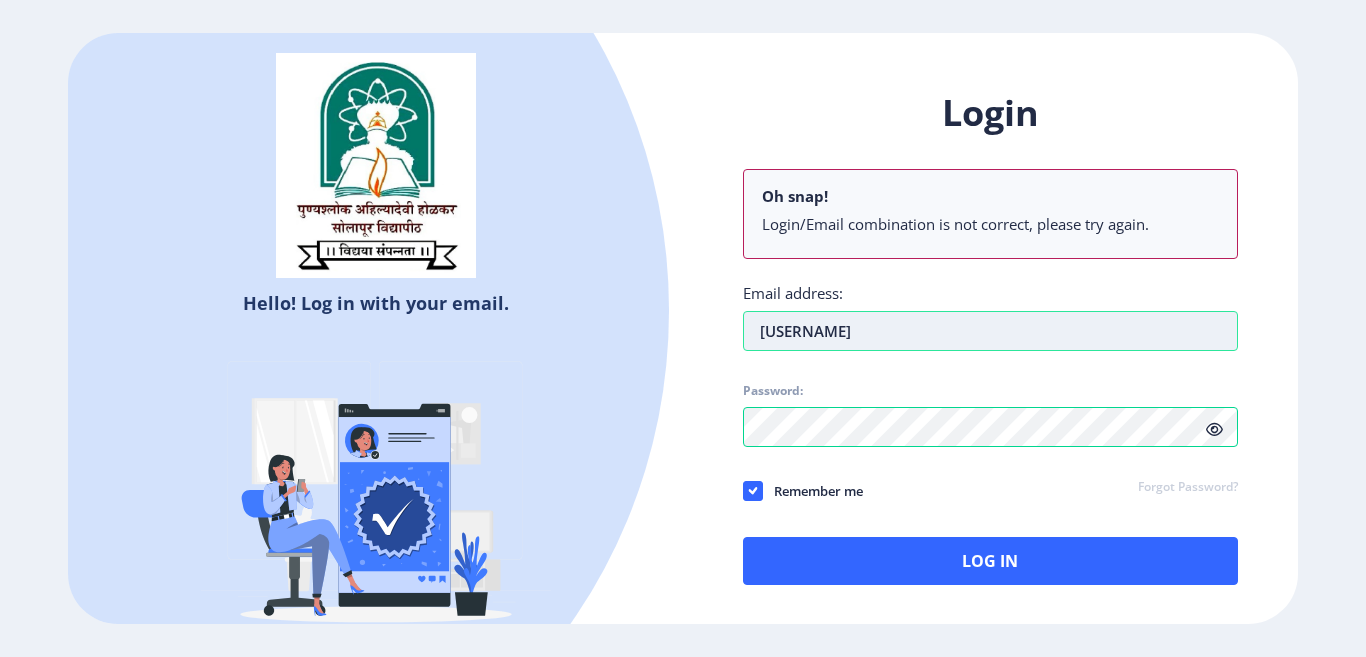 click on "ghueshraddha" at bounding box center (990, 331) 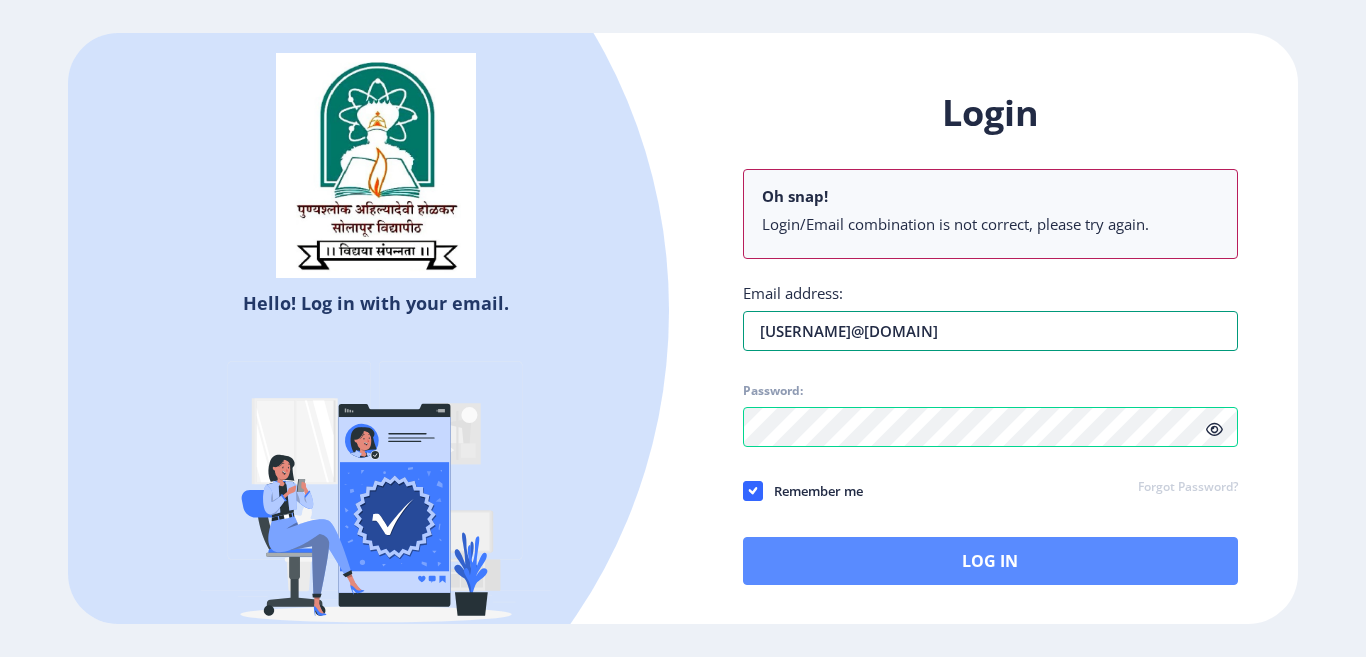type on "[EMAIL]" 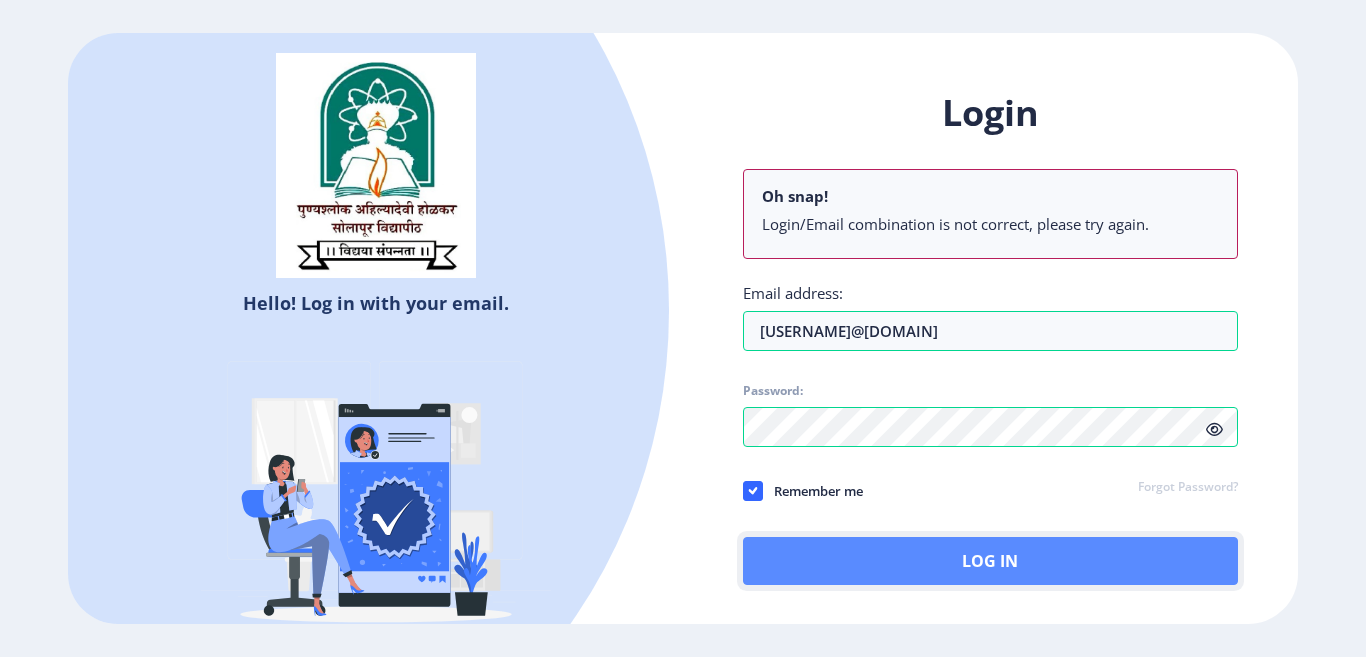 click on "Log In" 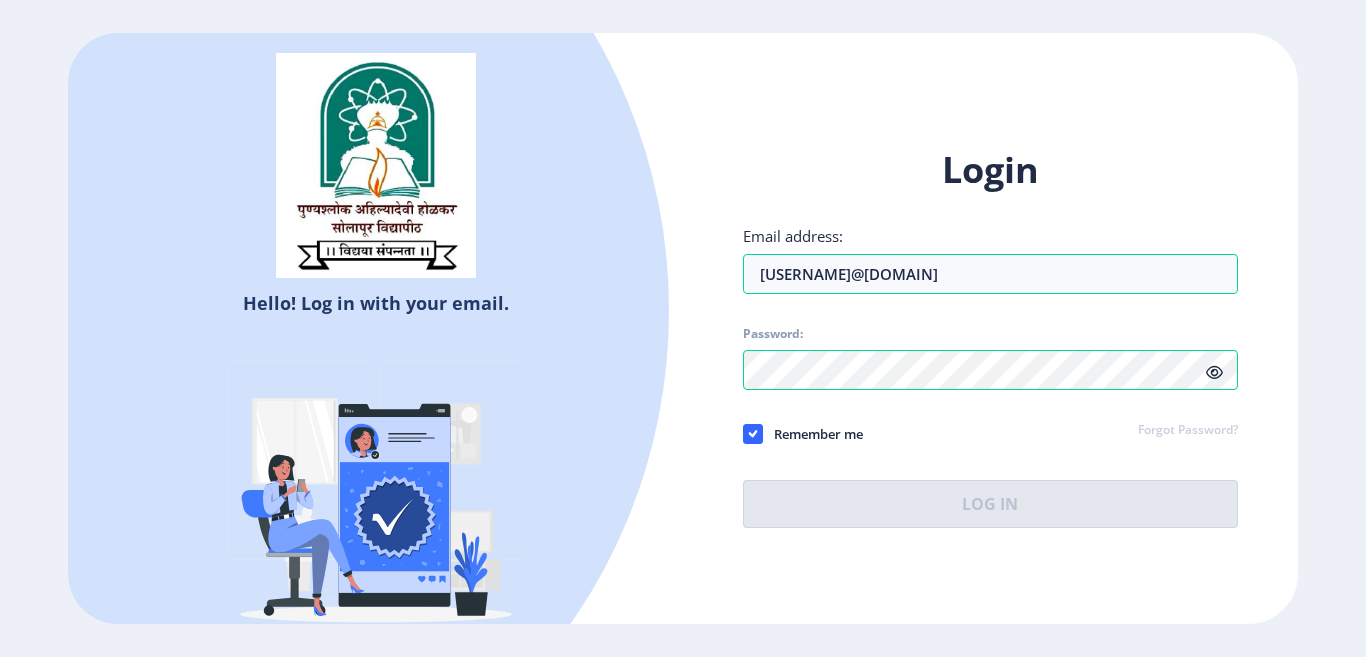 click on "Email address: ghuleshraddha40@gmail.com" 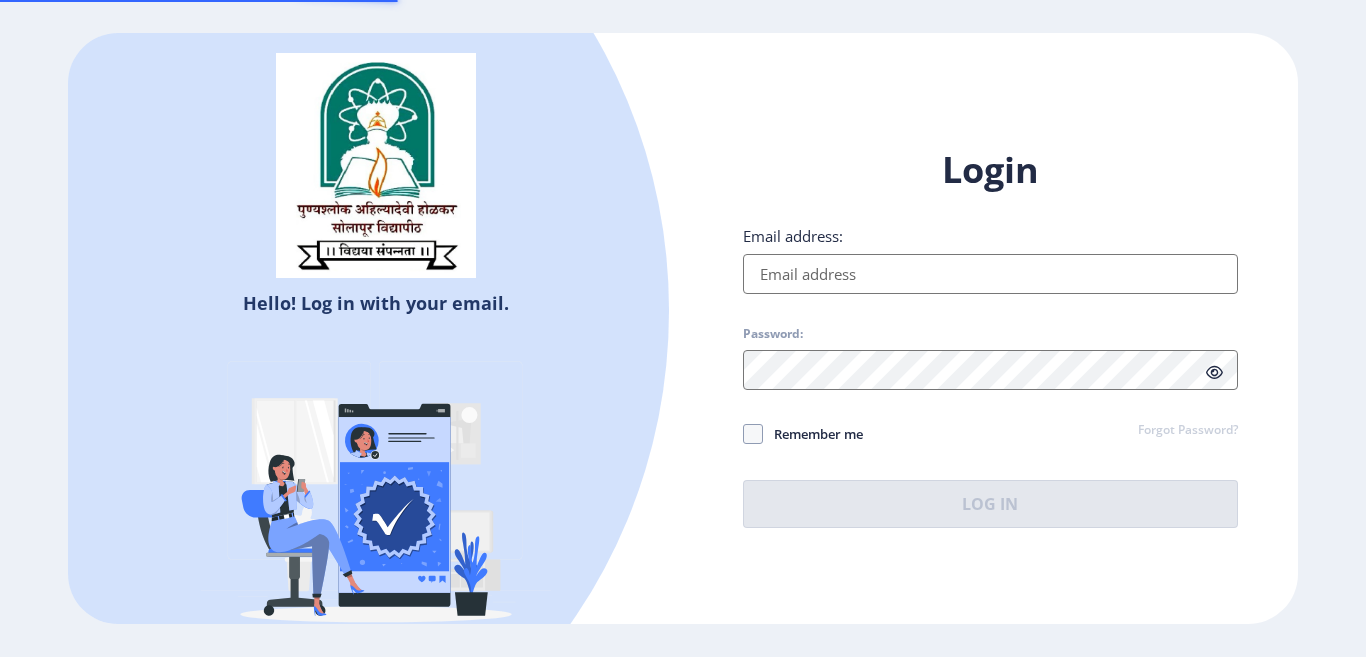 type on "[EMAIL]" 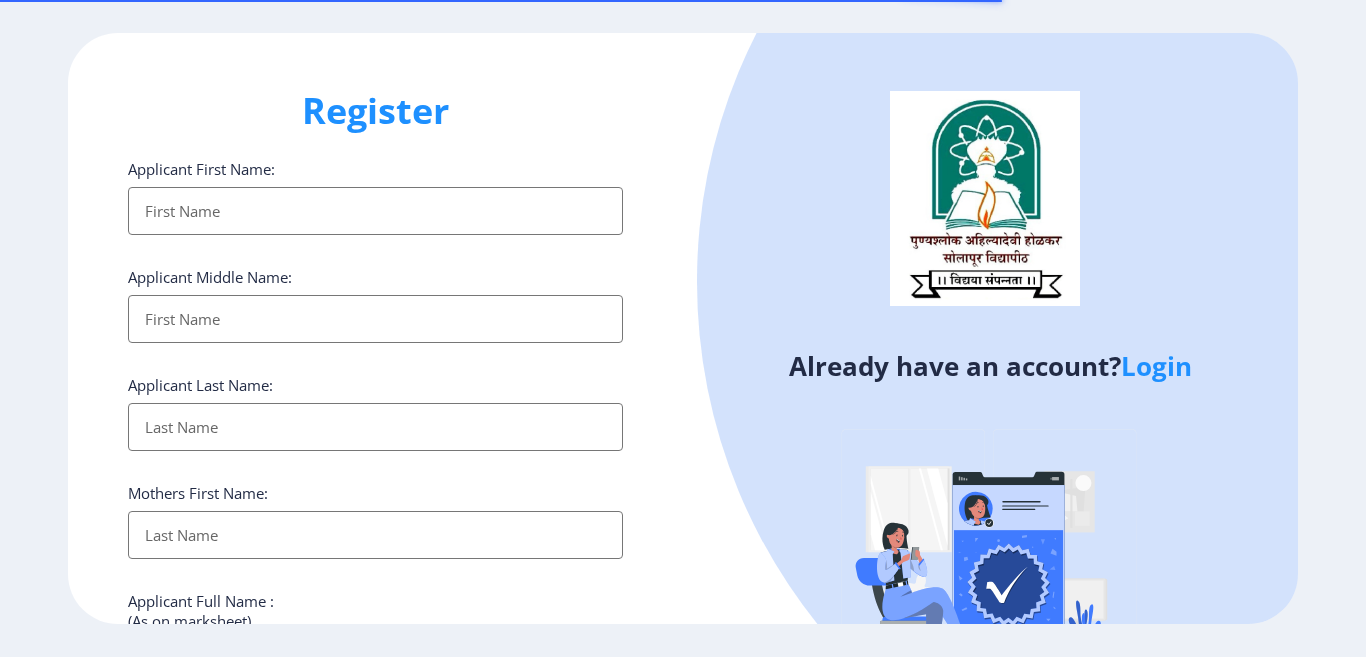 select 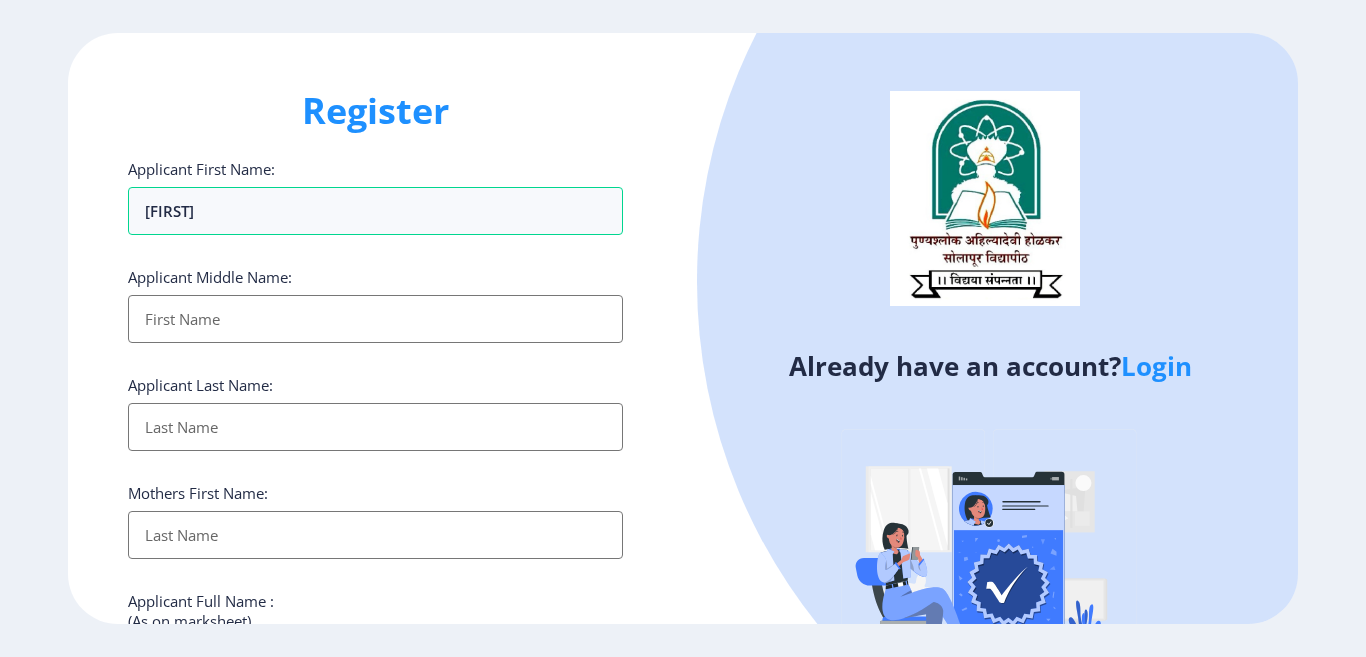 type on "[FIRST]" 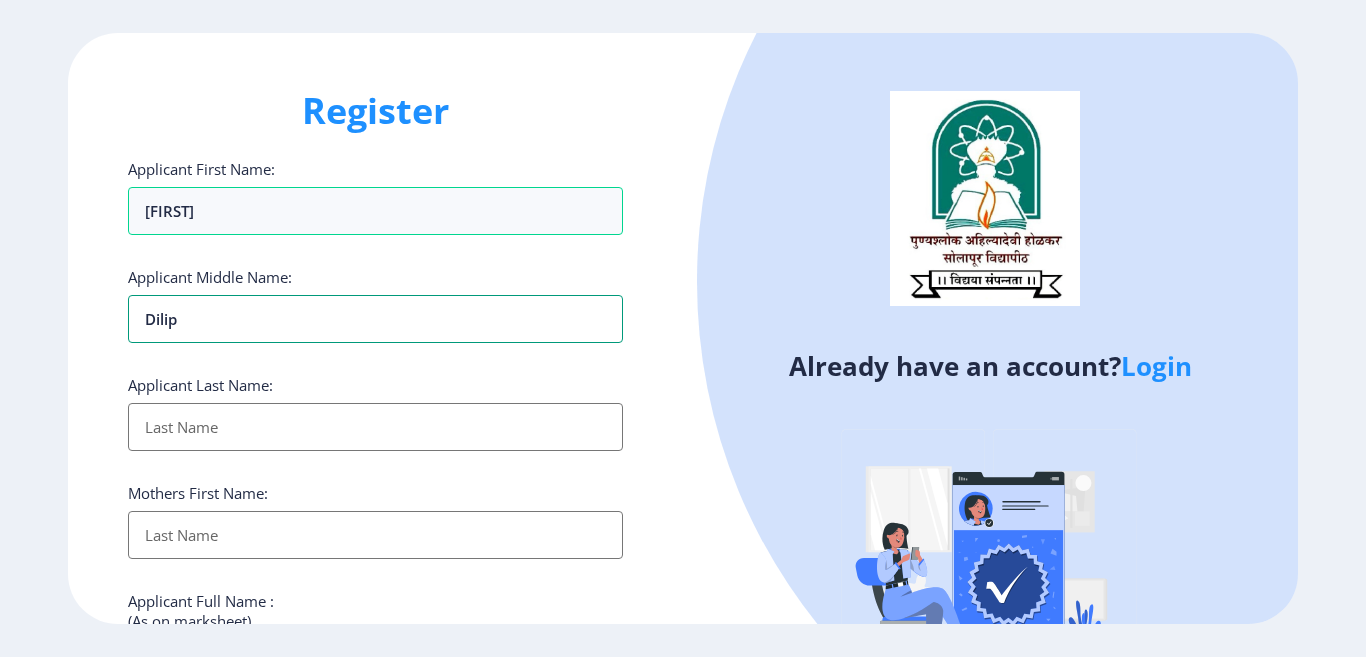 type on "Dilip" 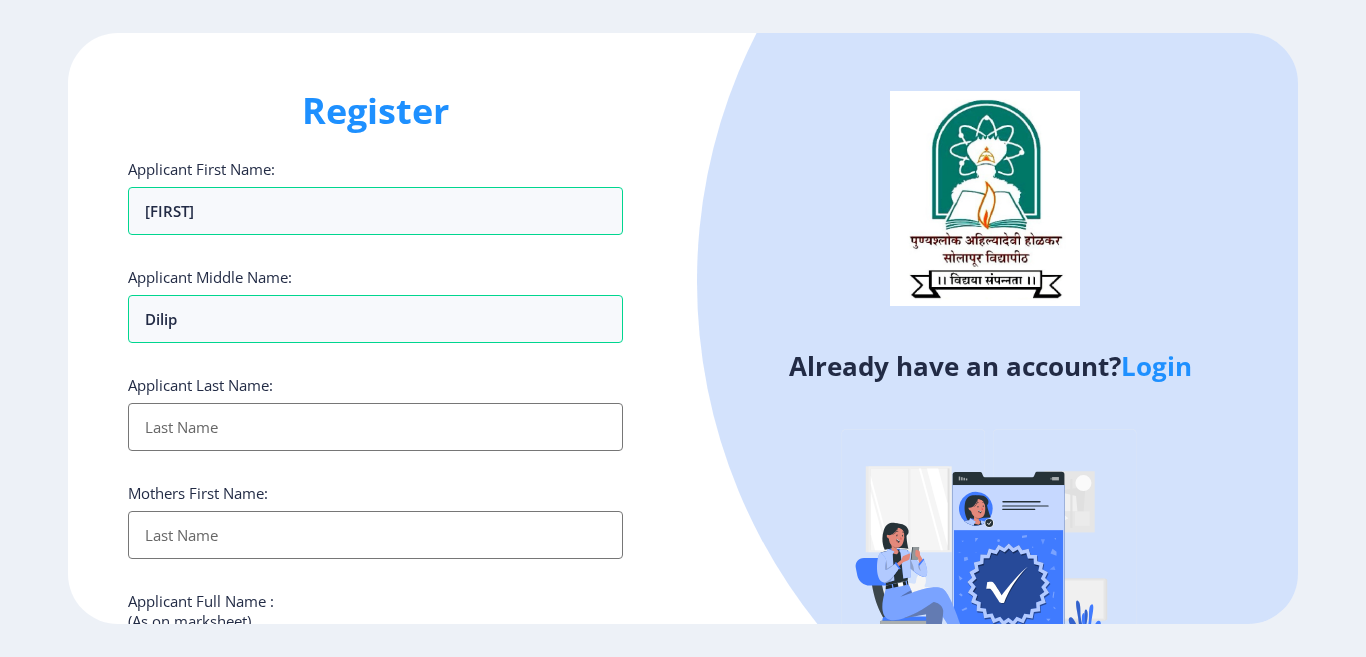 click on "Applicant First Name:" at bounding box center [375, 427] 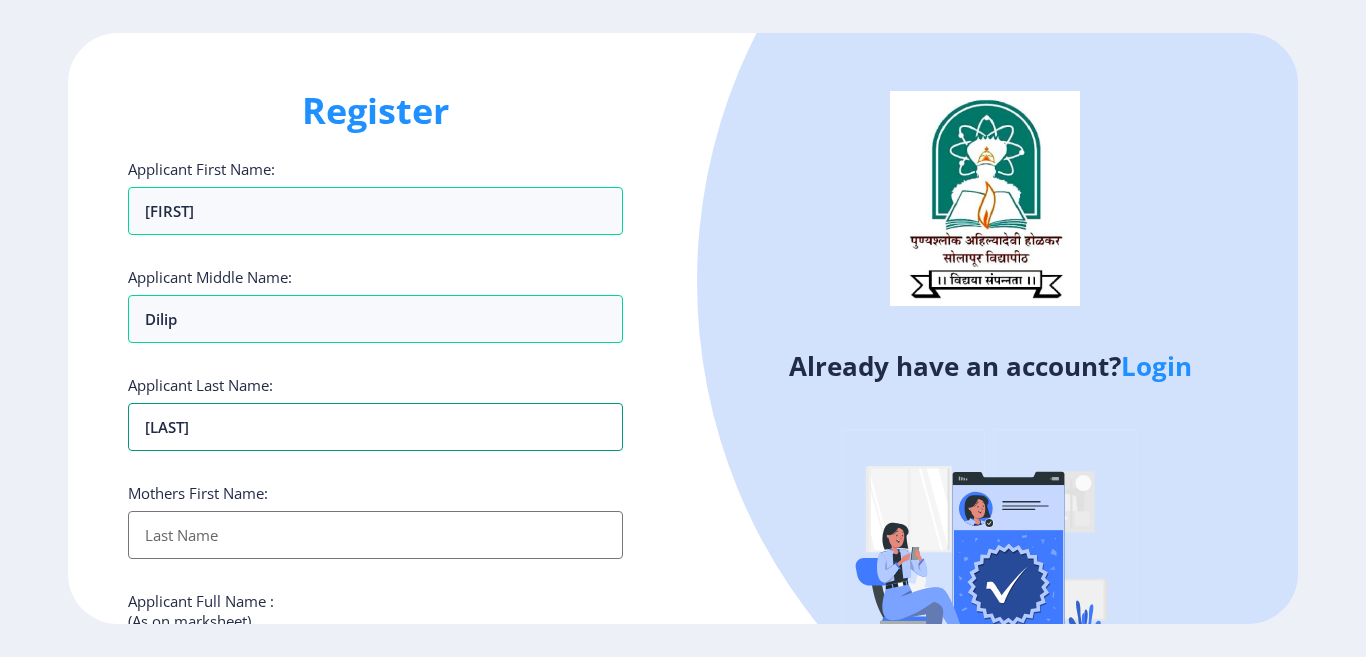 type on "[LAST]" 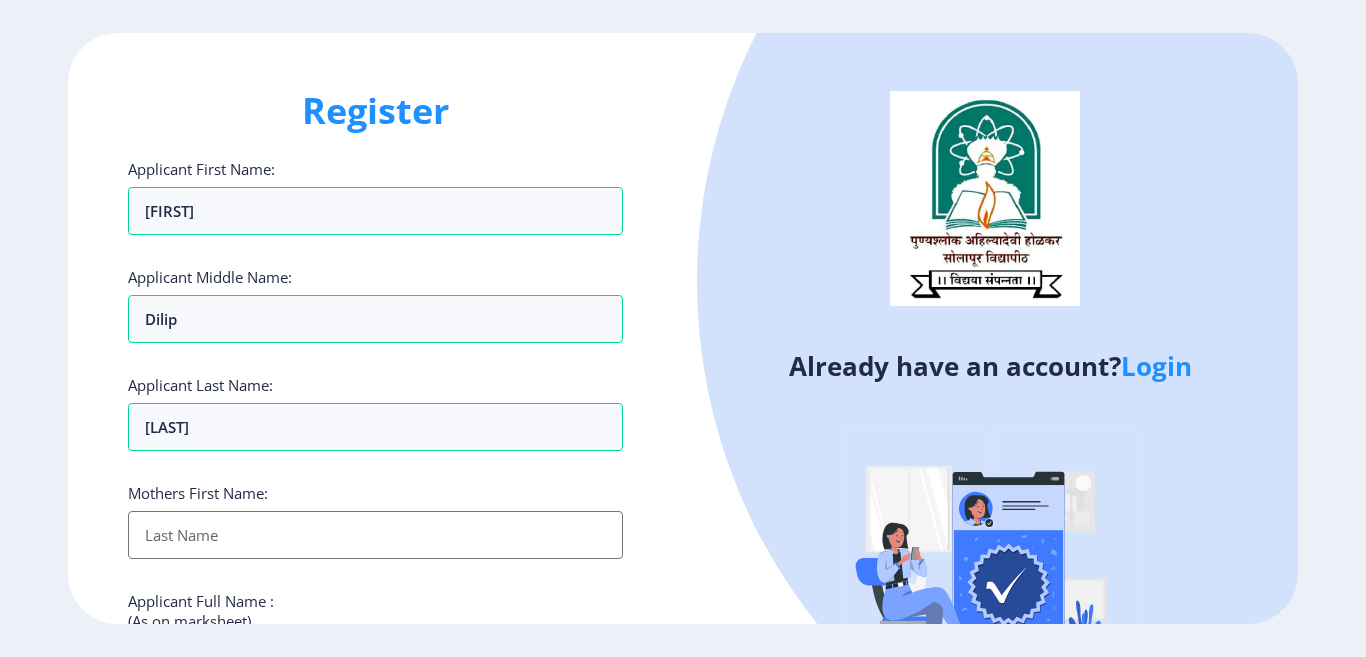 click on "Applicant First Name:" at bounding box center [375, 535] 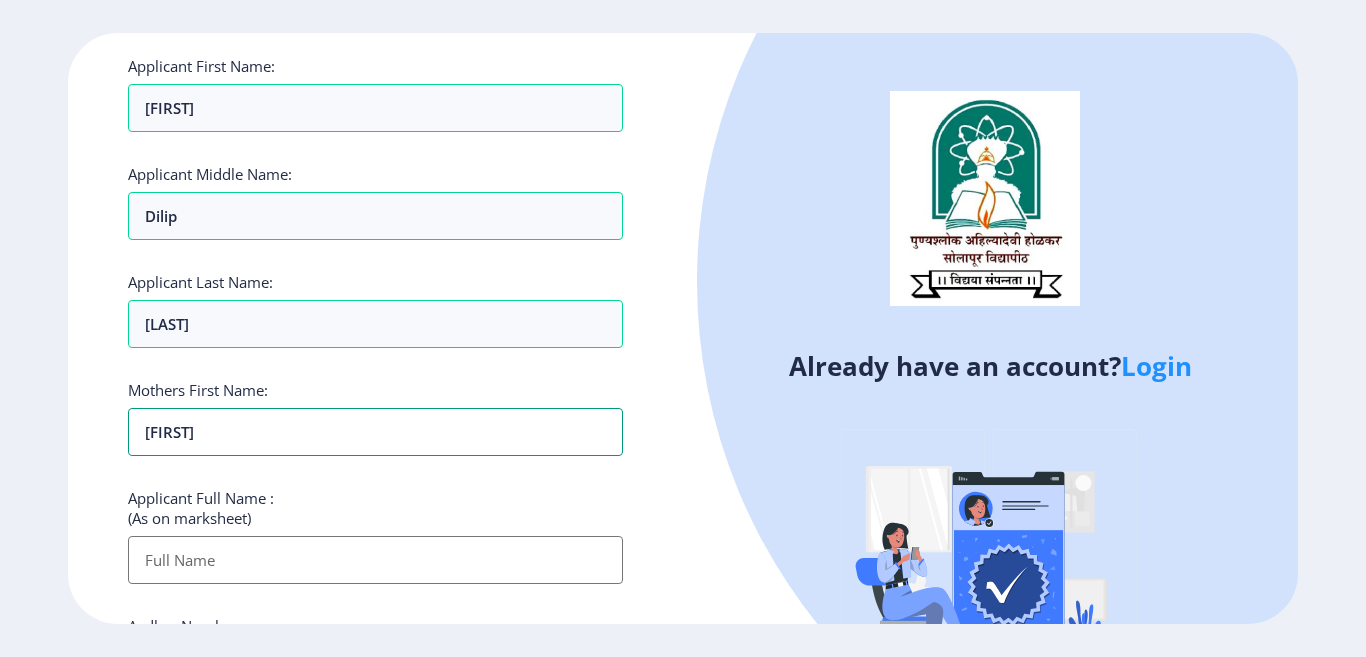 scroll, scrollTop: 400, scrollLeft: 0, axis: vertical 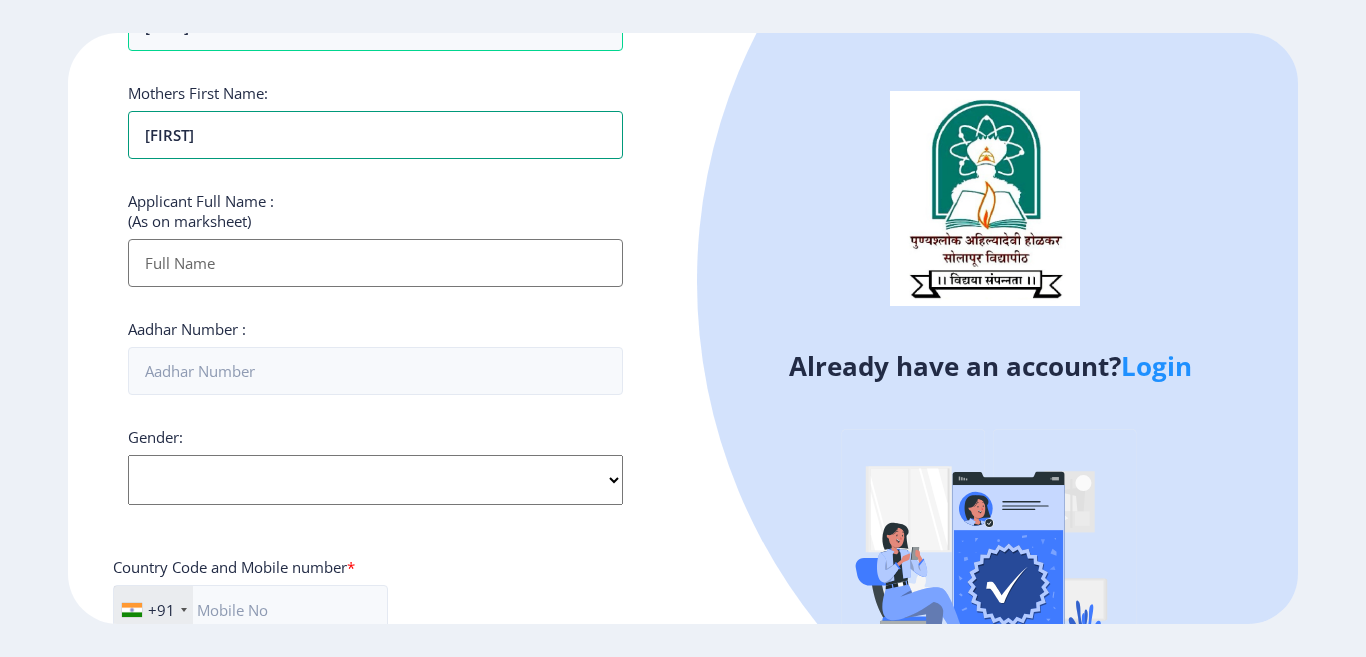 type on "[FIRST]" 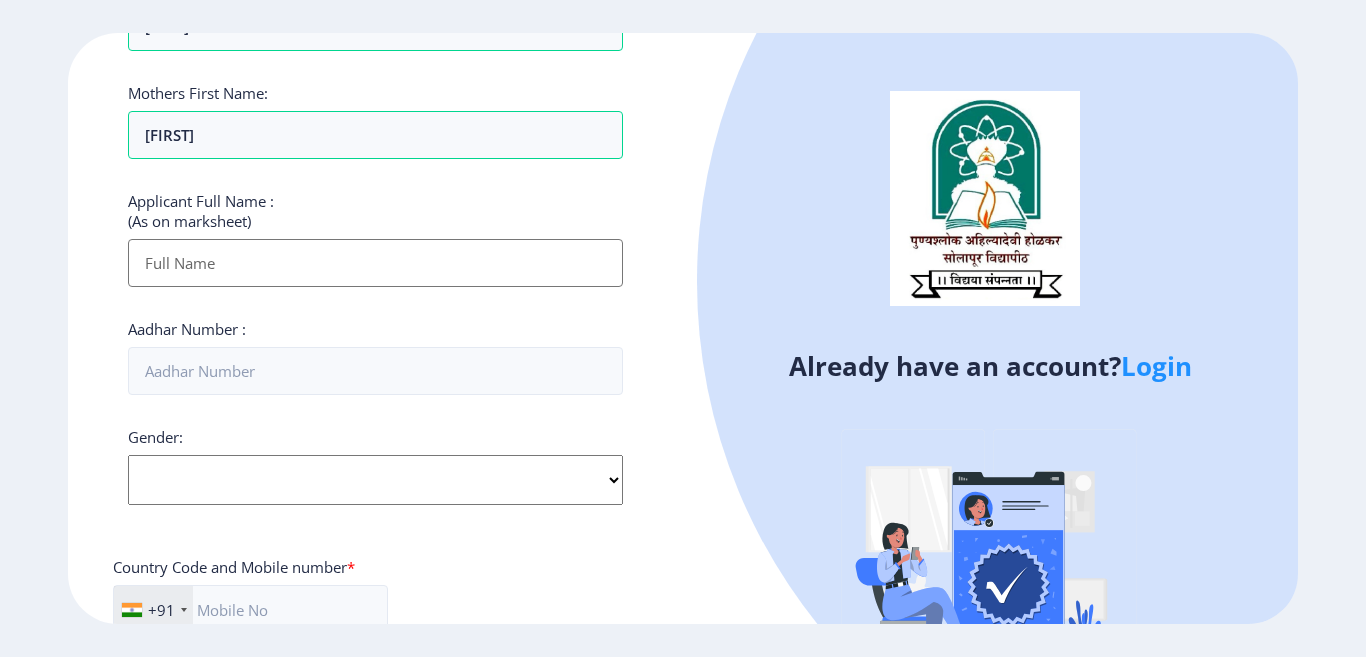 click on "Applicant First Name:" at bounding box center [375, 263] 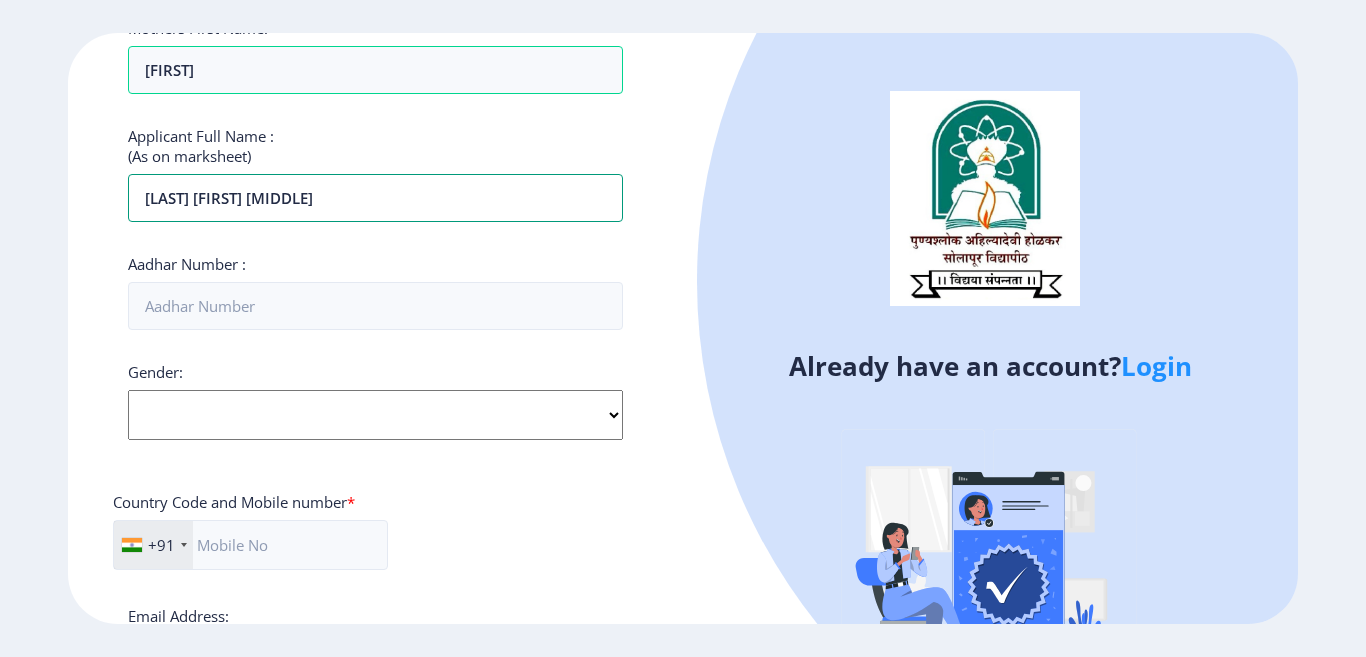 scroll, scrollTop: 500, scrollLeft: 0, axis: vertical 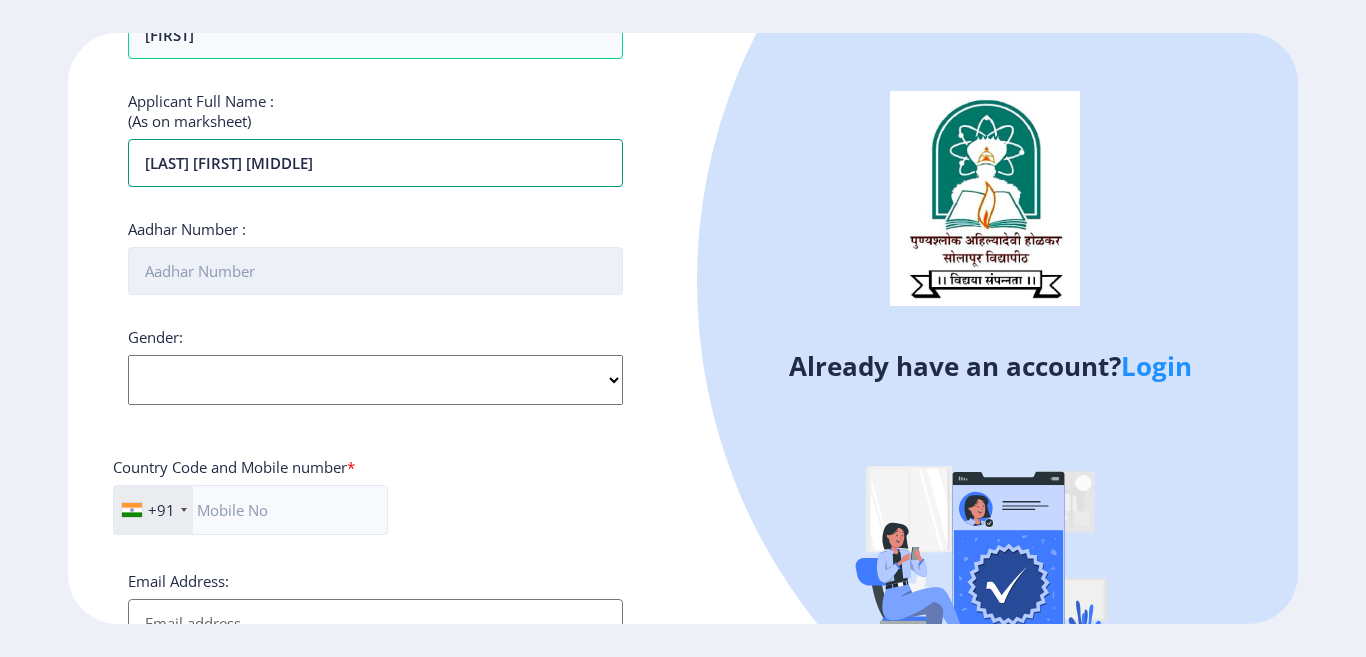 type on "[LAST] [FIRST] [MIDDLE]" 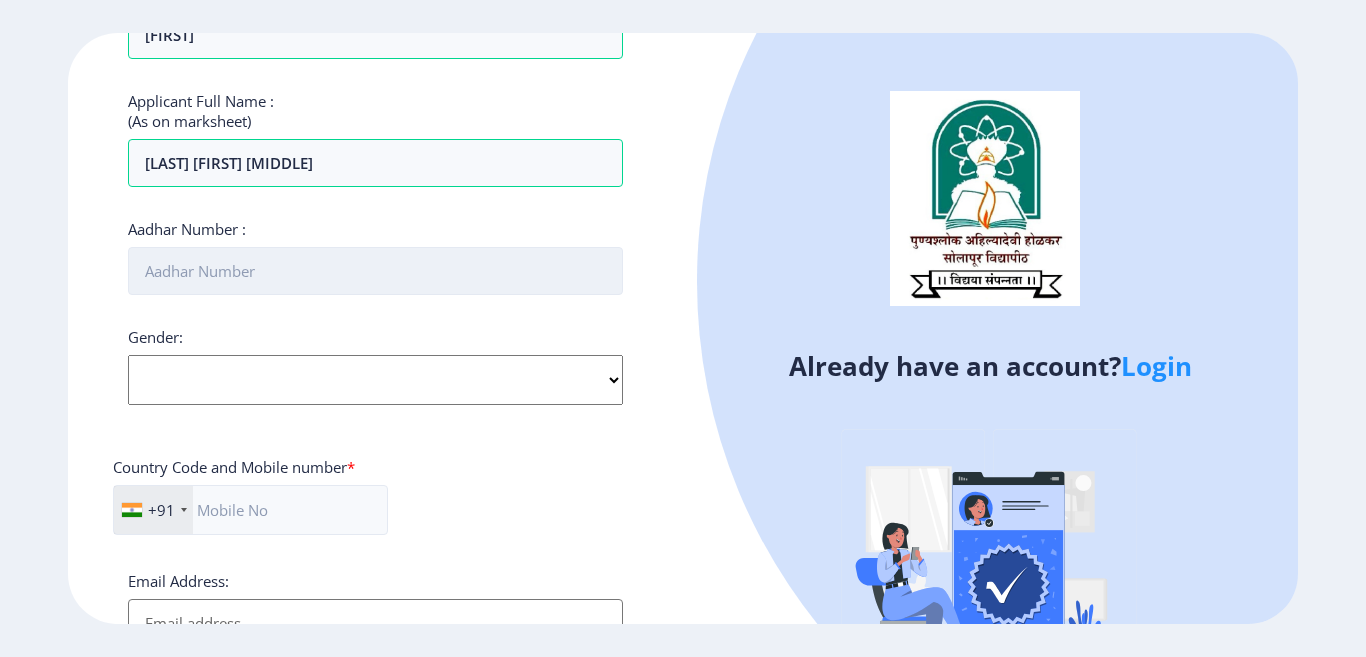 click on "Aadhar Number :" at bounding box center [375, 271] 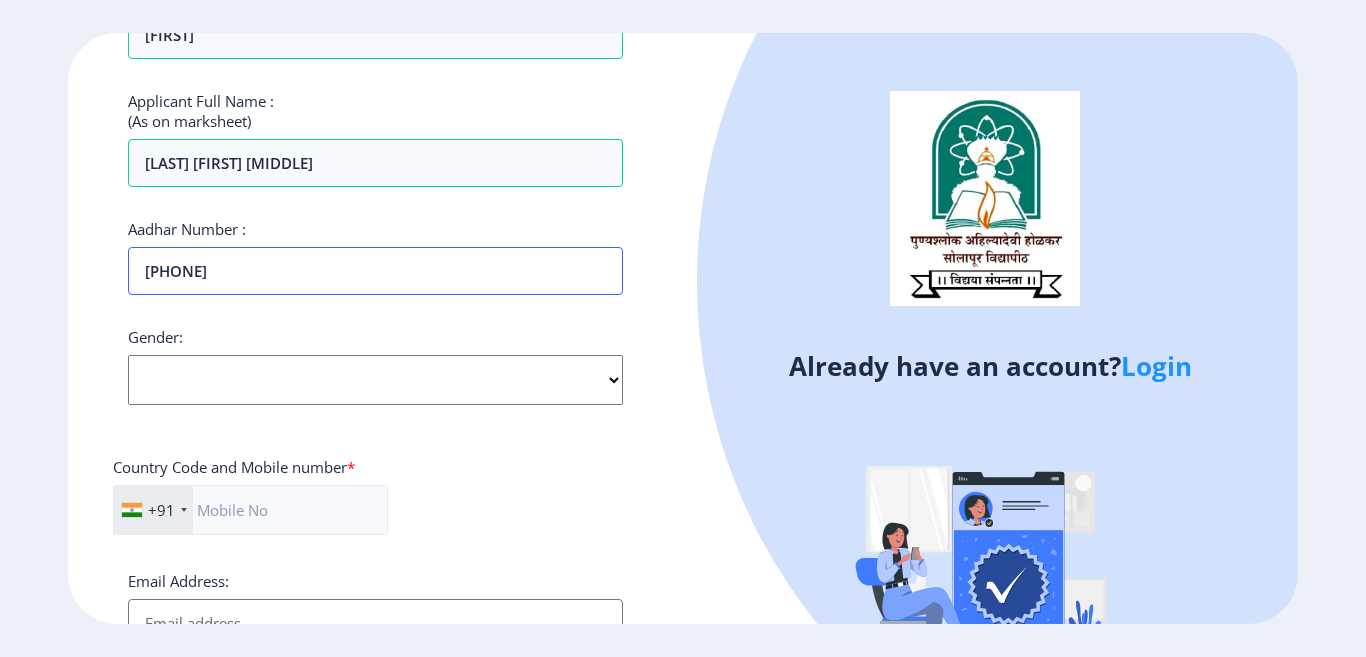type on "[PHONE]" 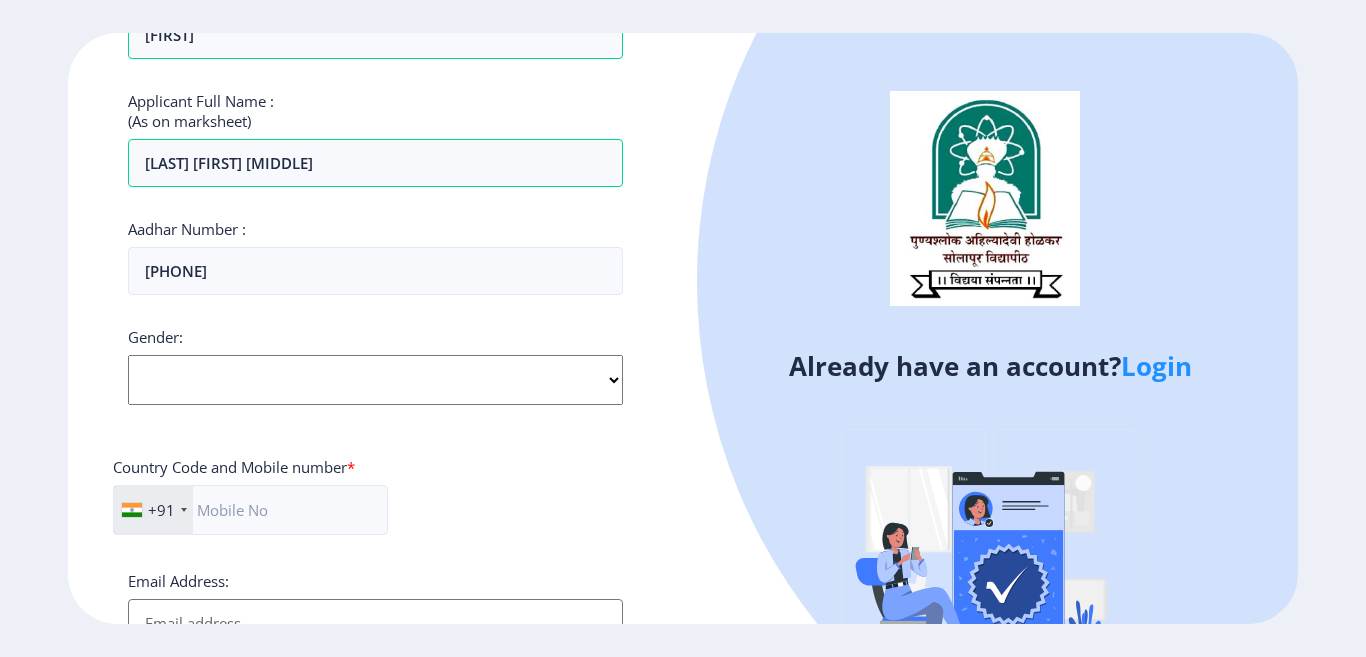 click on "Select Gender Male Female Other" 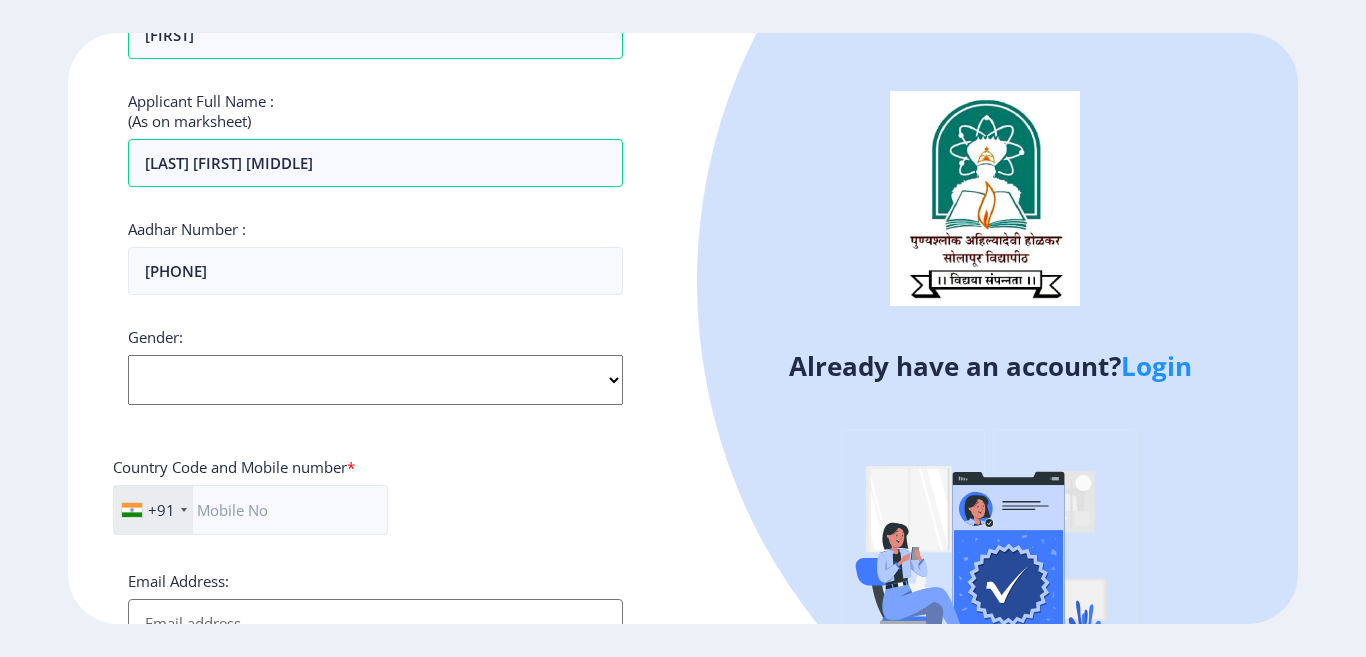 select on "Female" 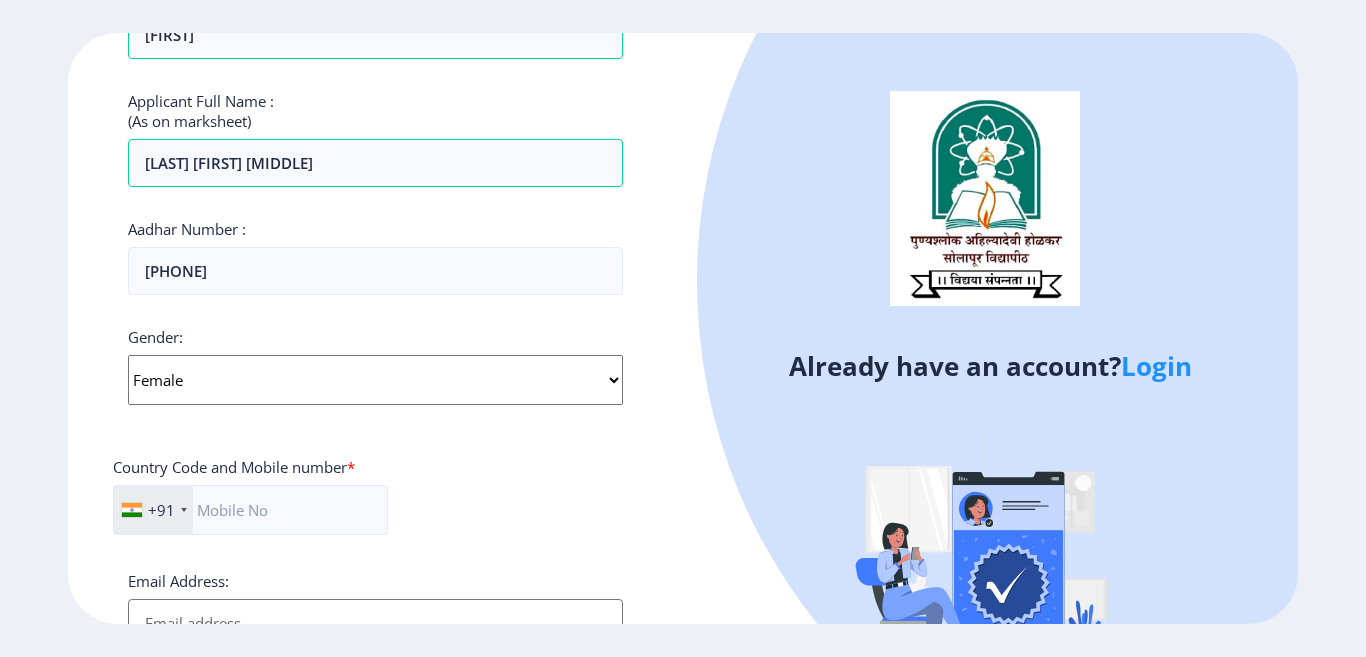 click on "Select Gender Male Female Other" 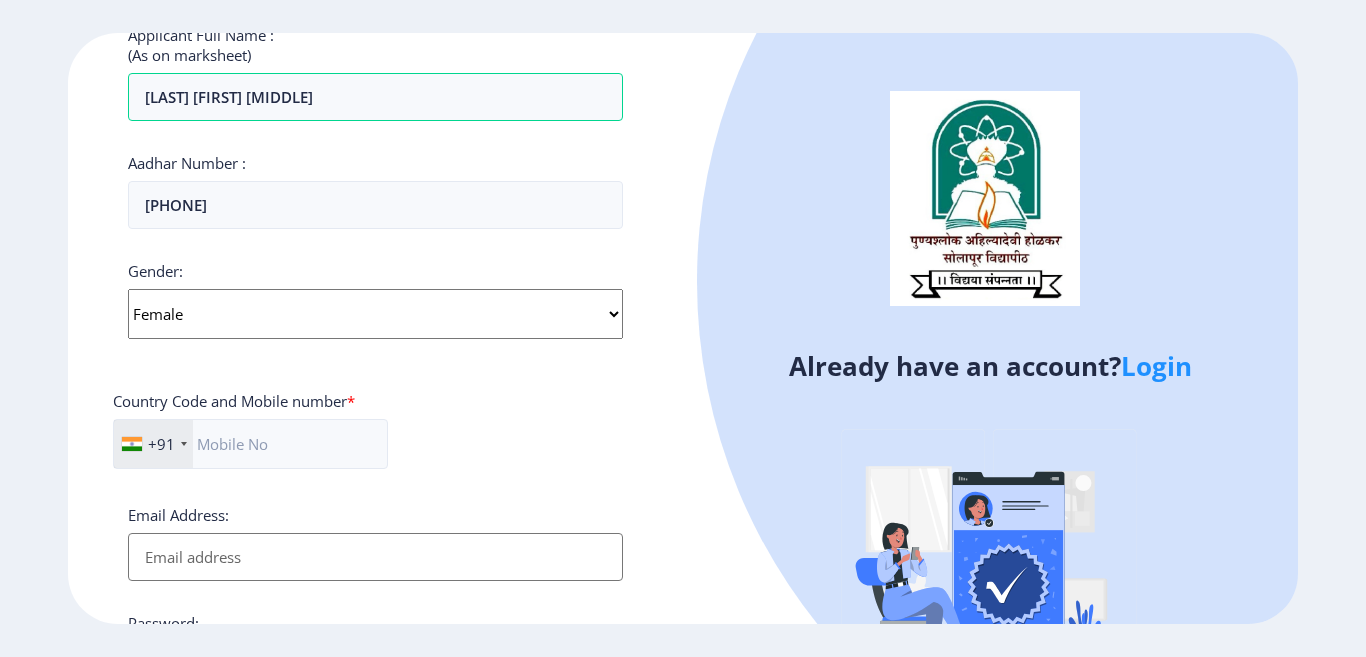 scroll, scrollTop: 600, scrollLeft: 0, axis: vertical 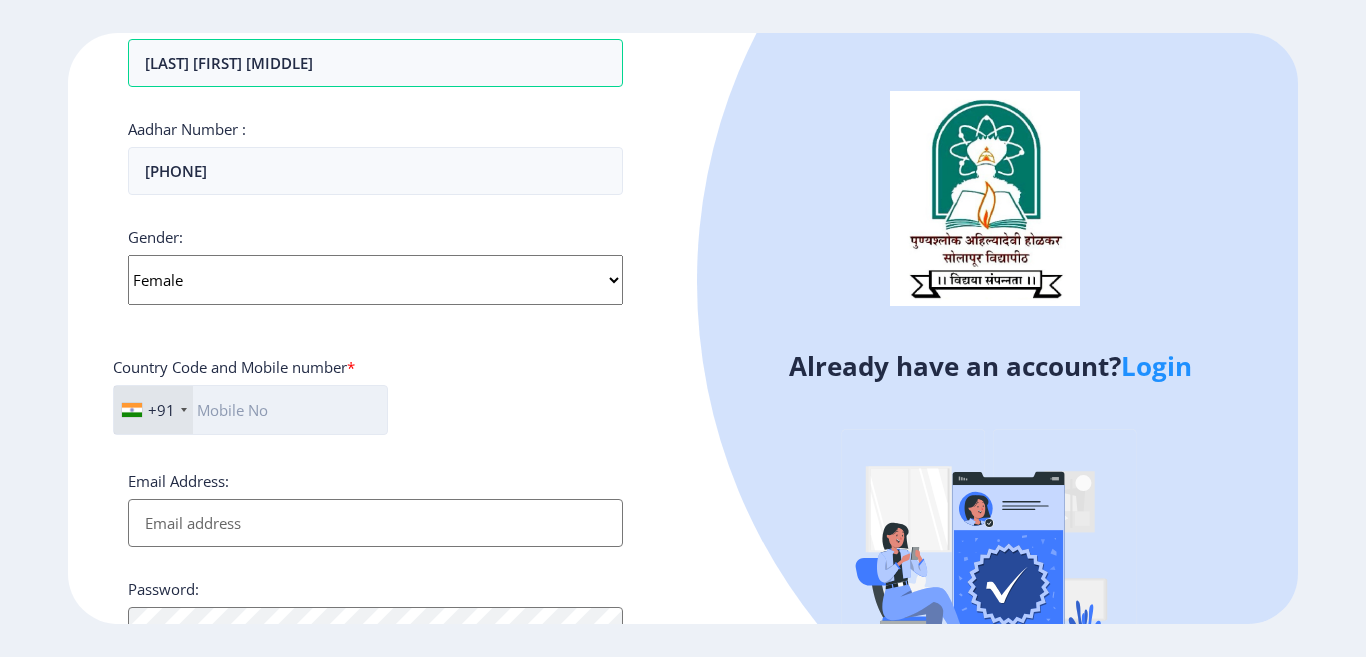 click 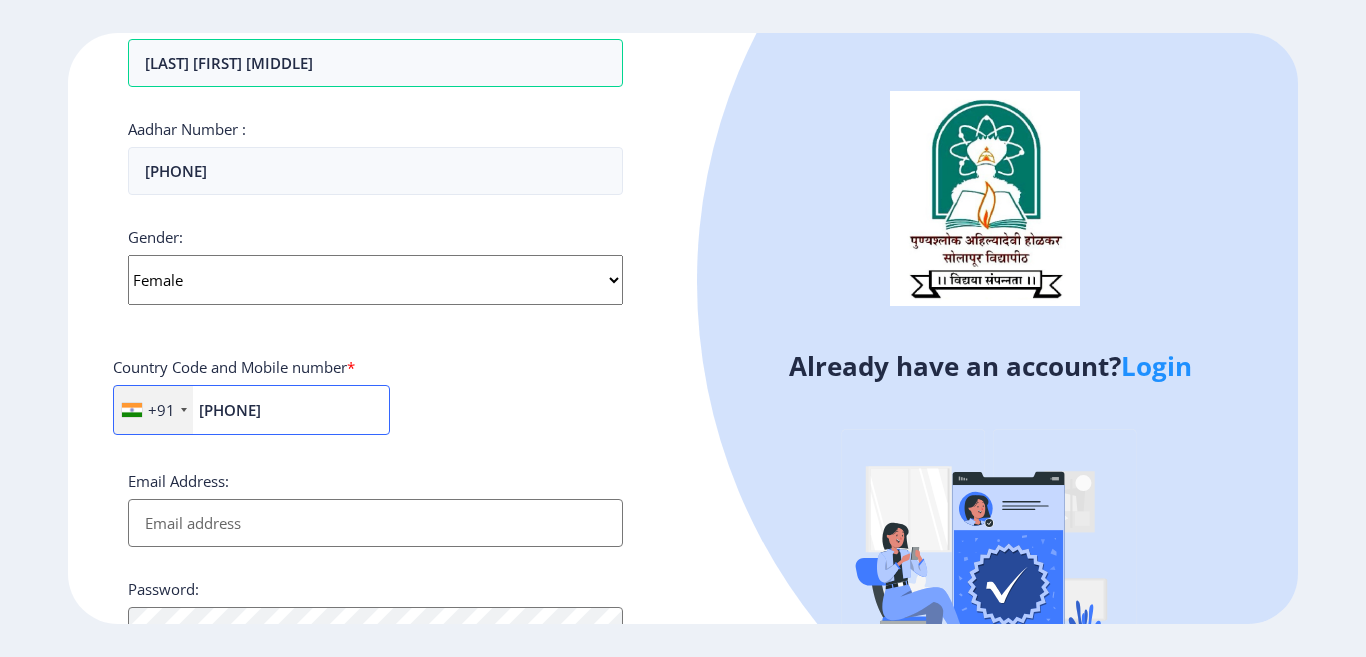 type on "[PHONE]" 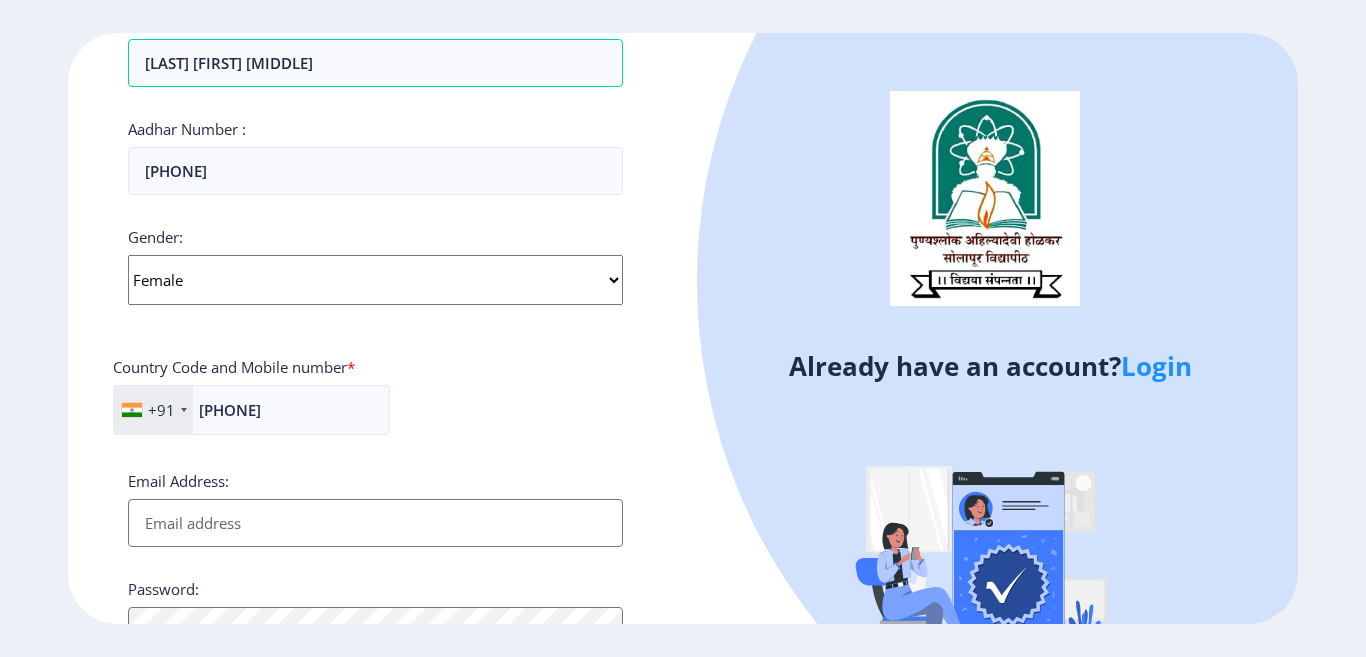 click on "Email Address:" at bounding box center [375, 523] 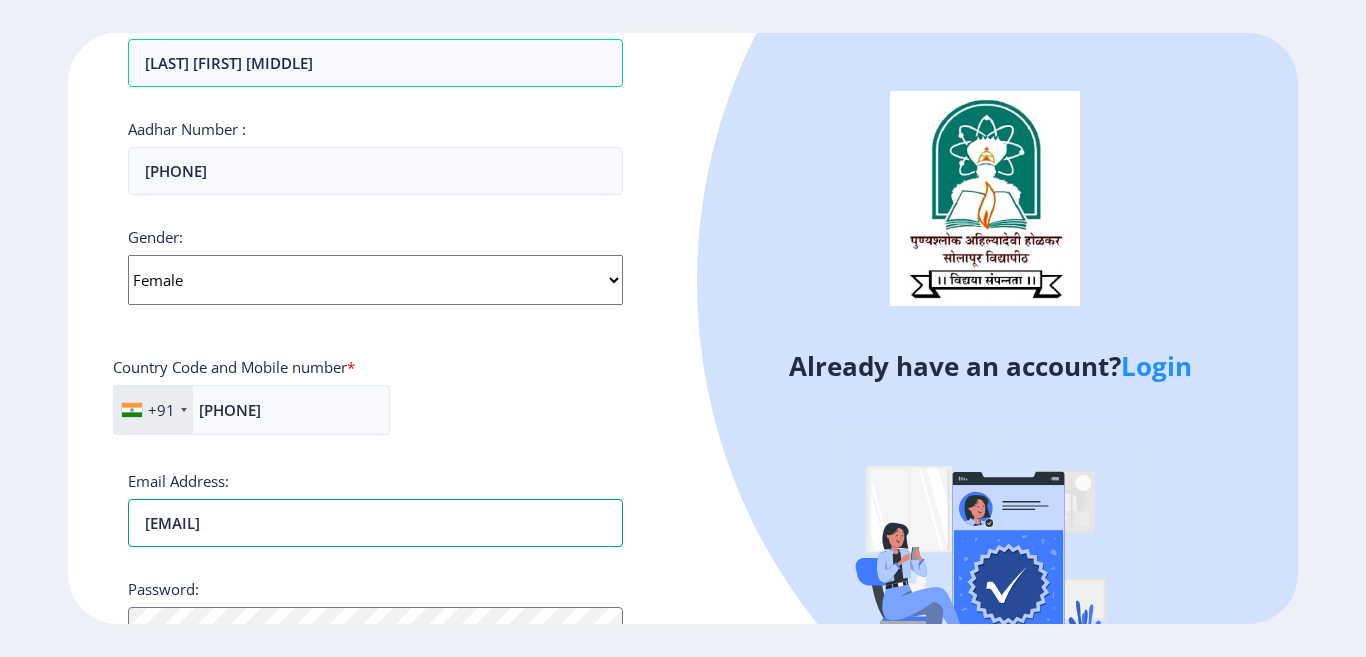 scroll, scrollTop: 800, scrollLeft: 0, axis: vertical 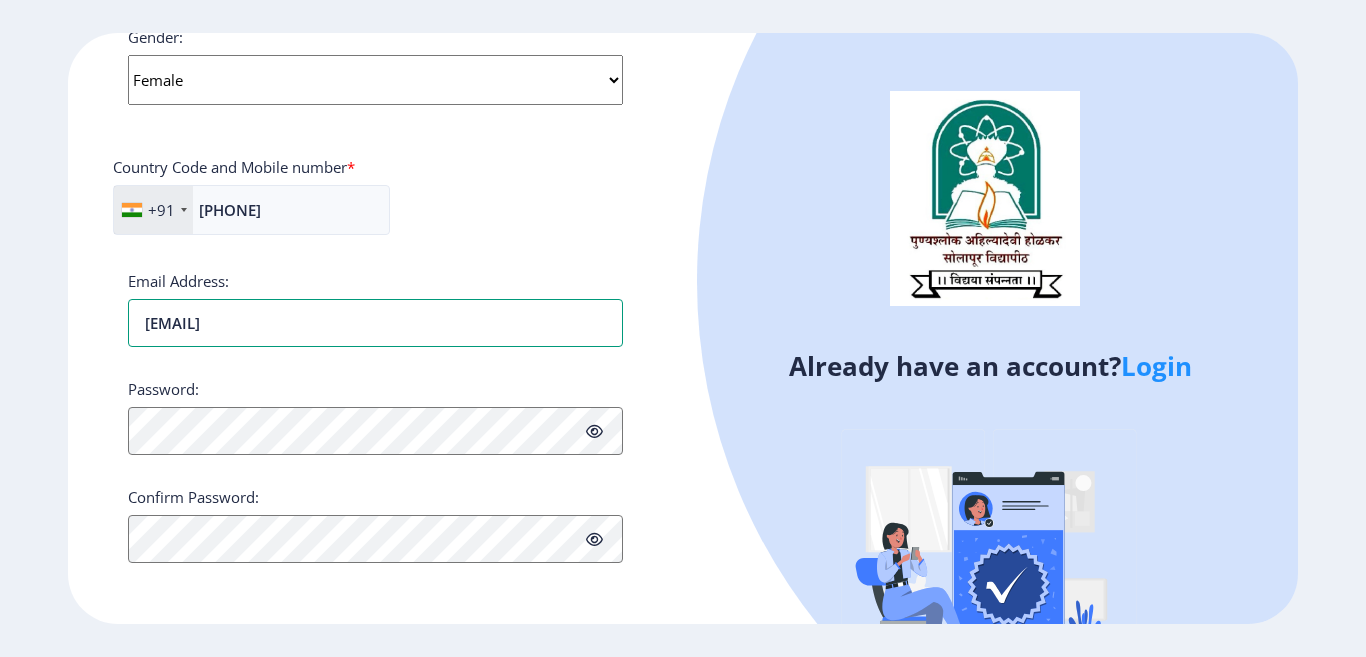 type on "[EMAIL]" 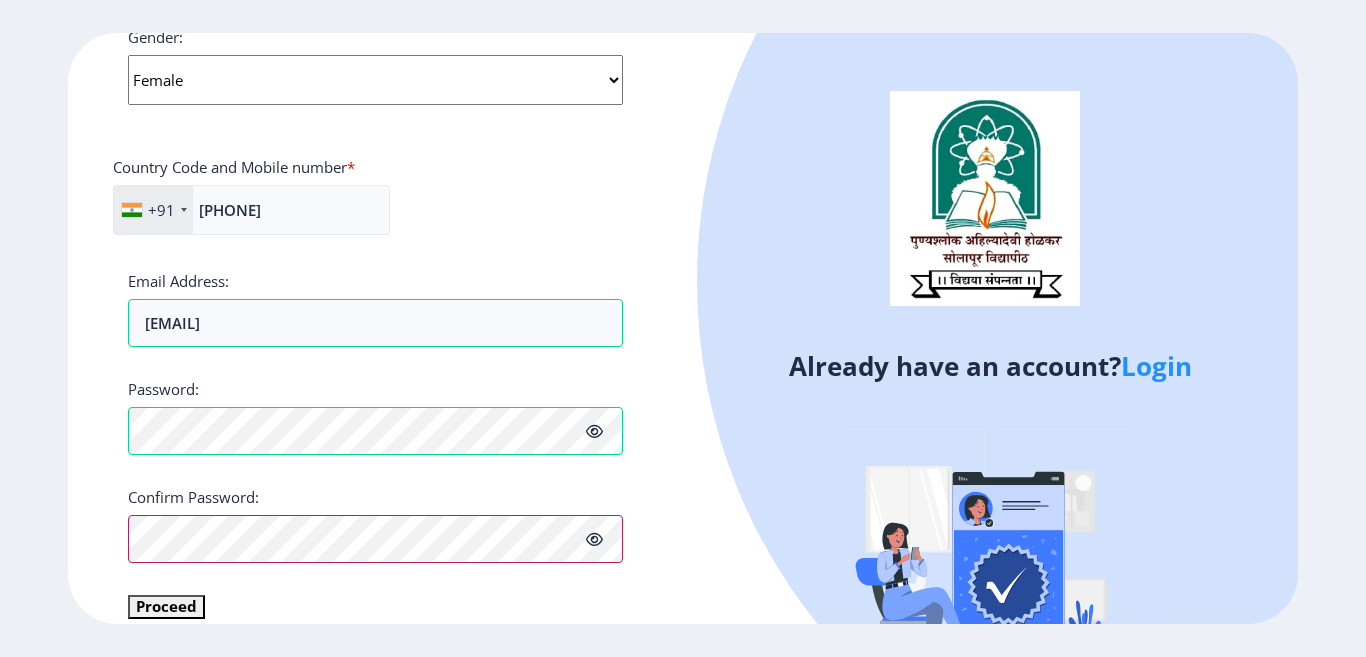 scroll, scrollTop: 825, scrollLeft: 0, axis: vertical 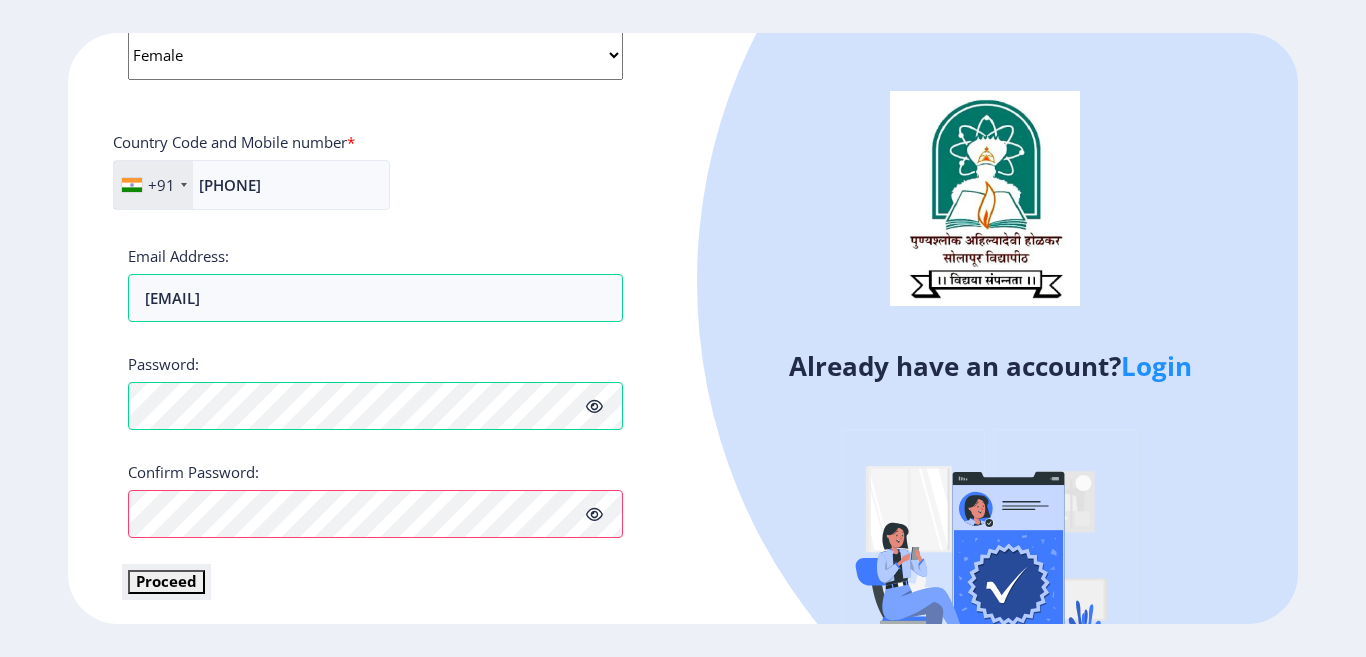 click on "Proceed" 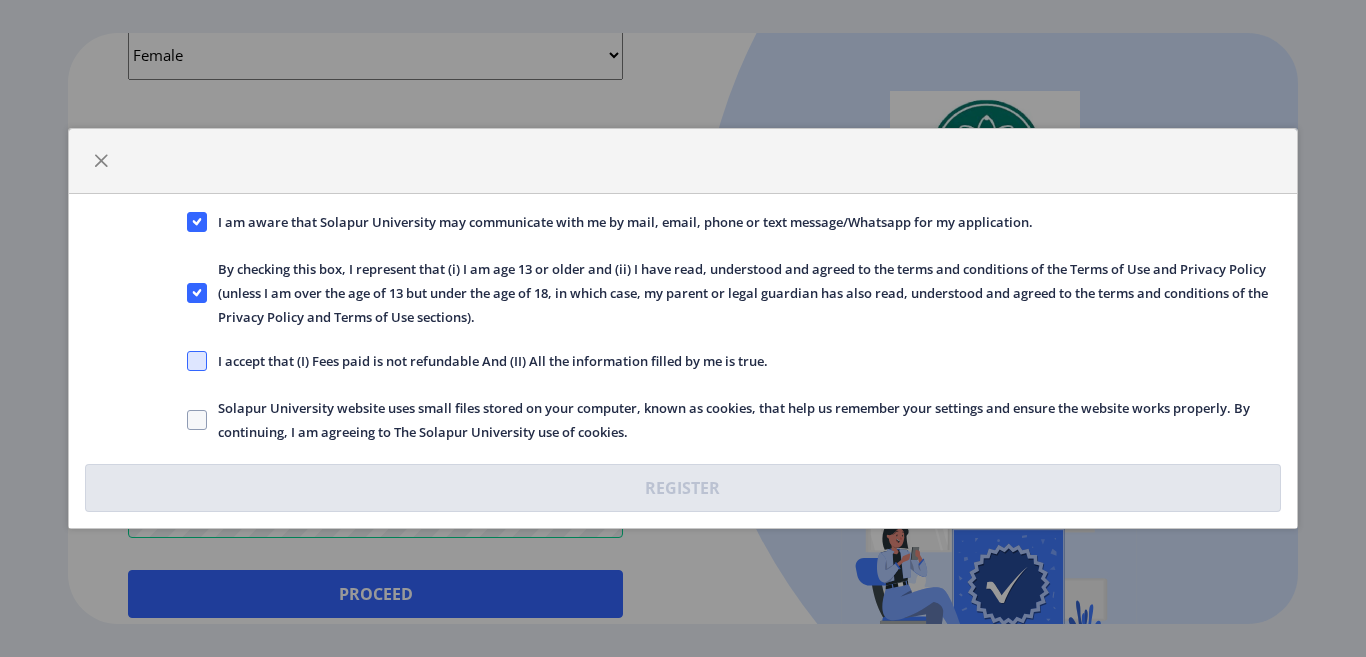 click 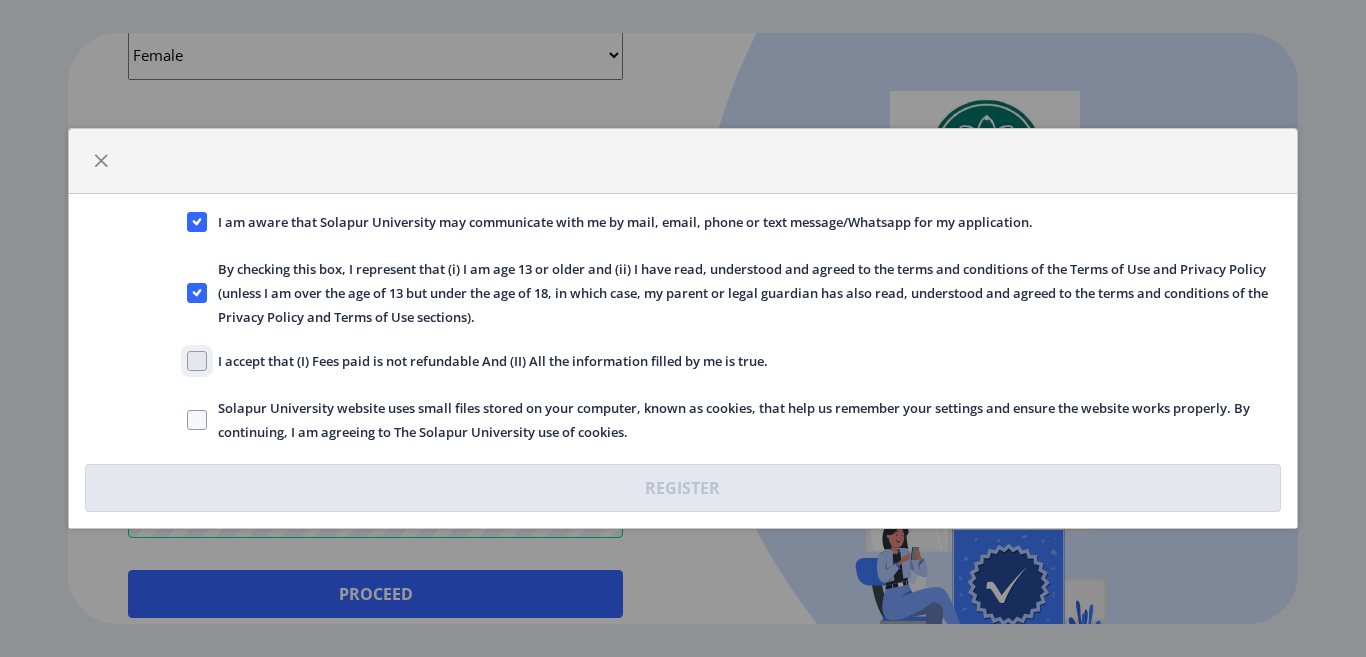 click on "I accept that (I) Fees paid is not refundable And (II) All the information filled by me is true." 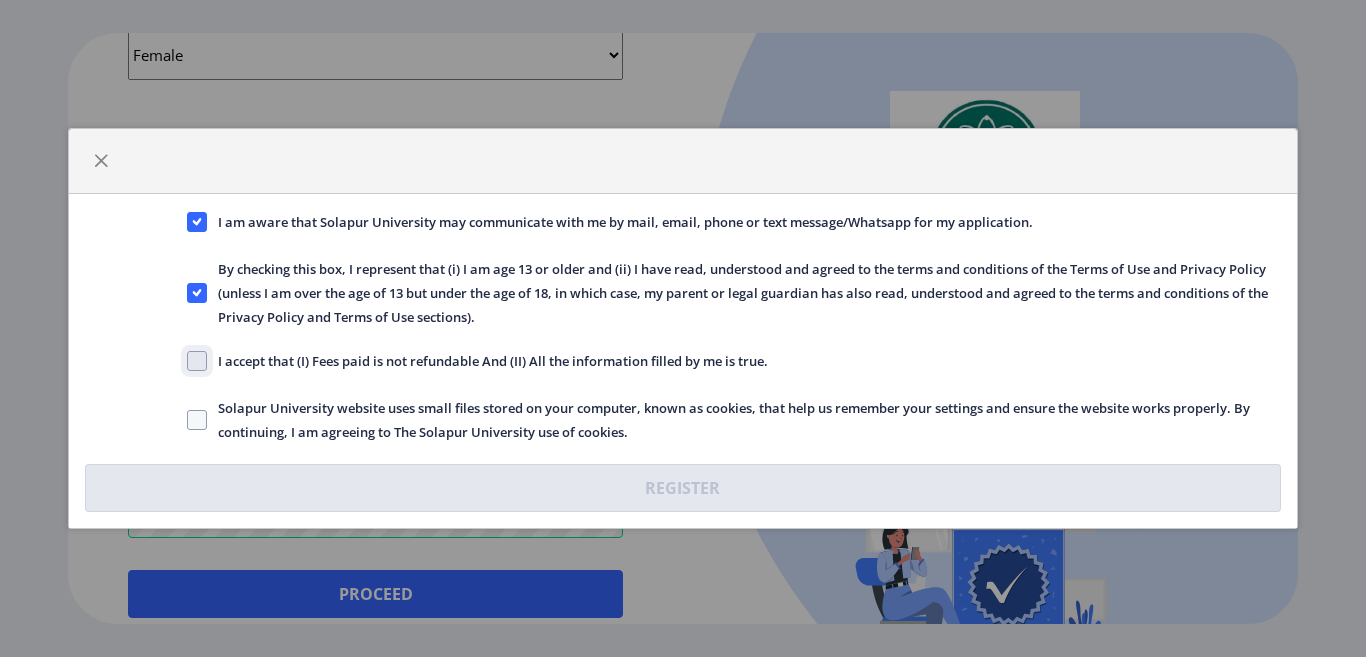 checkbox on "true" 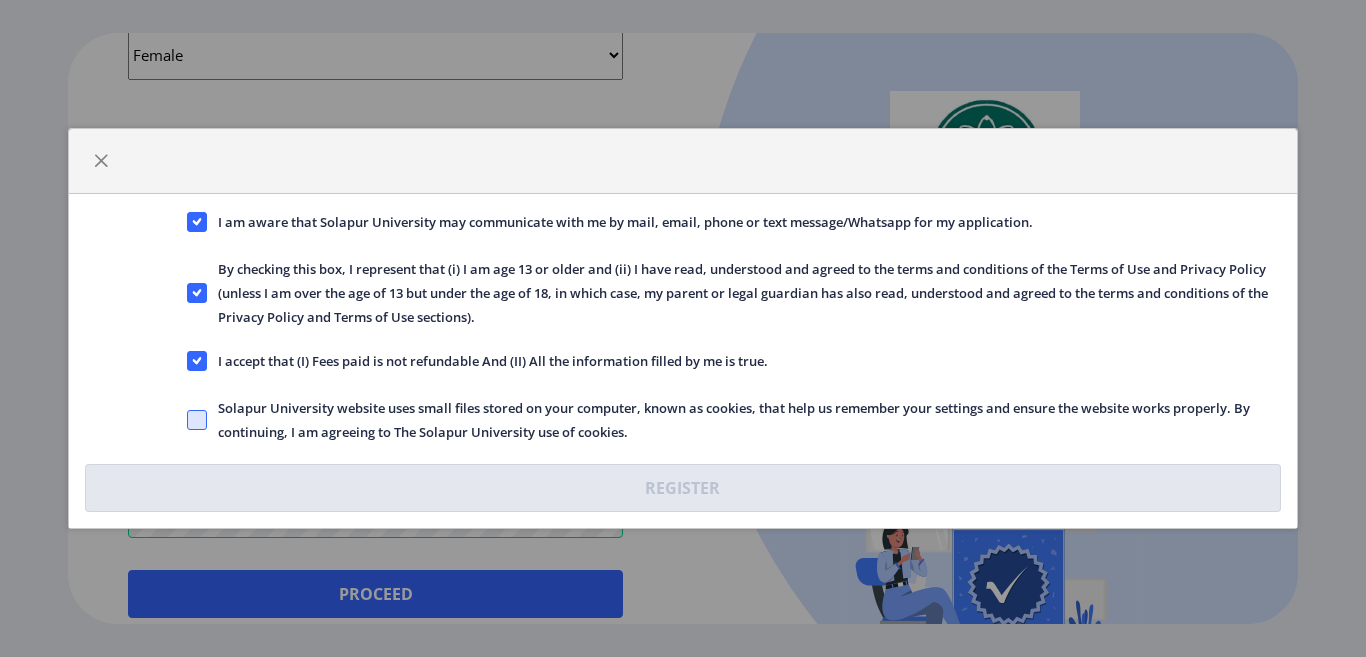 click 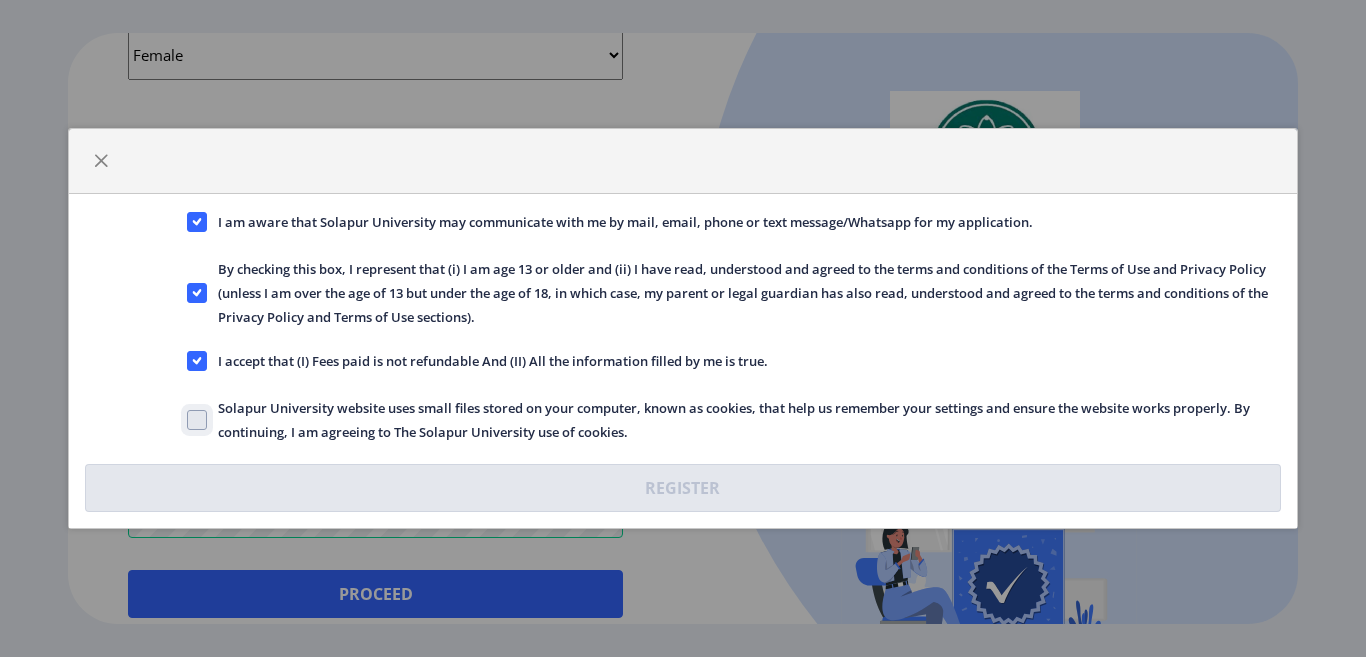 click on "Solapur University website uses small files stored on your computer, known as cookies, that help us remember your settings and ensure the website works properly. By continuing, I am agreeing to The Solapur University use of cookies." 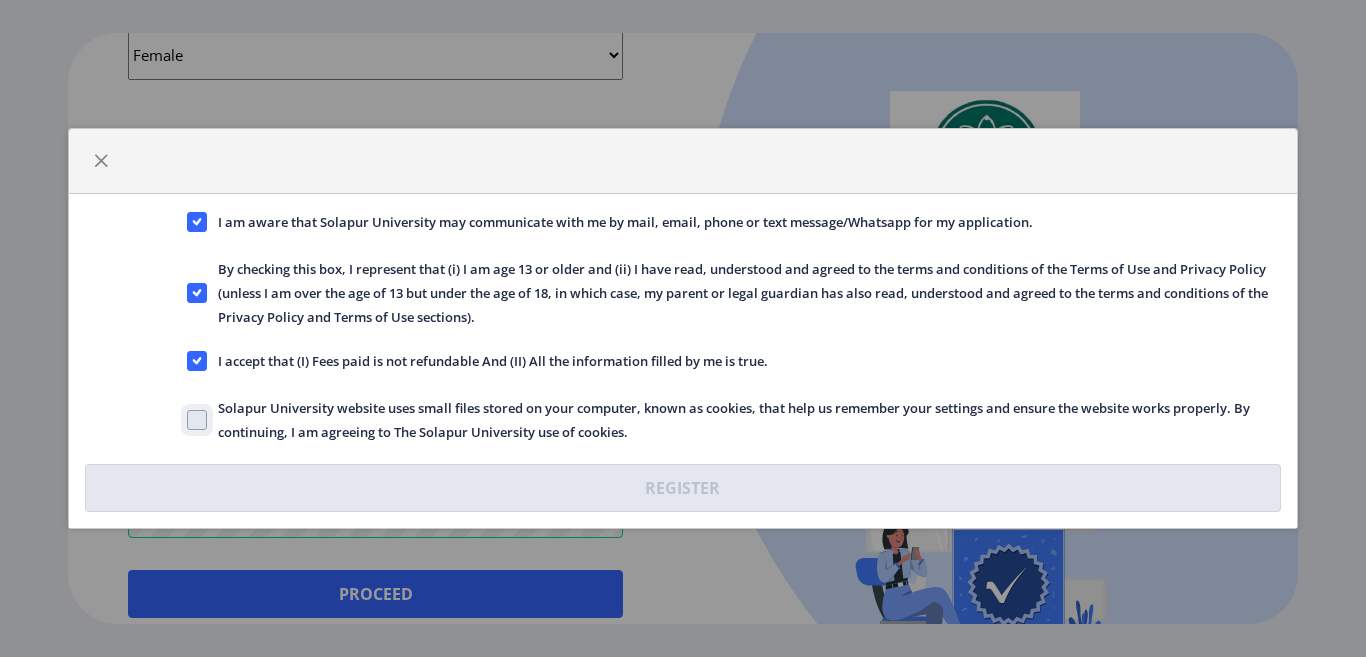 checkbox on "true" 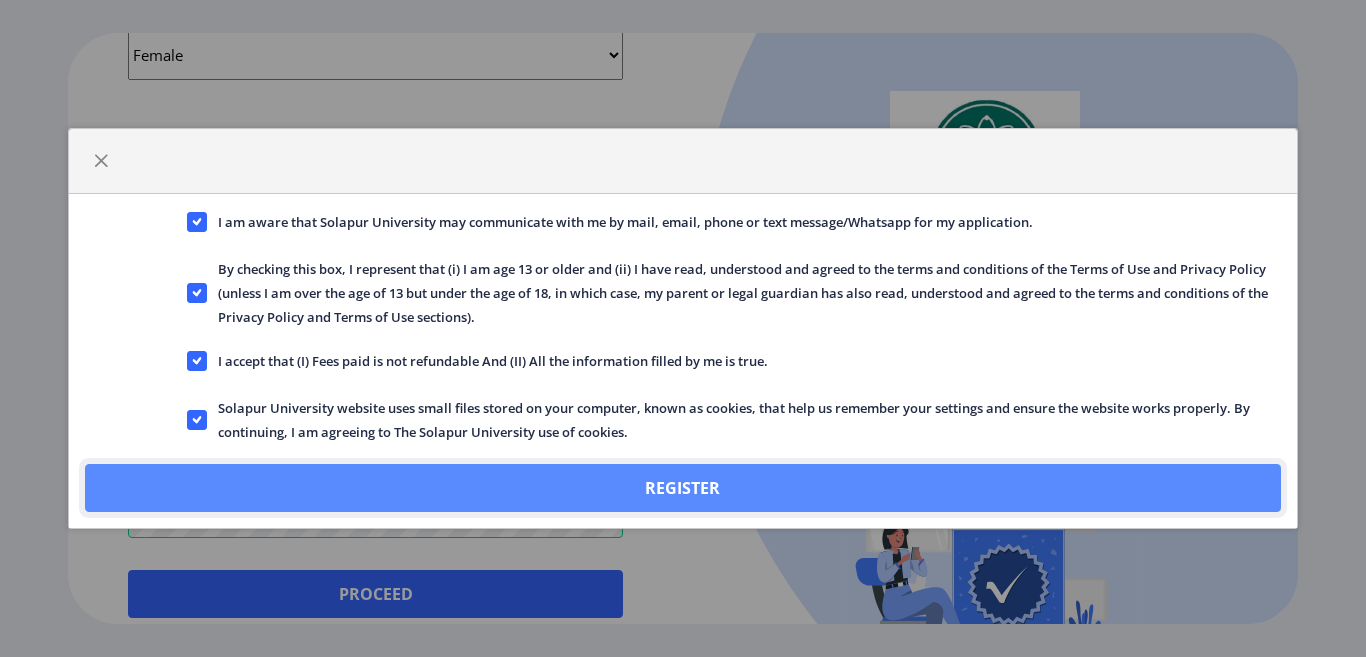 click on "Register" 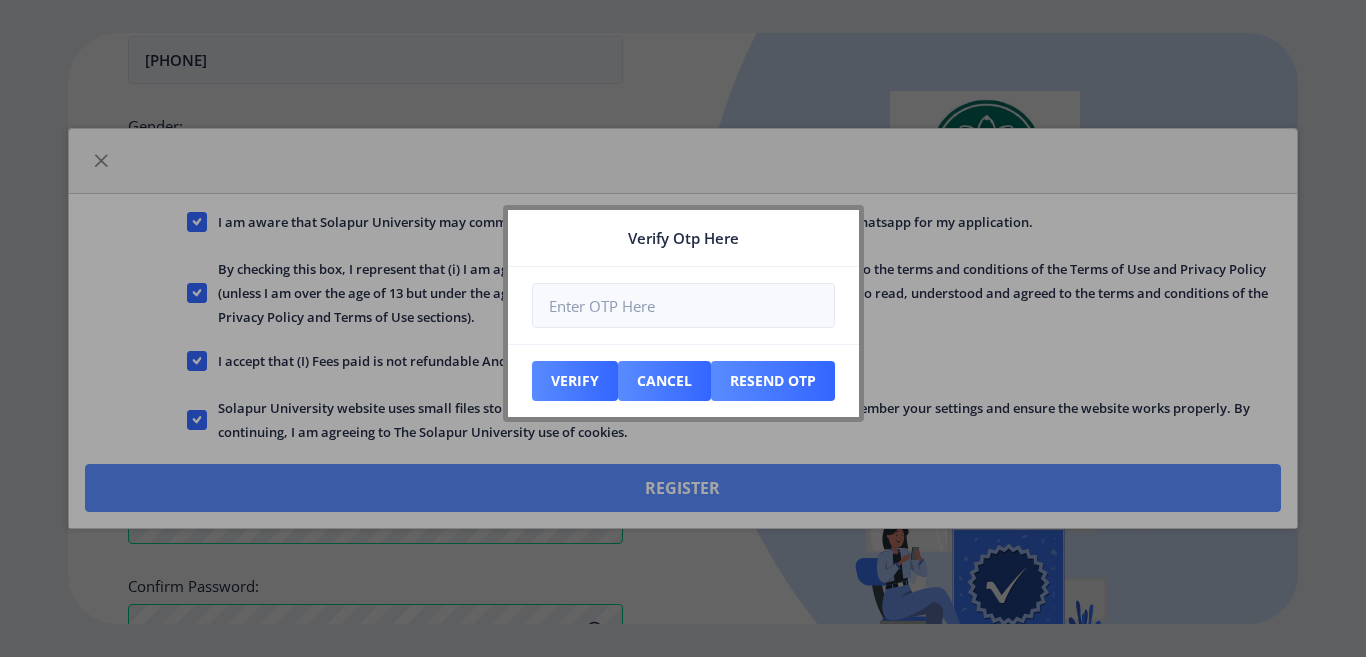 scroll, scrollTop: 939, scrollLeft: 0, axis: vertical 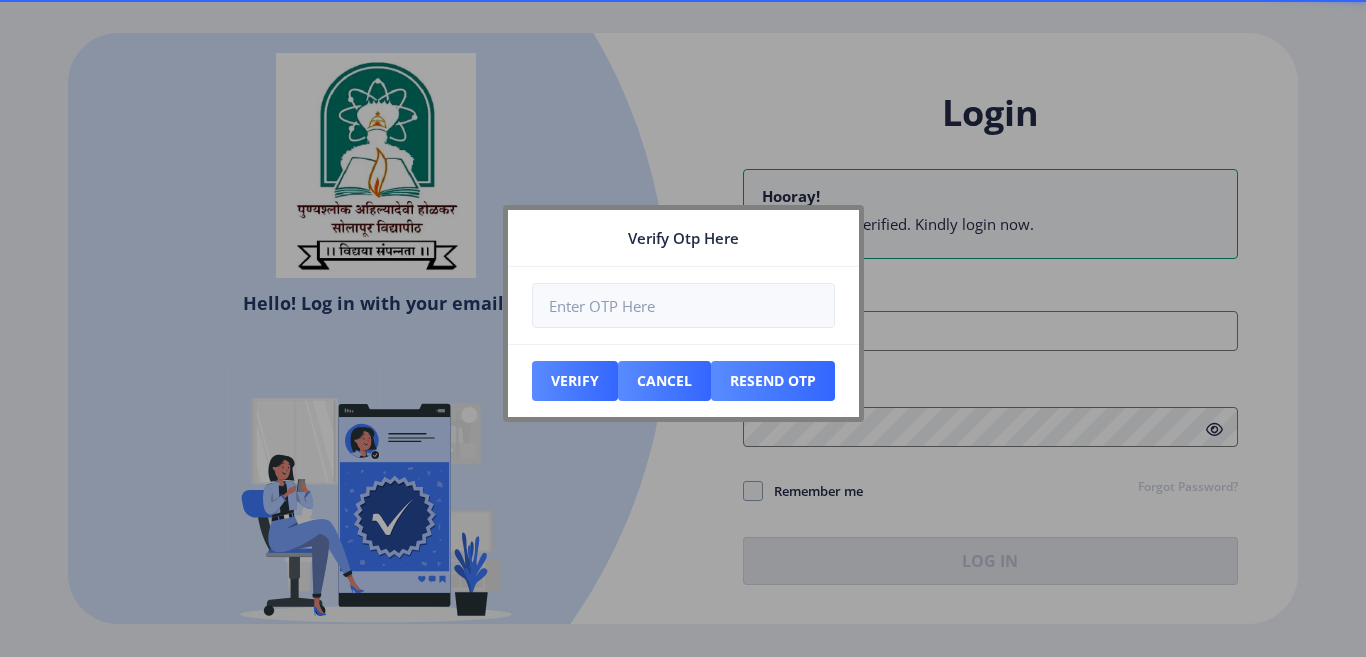 type on "[EMAIL]" 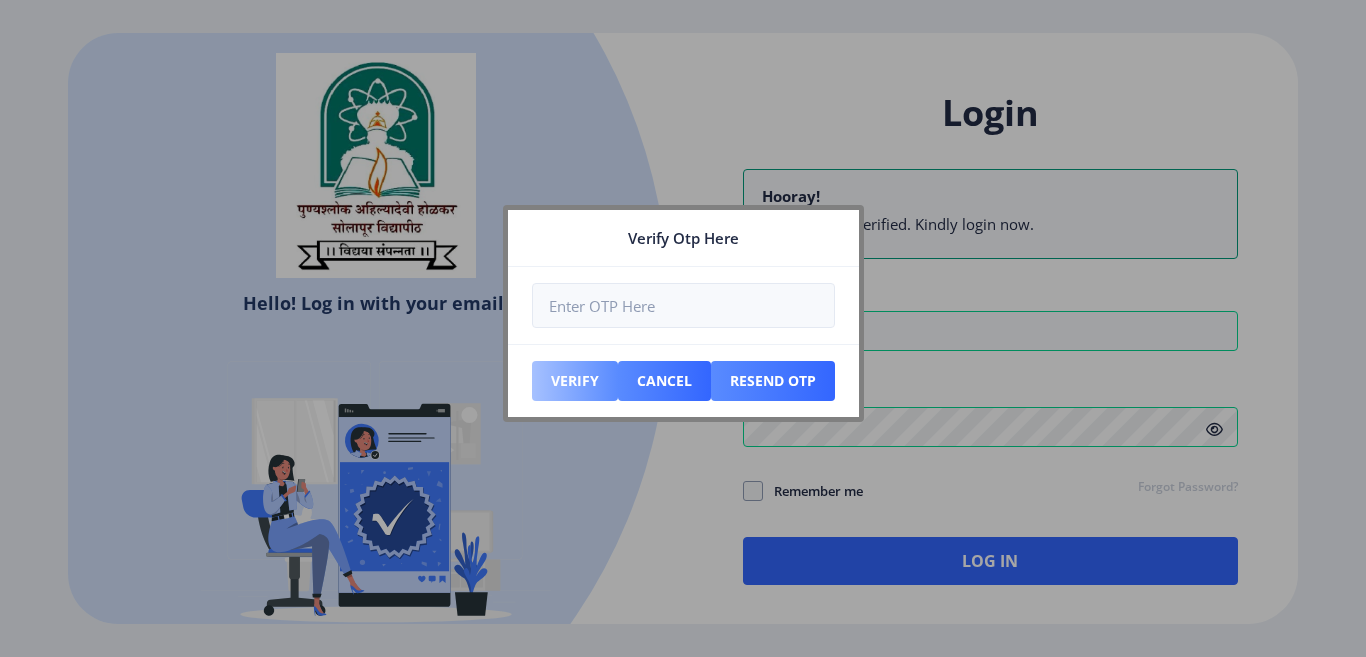 type on "[POSTAL CODE]" 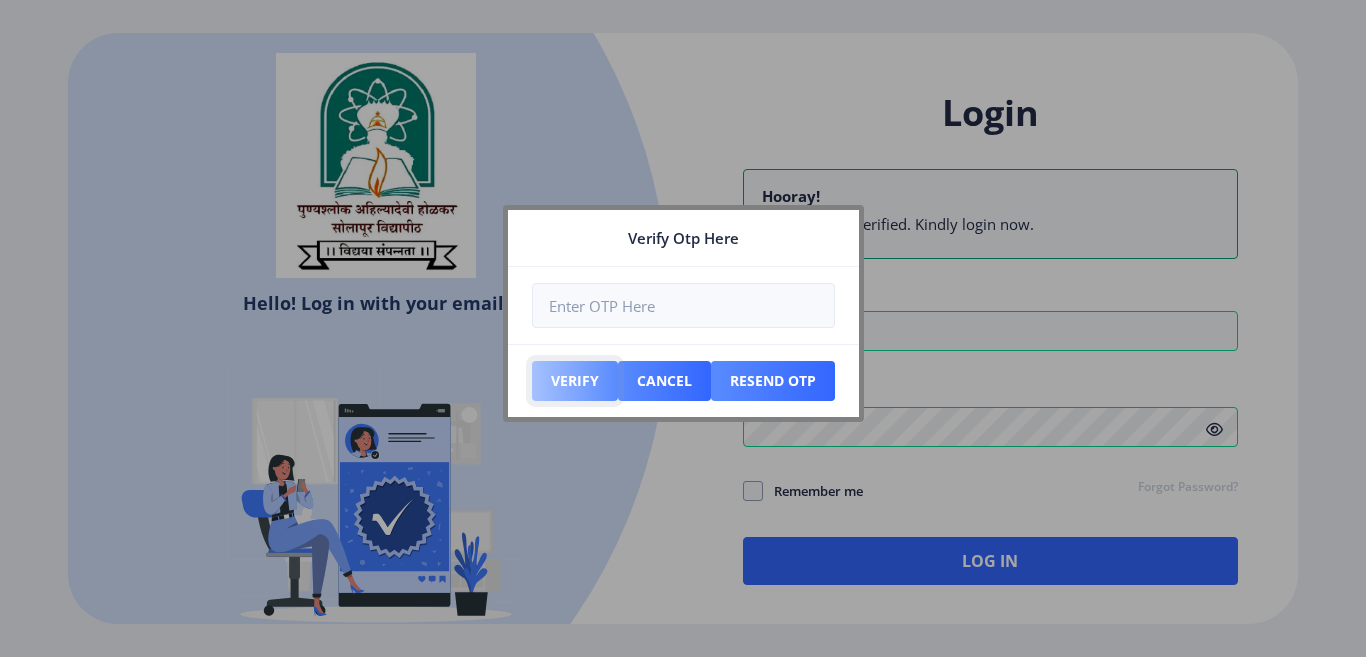 click on "Verify" at bounding box center [575, 381] 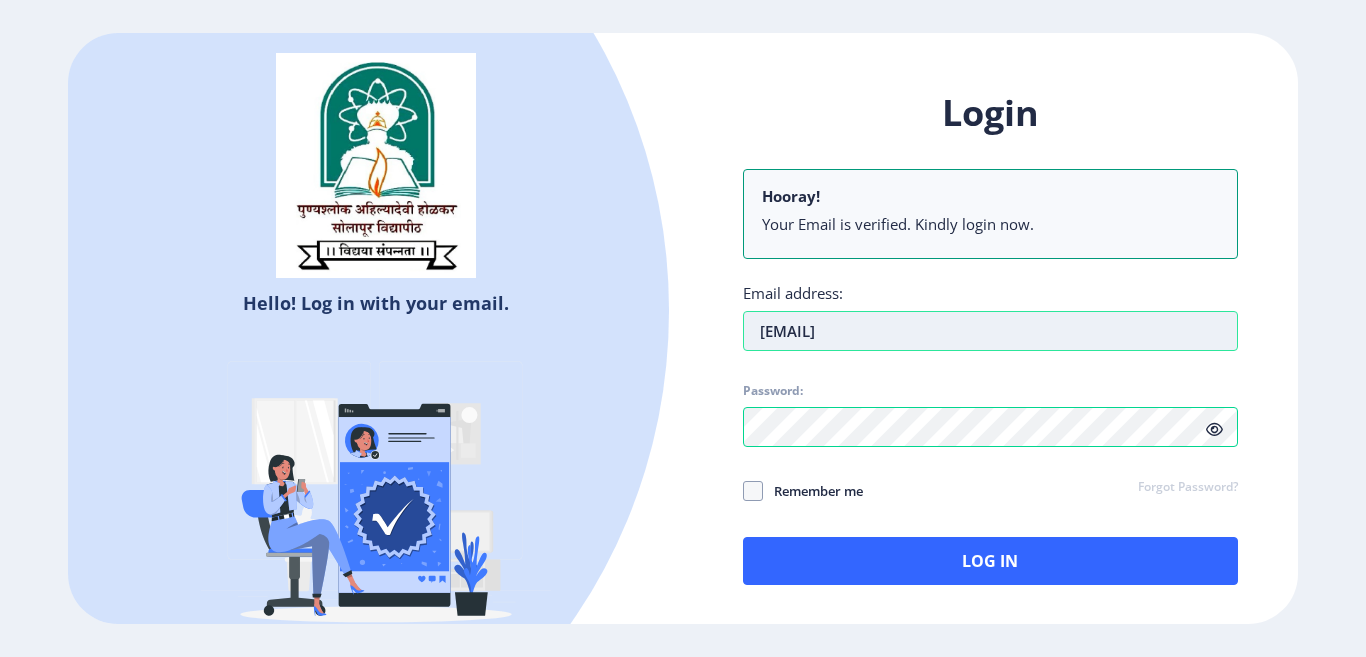 drag, startPoint x: 976, startPoint y: 331, endPoint x: 756, endPoint y: 338, distance: 220.11133 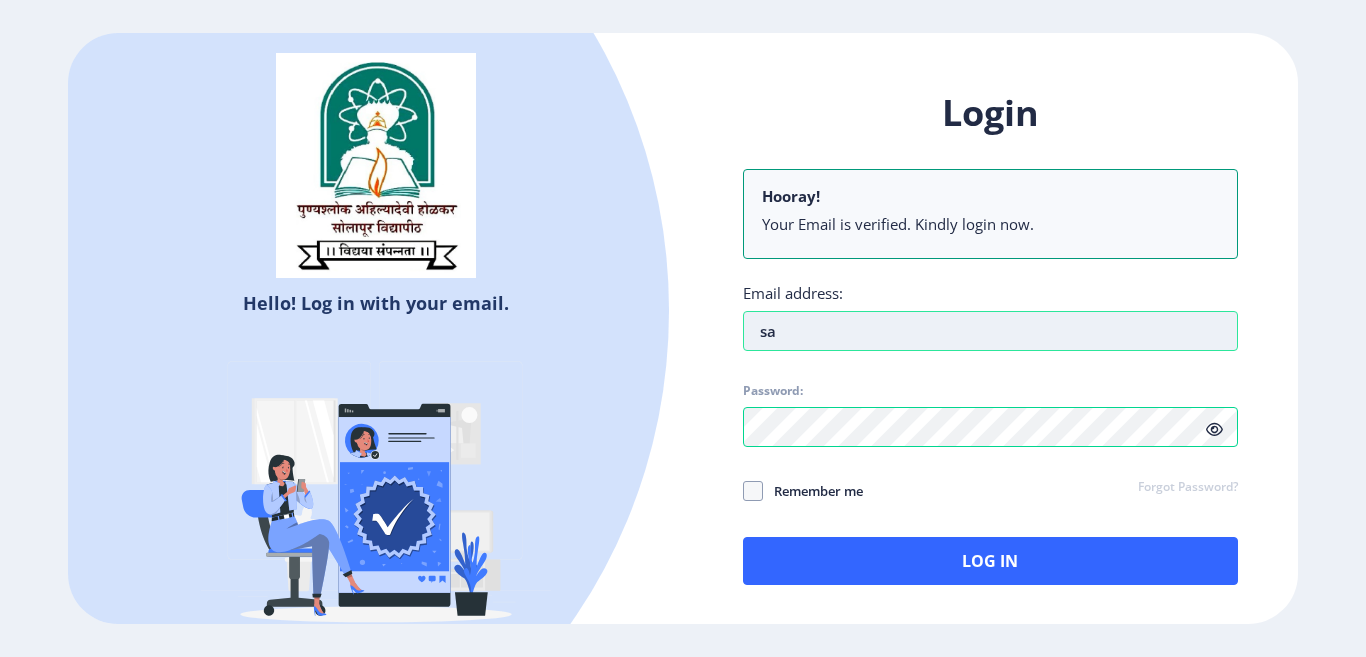 type on "s" 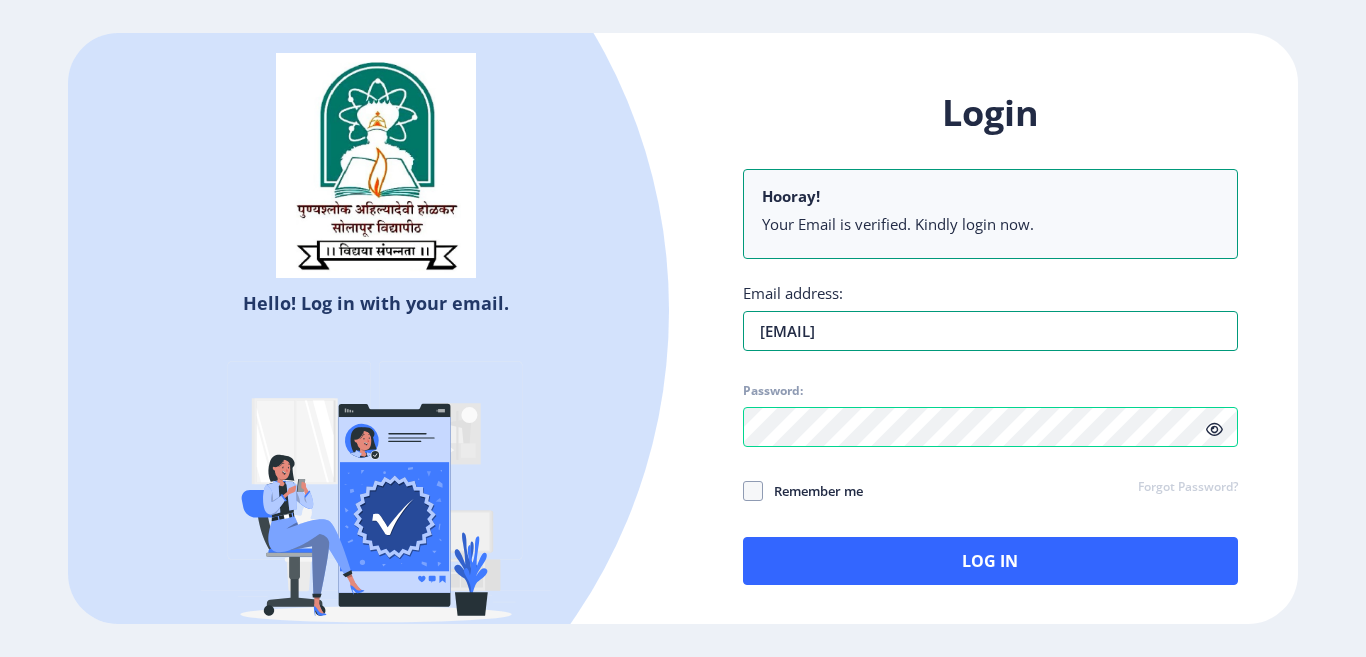 type on "[EMAIL]" 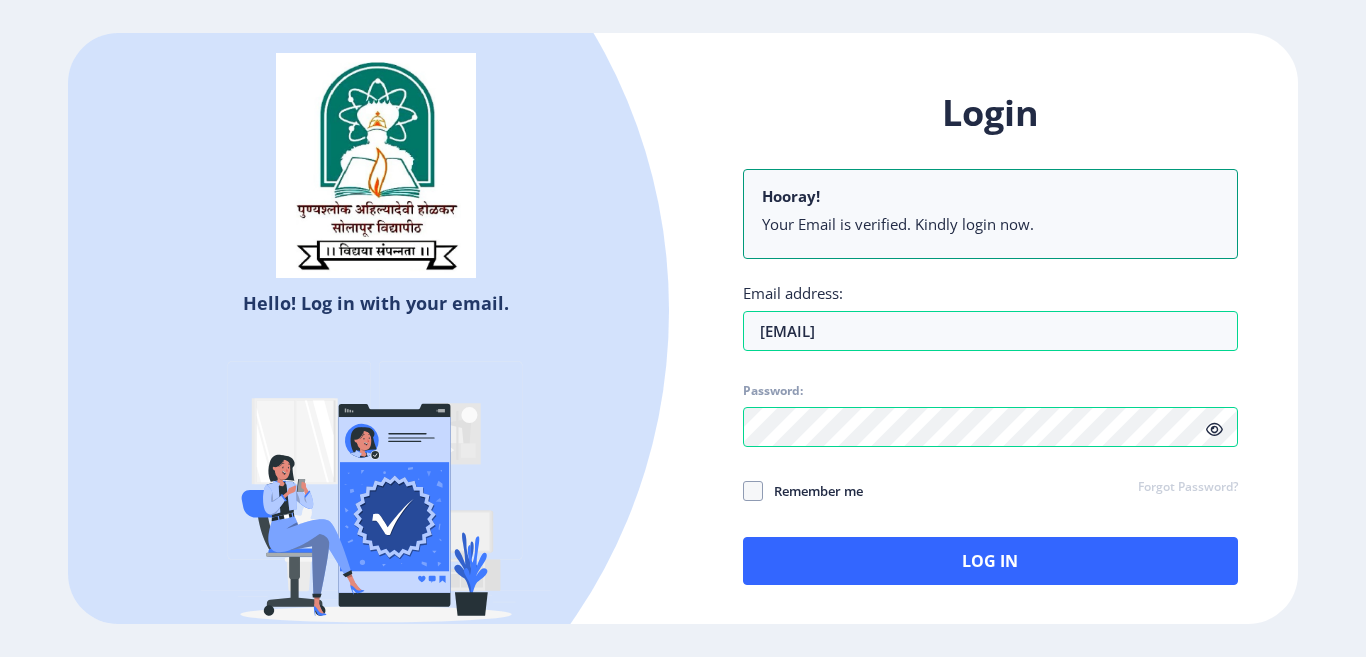 click 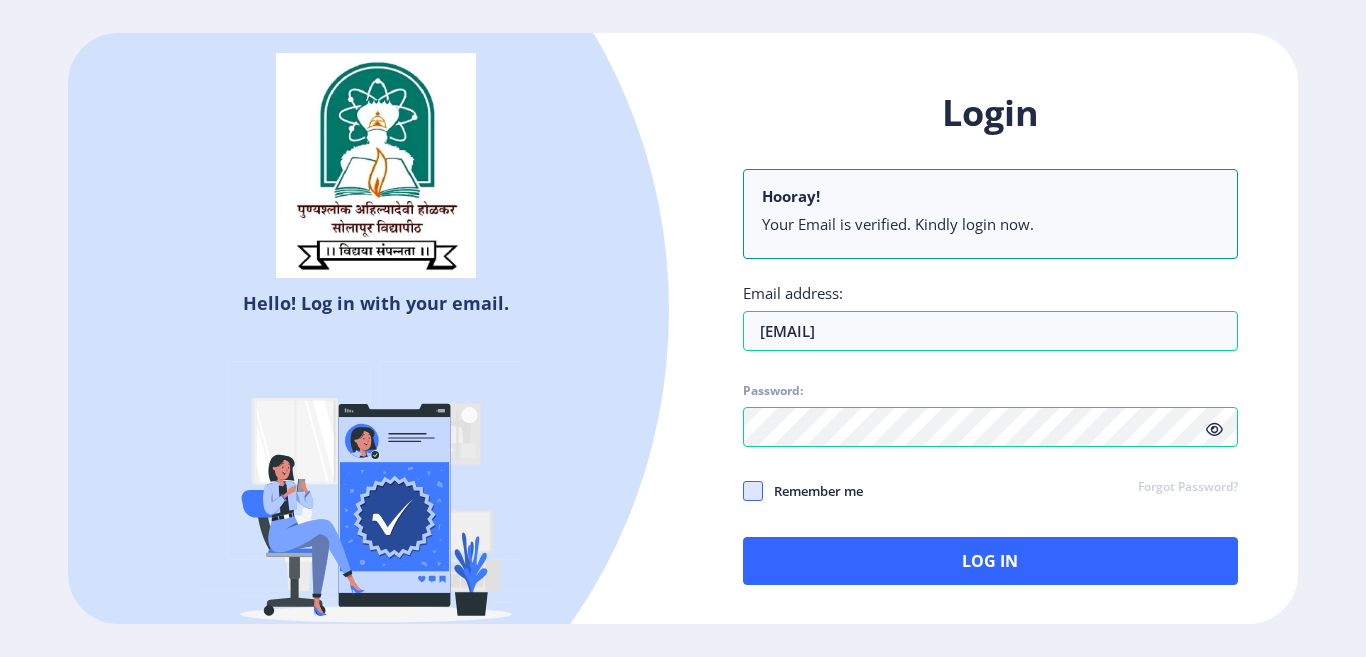click 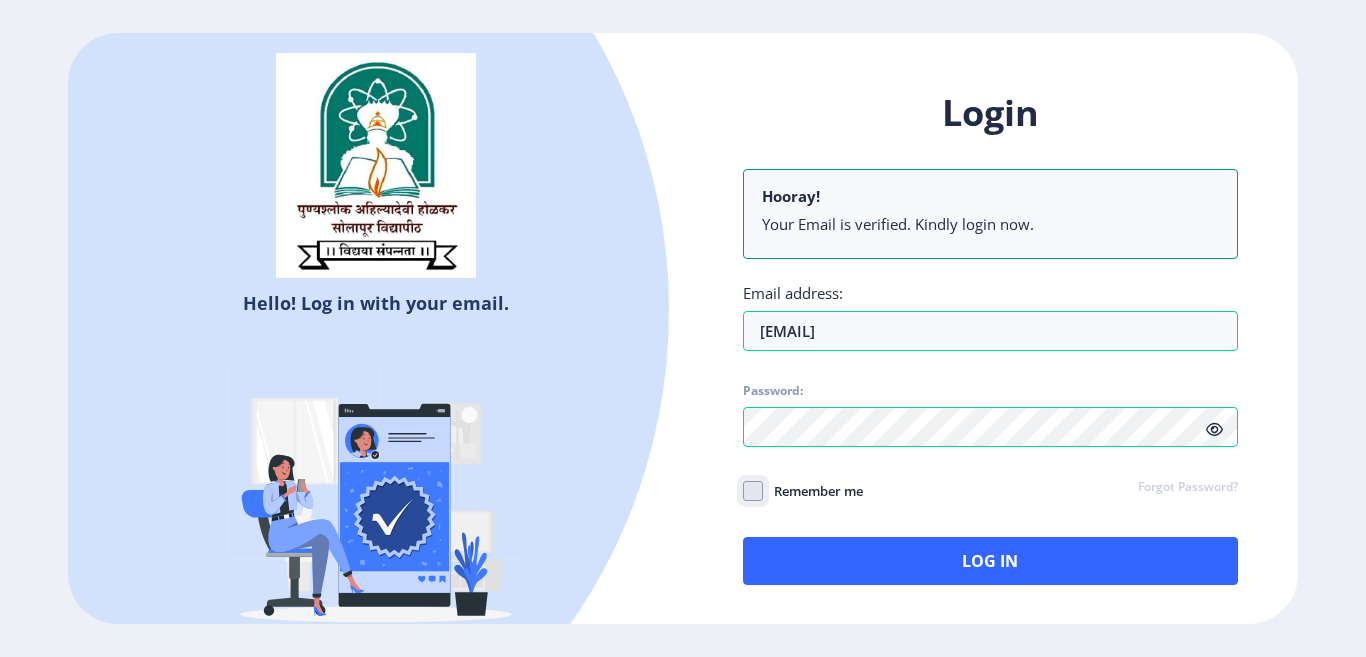 click on "Remember me" 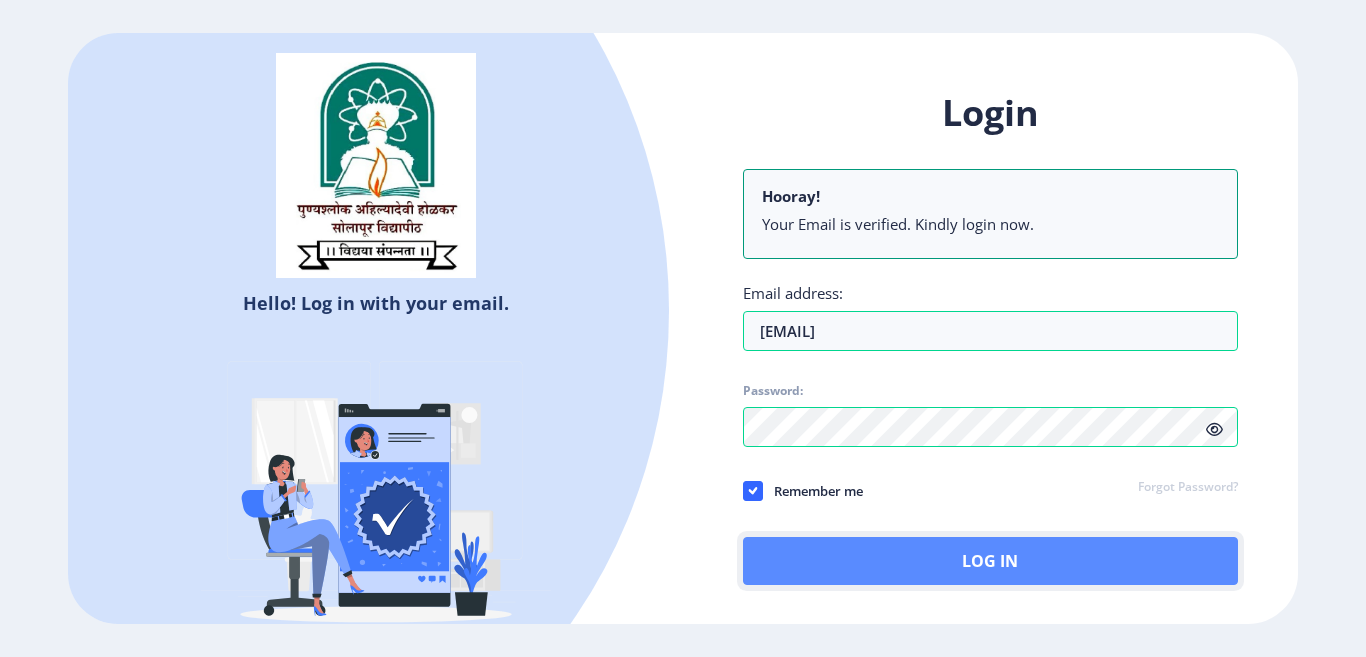 click on "Log In" 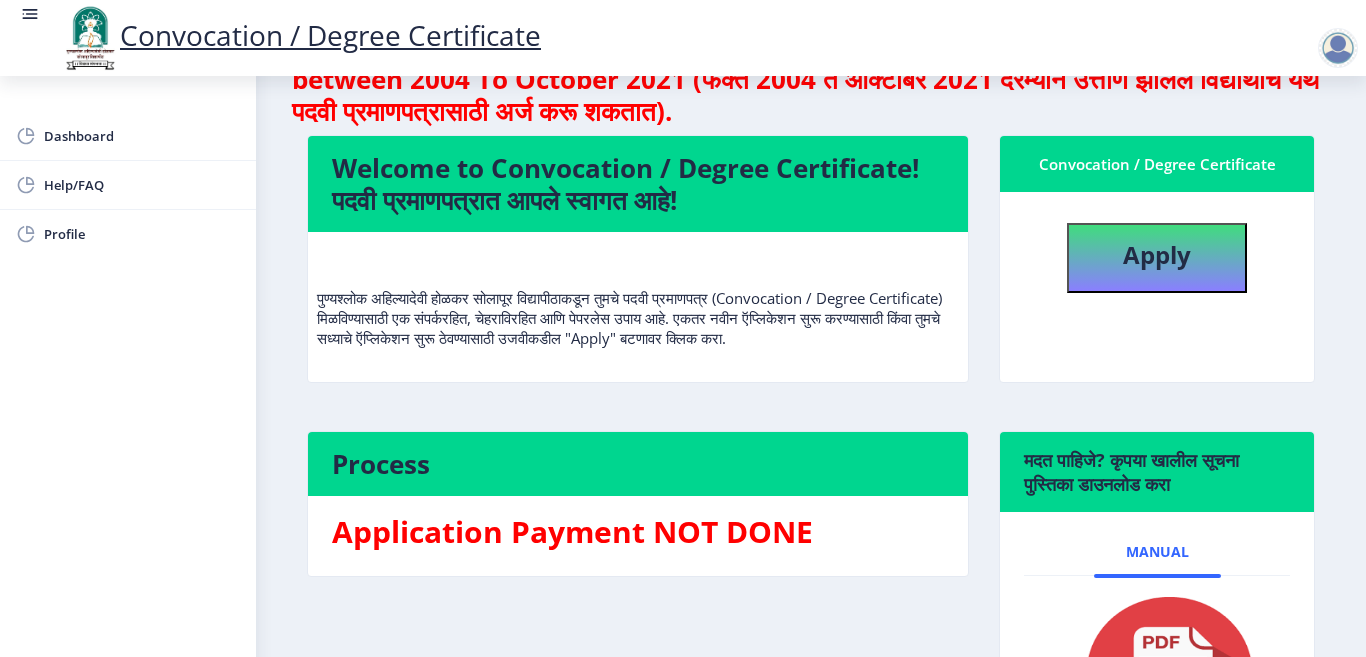 scroll, scrollTop: 0, scrollLeft: 0, axis: both 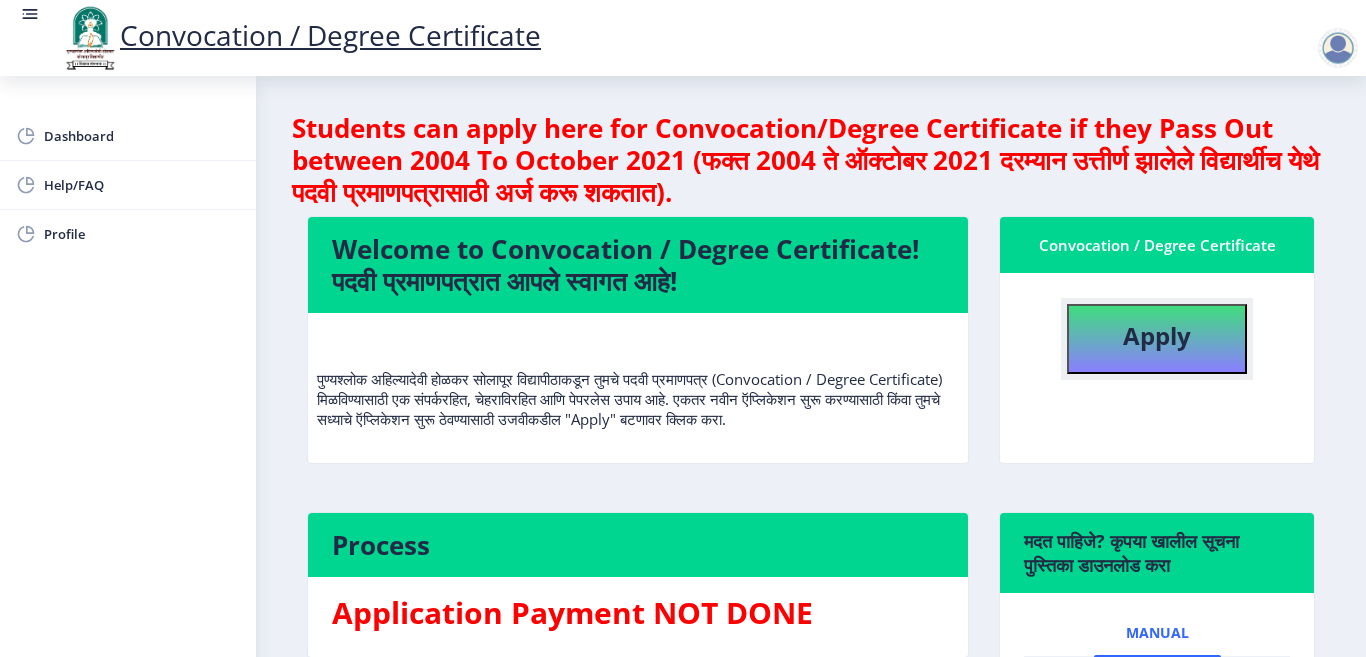 click on "Apply" 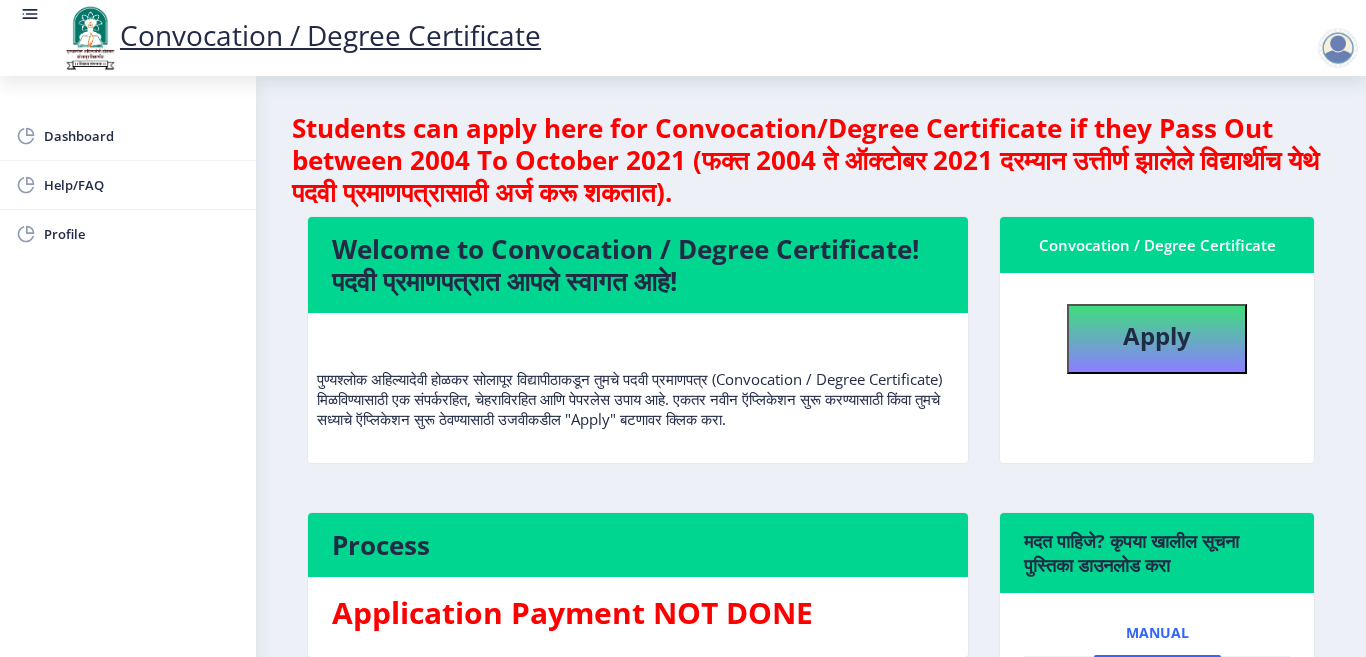 select 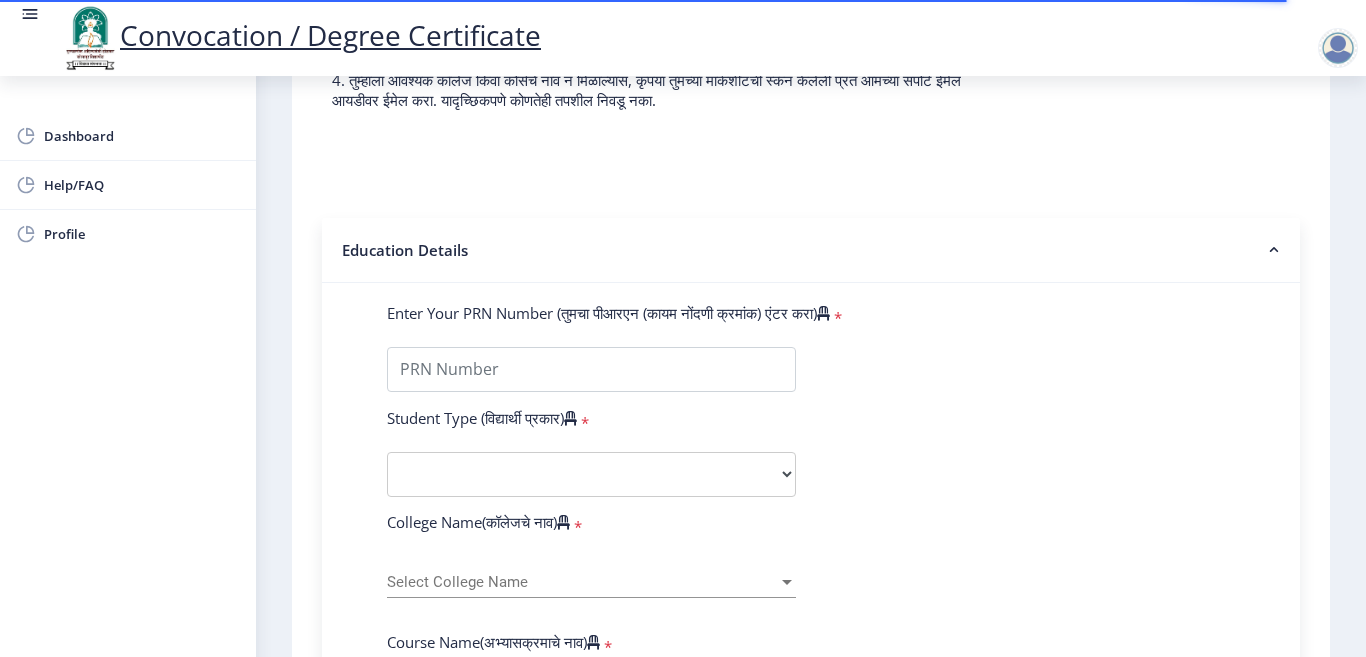 scroll, scrollTop: 400, scrollLeft: 0, axis: vertical 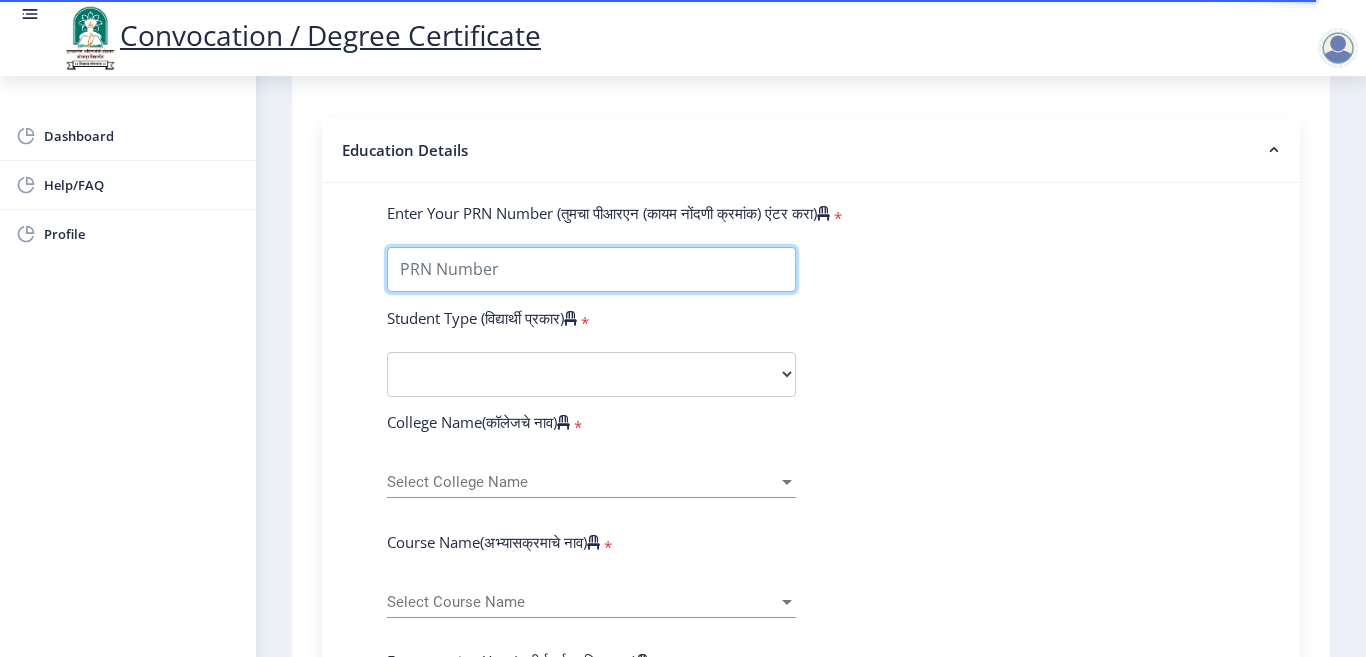 click on "Enter Your PRN Number (तुमचा पीआरएन (कायम नोंदणी क्रमांक) एंटर करा)" at bounding box center [591, 269] 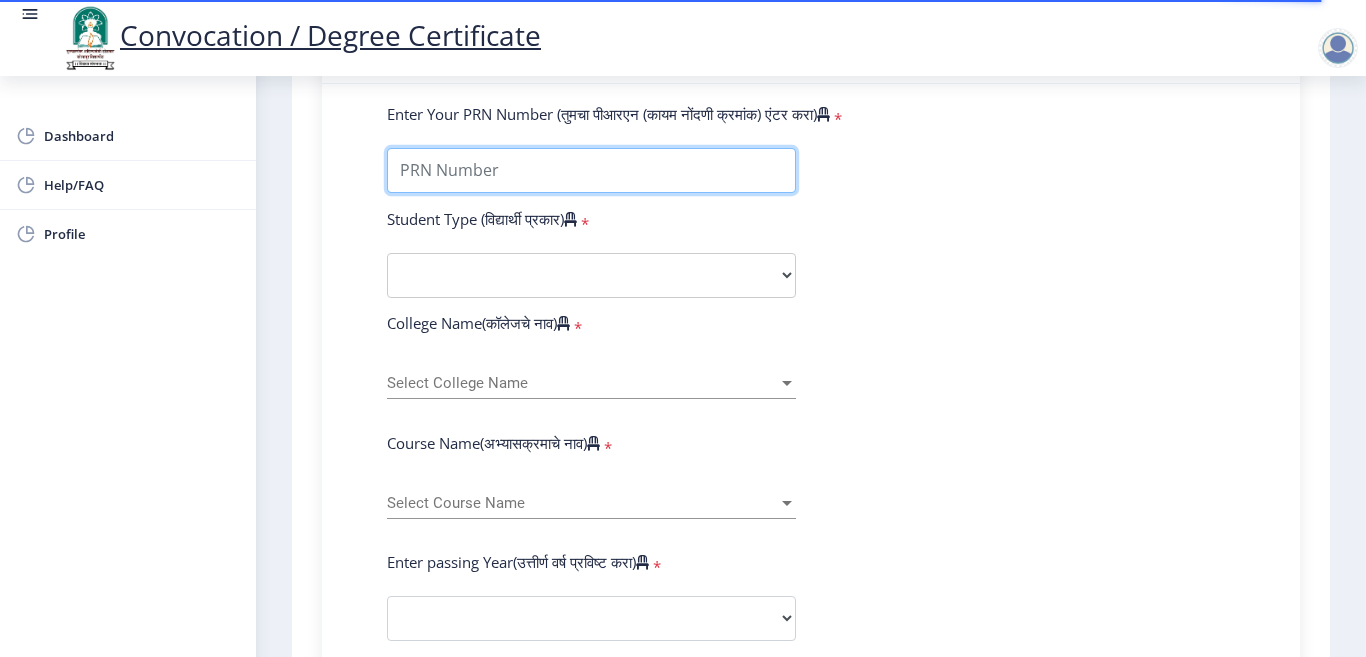scroll, scrollTop: 500, scrollLeft: 0, axis: vertical 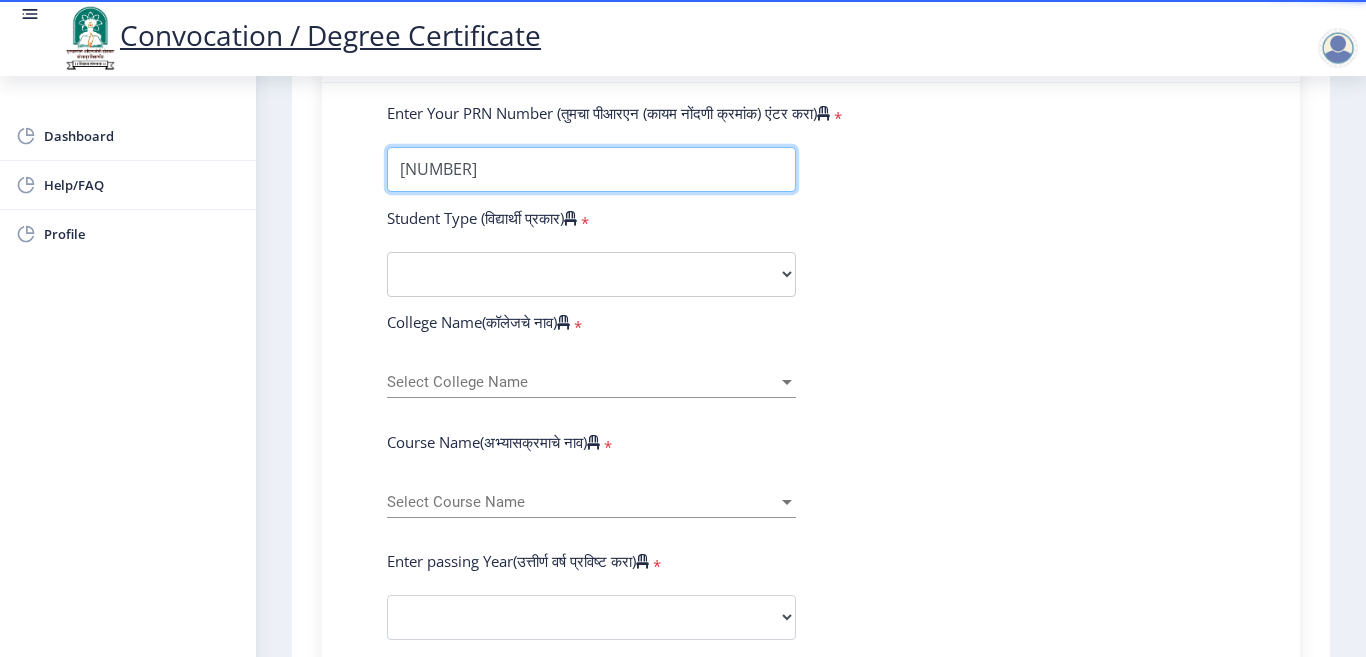 type on "[NUMBER]" 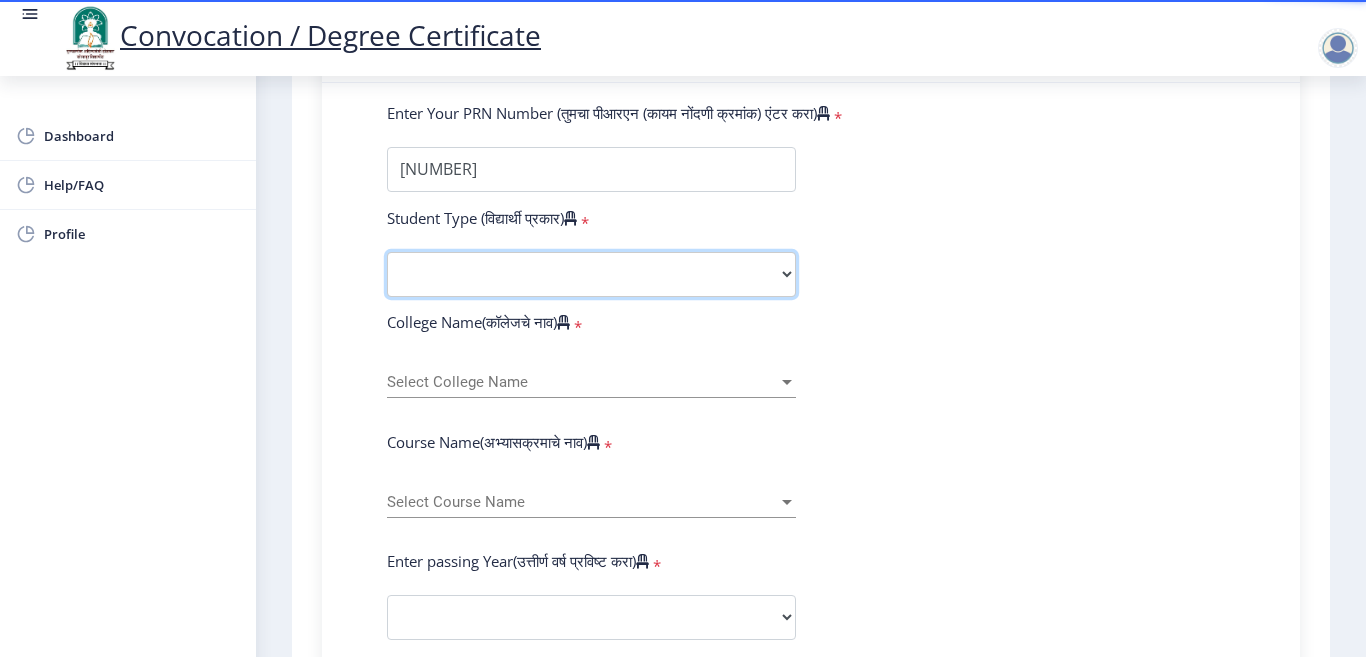 click on "Select Student Type Regular External" at bounding box center [591, 274] 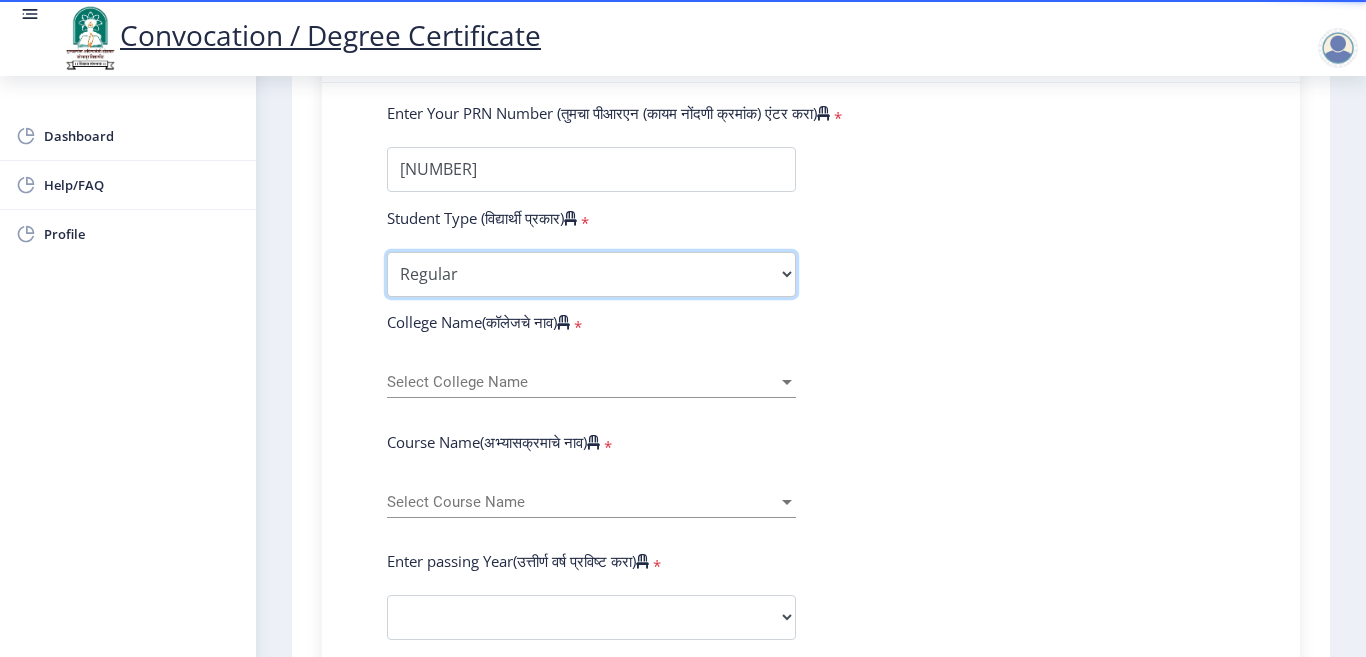 click on "Select Student Type Regular External" at bounding box center [591, 274] 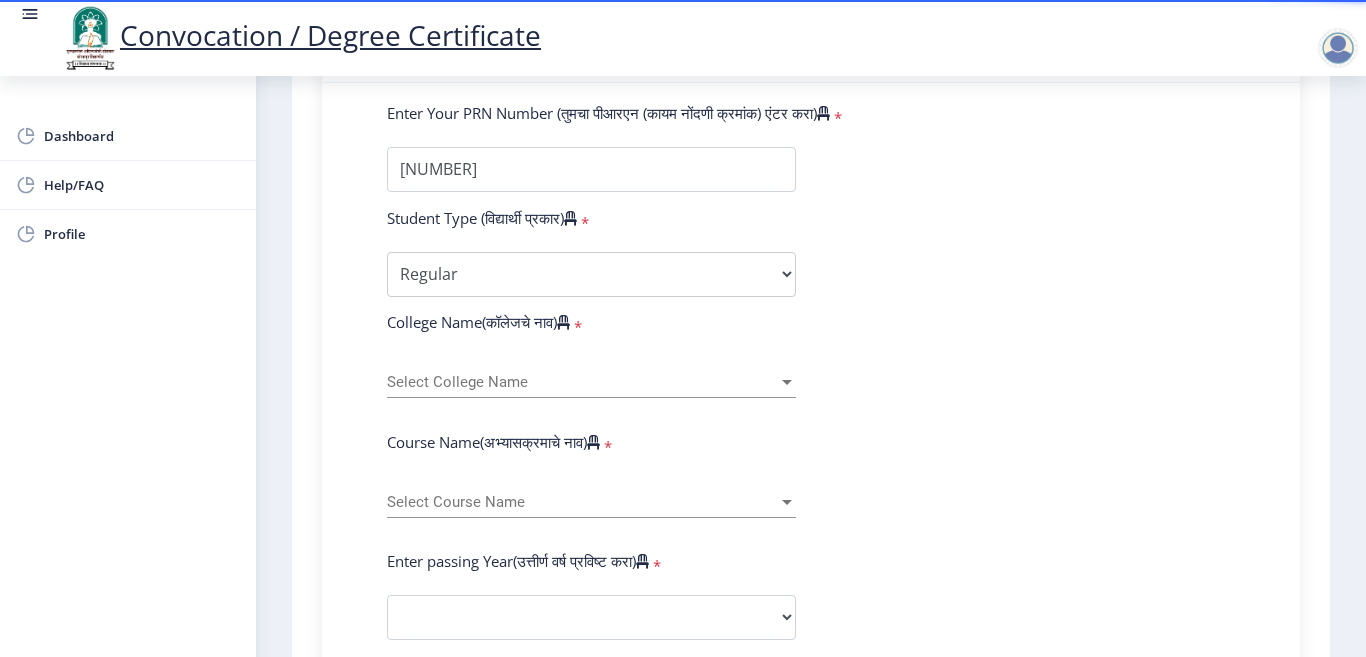 click at bounding box center (787, 382) 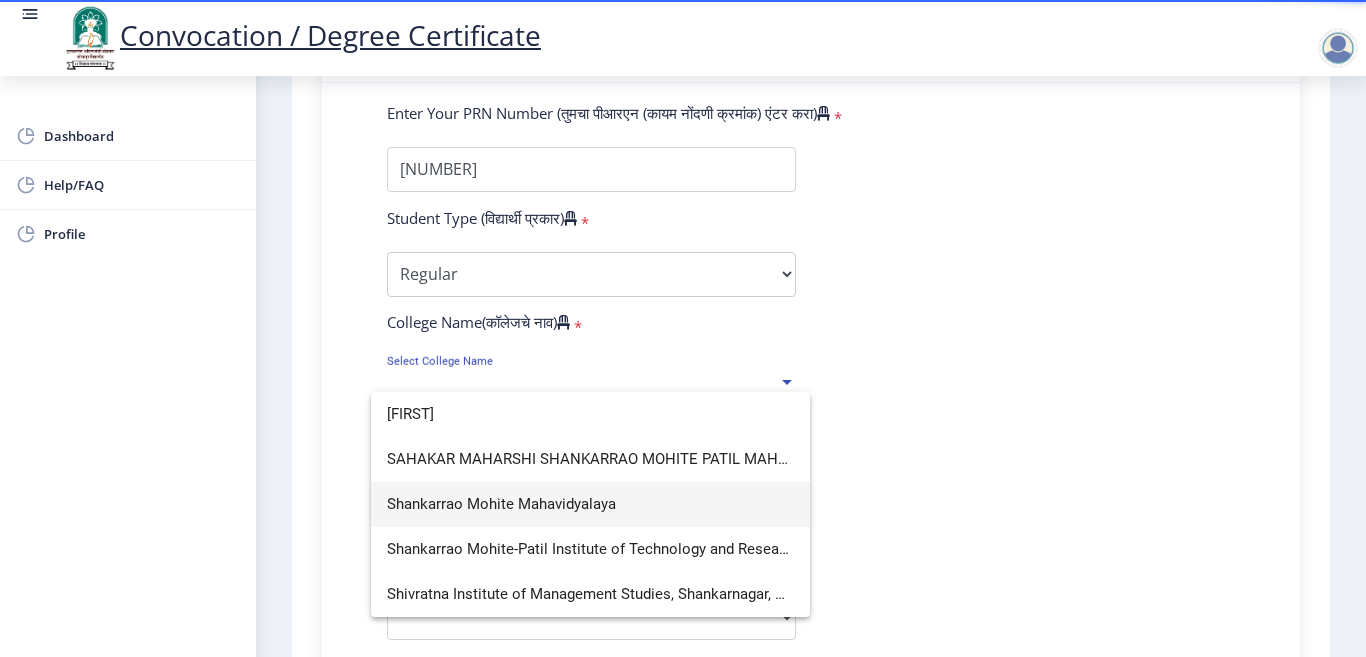 type on "[FIRST]" 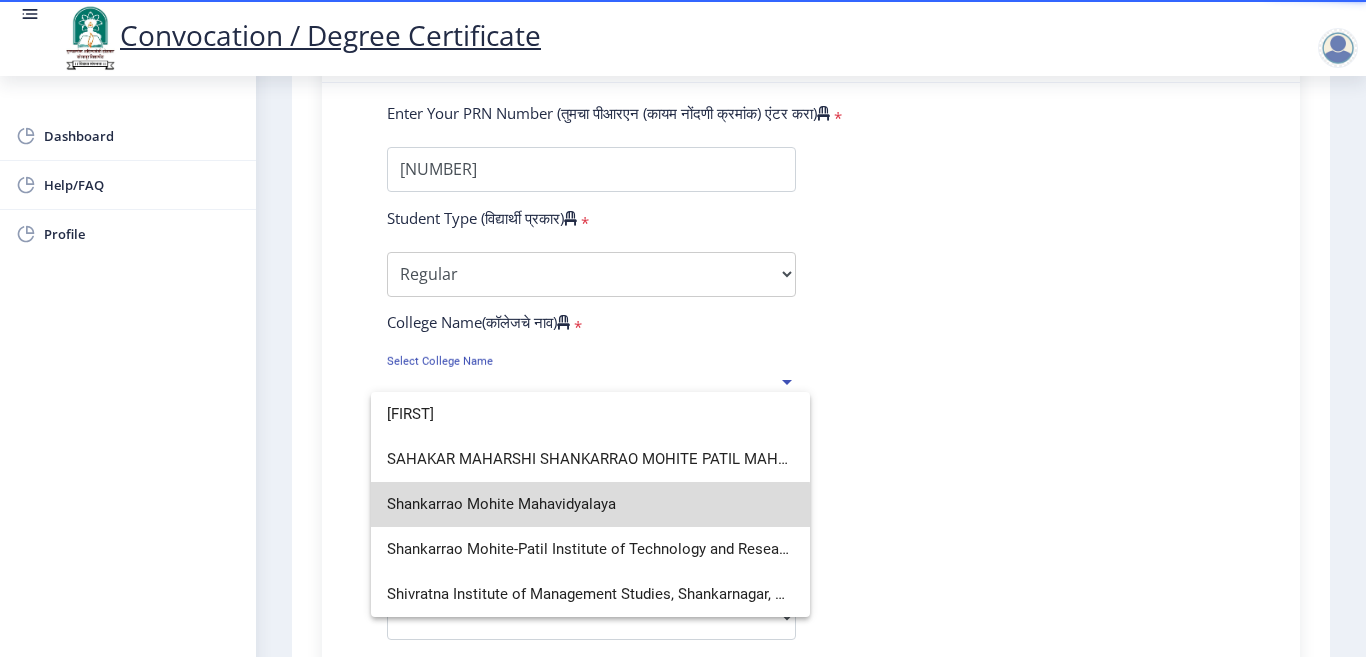 click on "Shankarrao Mohite Mahavidyalaya" at bounding box center [590, 504] 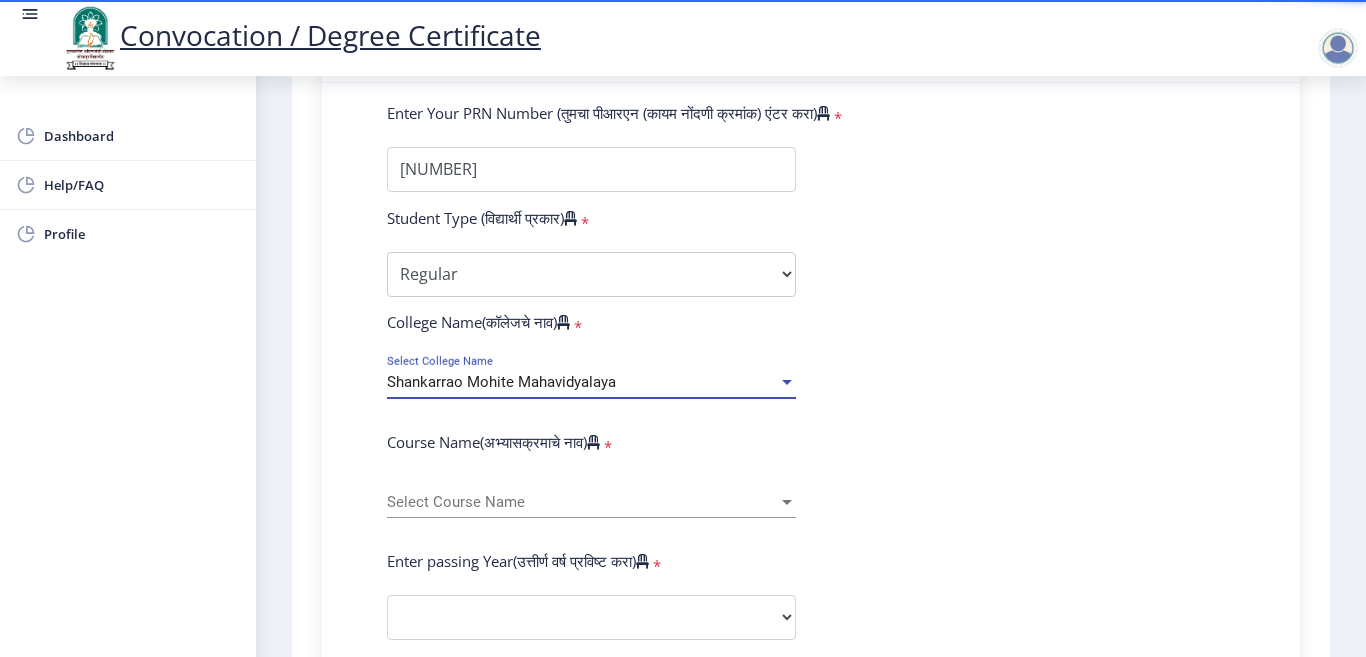 click at bounding box center [787, 502] 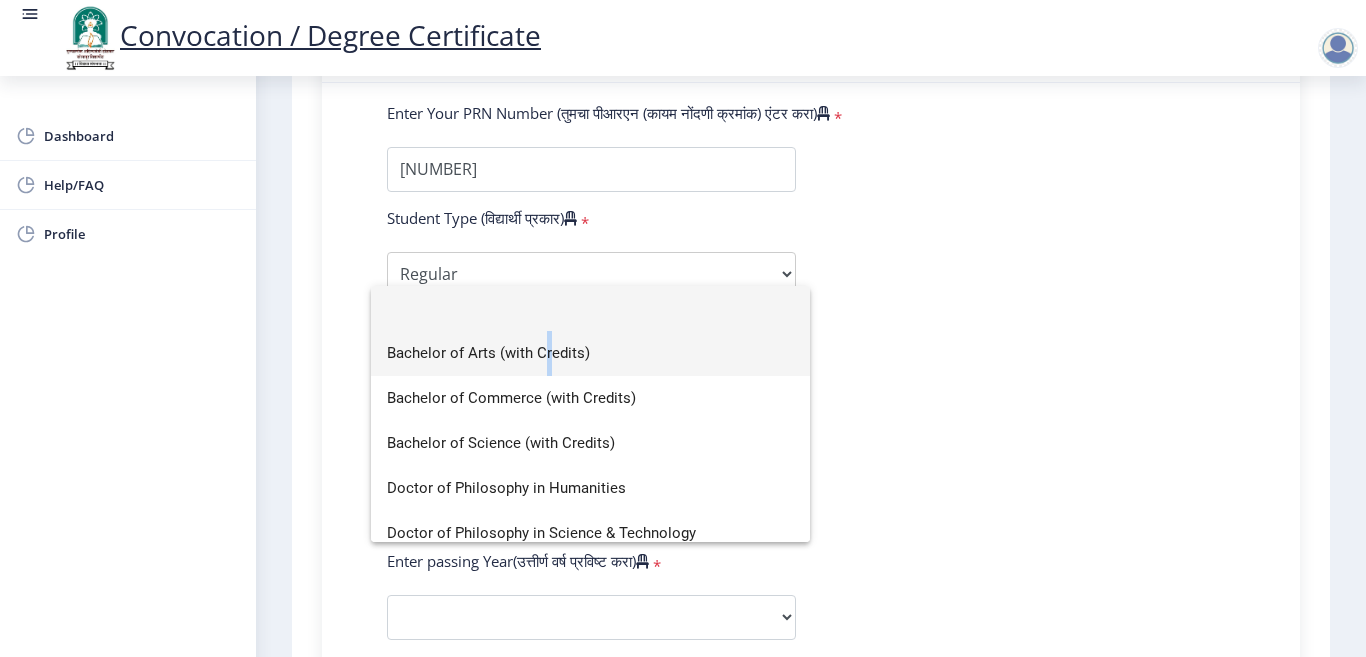 click on "Bachelor of Arts (with Credits)" at bounding box center [590, 353] 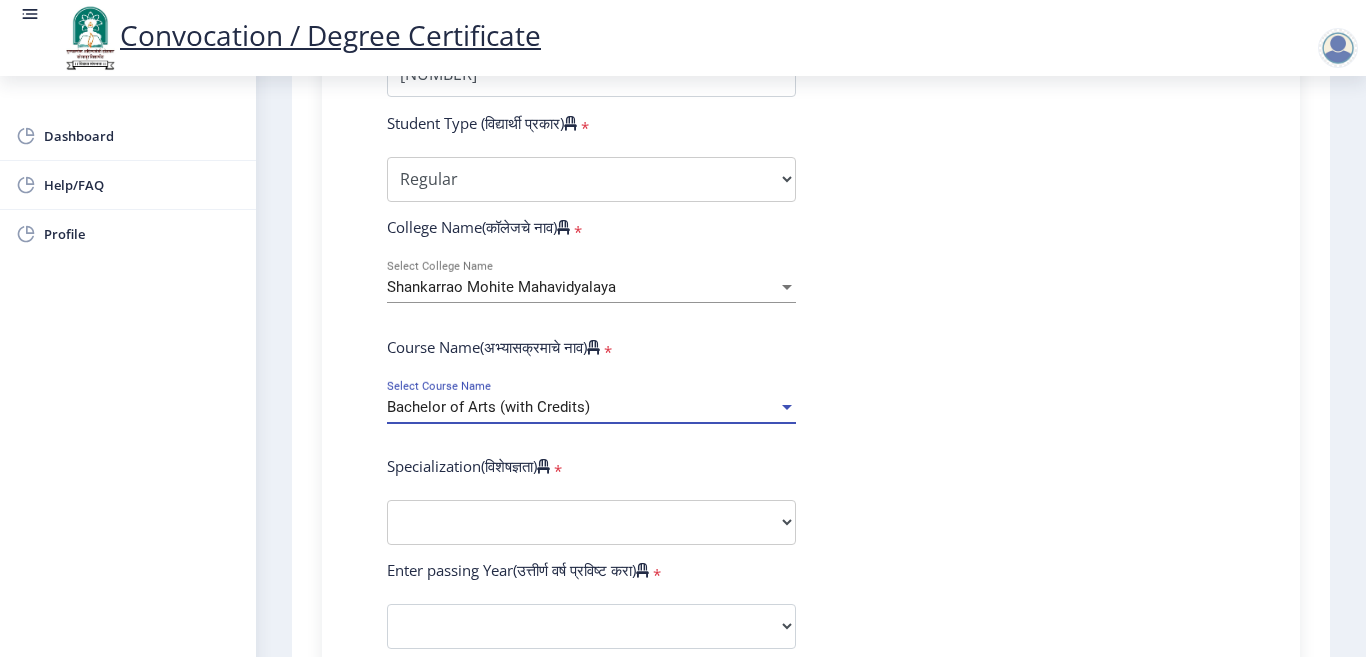 scroll, scrollTop: 600, scrollLeft: 0, axis: vertical 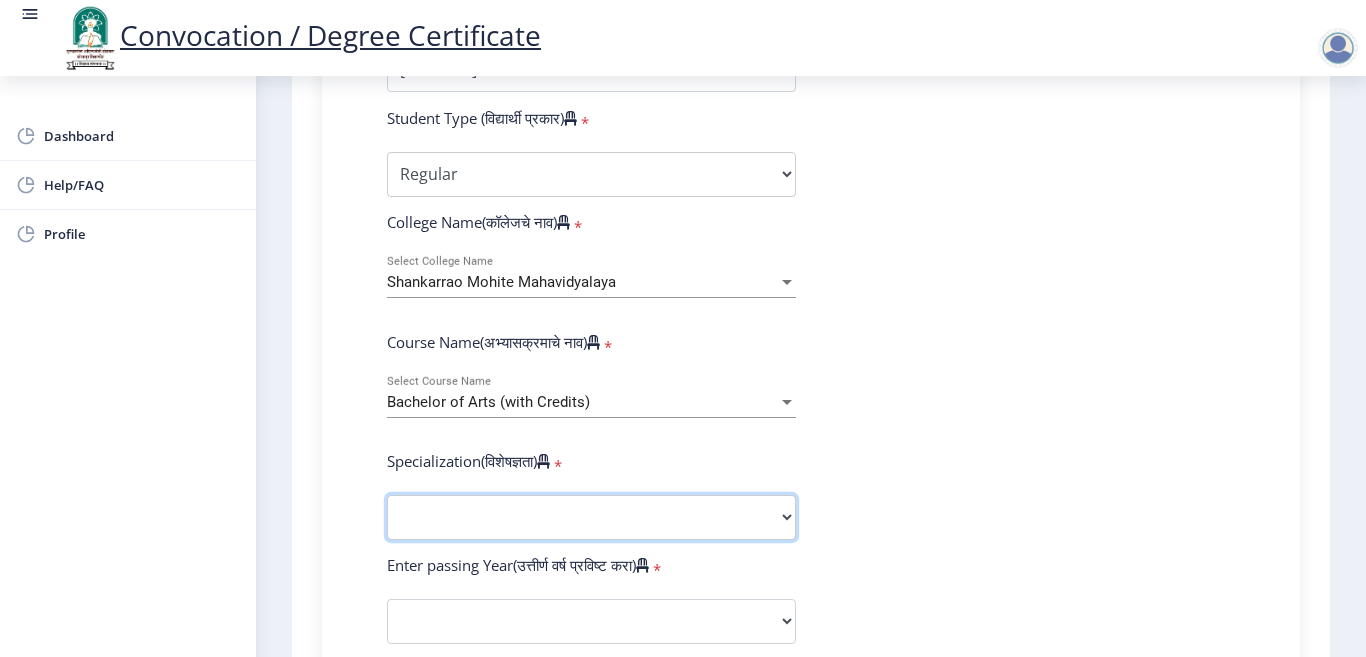 click on "Specialization English Geography Hindi Marathi Music Sanskrit Urdu Ancient Indian History Culture & Archaeology Economics History Physical Education Political Science Psychology Sociology Kannada Philosophy Other" at bounding box center (591, 517) 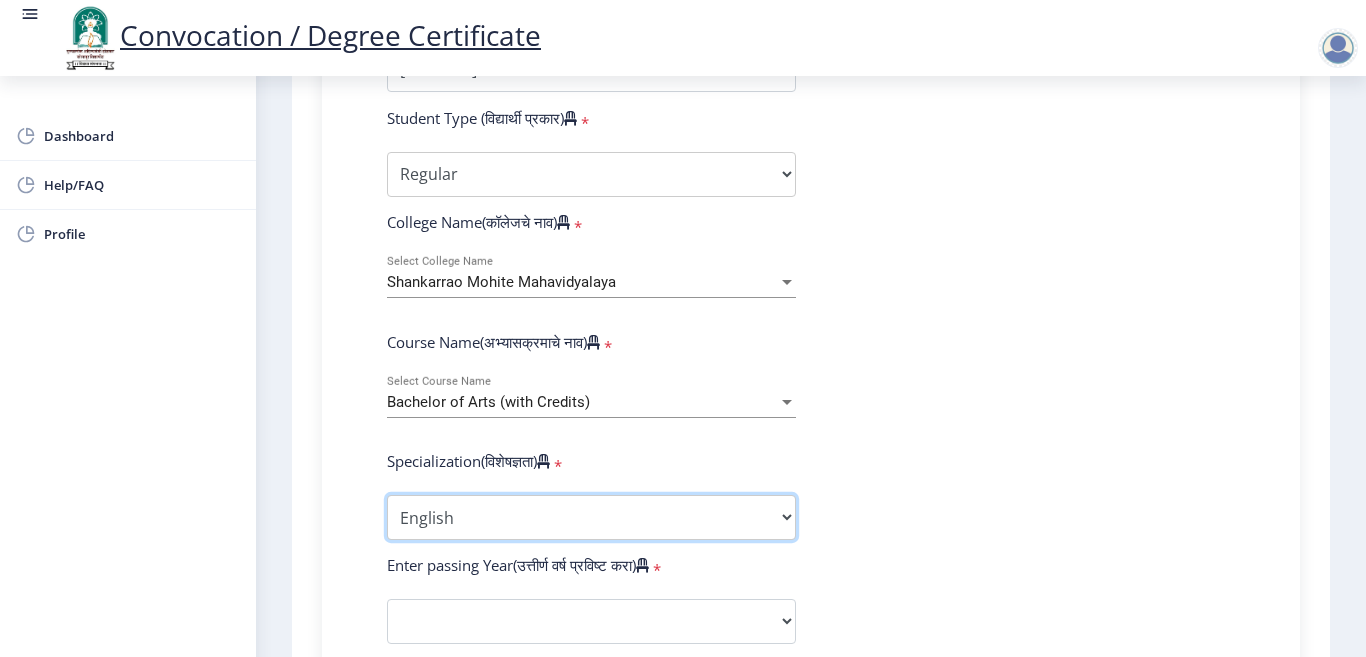 click on "Specialization English Geography Hindi Marathi Music Sanskrit Urdu Ancient Indian History Culture & Archaeology Economics History Physical Education Political Science Psychology Sociology Kannada Philosophy Other" at bounding box center (591, 517) 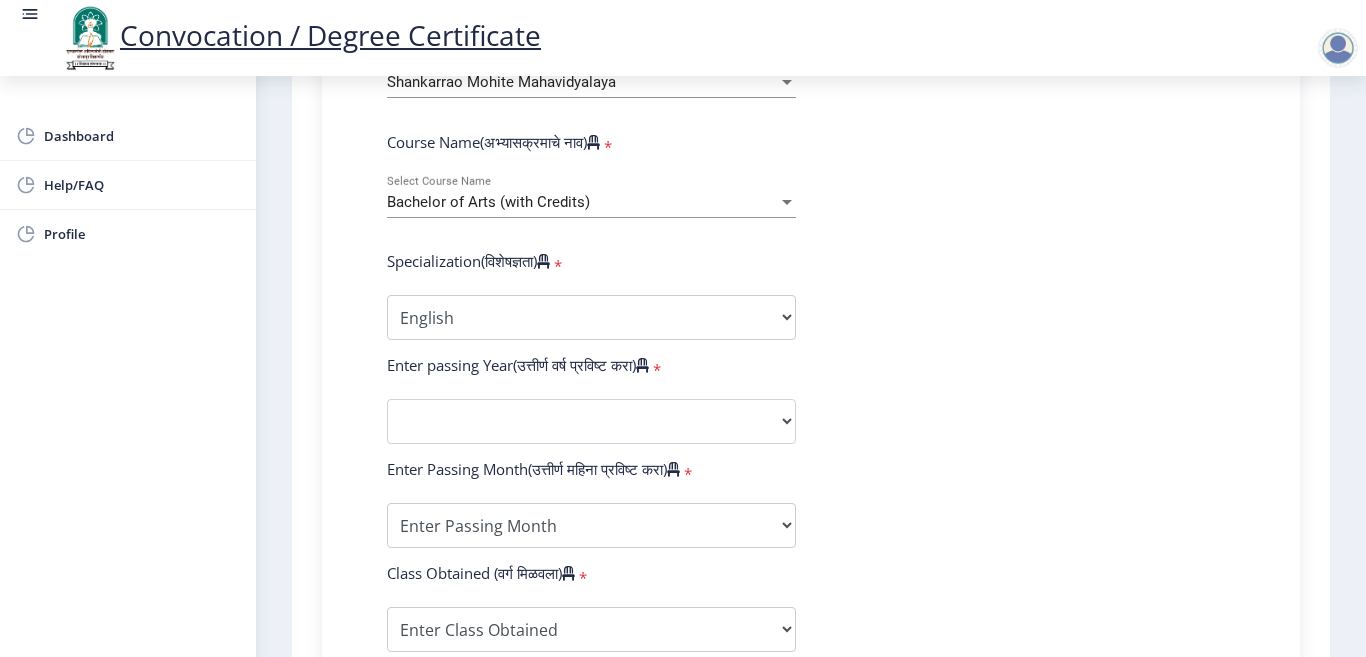 click on "2025   2024   2023   2022   2021   2020   2019   2018   2017   2016   2015   2014   2013   2012   2011   2010   2009   2008   2007   2006   2005   2004   2003   2002   2001   2000   1999   1998   1997   1996   1995   1994   1993   1992   1991   1990   1989   1988   1987   1986   1985   1984   1983   1982   1981   1980   1979   1978   1977   1976" 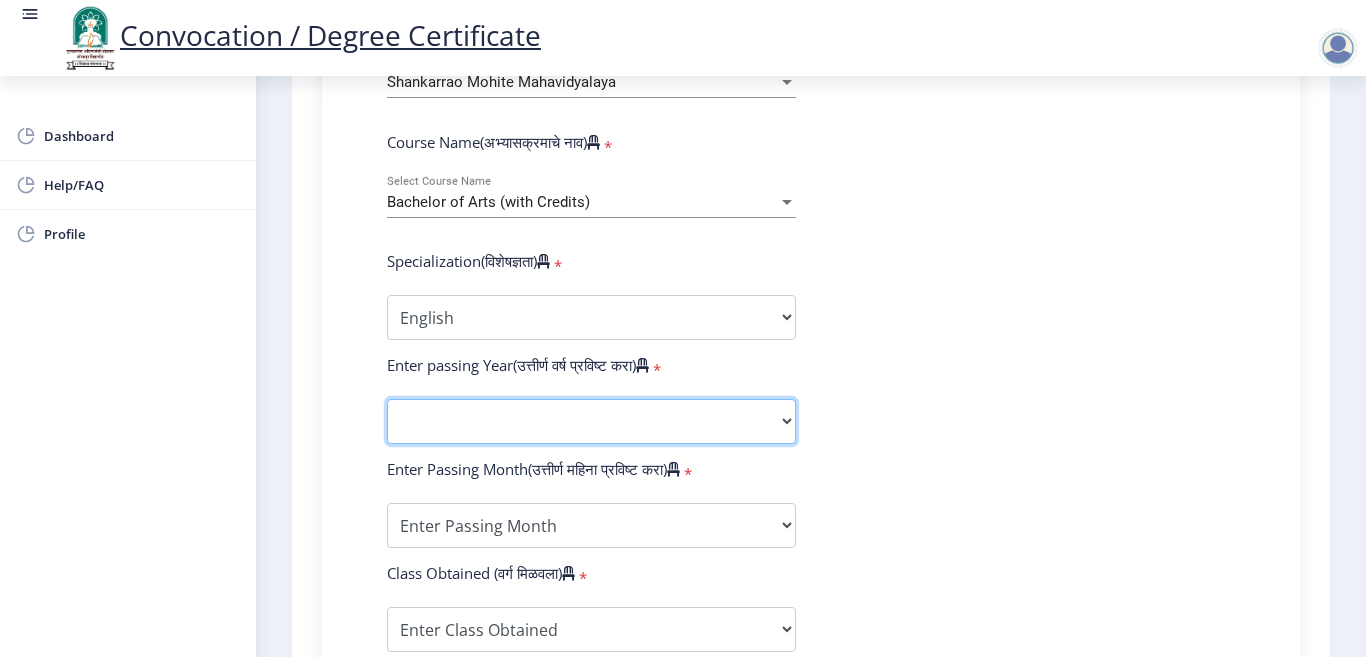 click on "2025   2024   2023   2022   2021   2020   2019   2018   2017   2016   2015   2014   2013   2012   2011   2010   2009   2008   2007   2006   2005   2004   2003   2002   2001   2000   1999   1998   1997   1996   1995   1994   1993   1992   1991   1990   1989   1988   1987   1986   1985   1984   1983   1982   1981   1980   1979   1978   1977   1976" 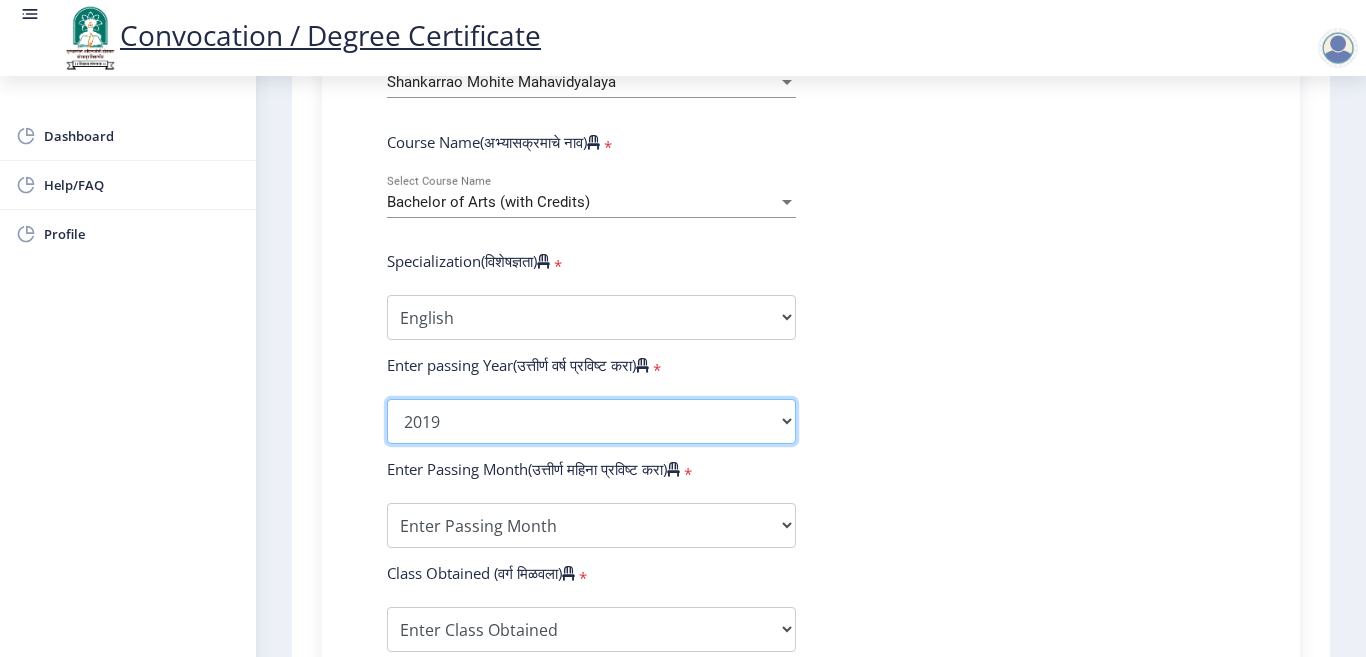 click on "2025   2024   2023   2022   2021   2020   2019   2018   2017   2016   2015   2014   2013   2012   2011   2010   2009   2008   2007   2006   2005   2004   2003   2002   2001   2000   1999   1998   1997   1996   1995   1994   1993   1992   1991   1990   1989   1988   1987   1986   1985   1984   1983   1982   1981   1980   1979   1978   1977   1976" 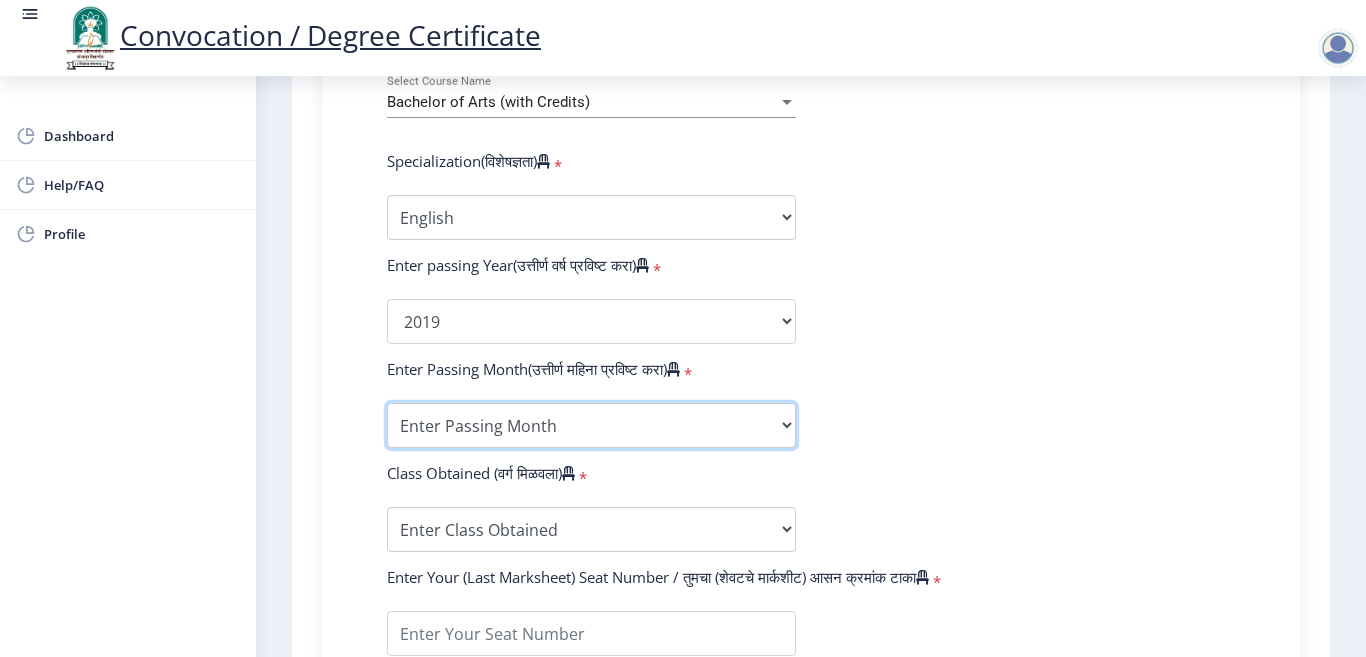 click on "Enter Passing Month March April May October November December" at bounding box center (591, 425) 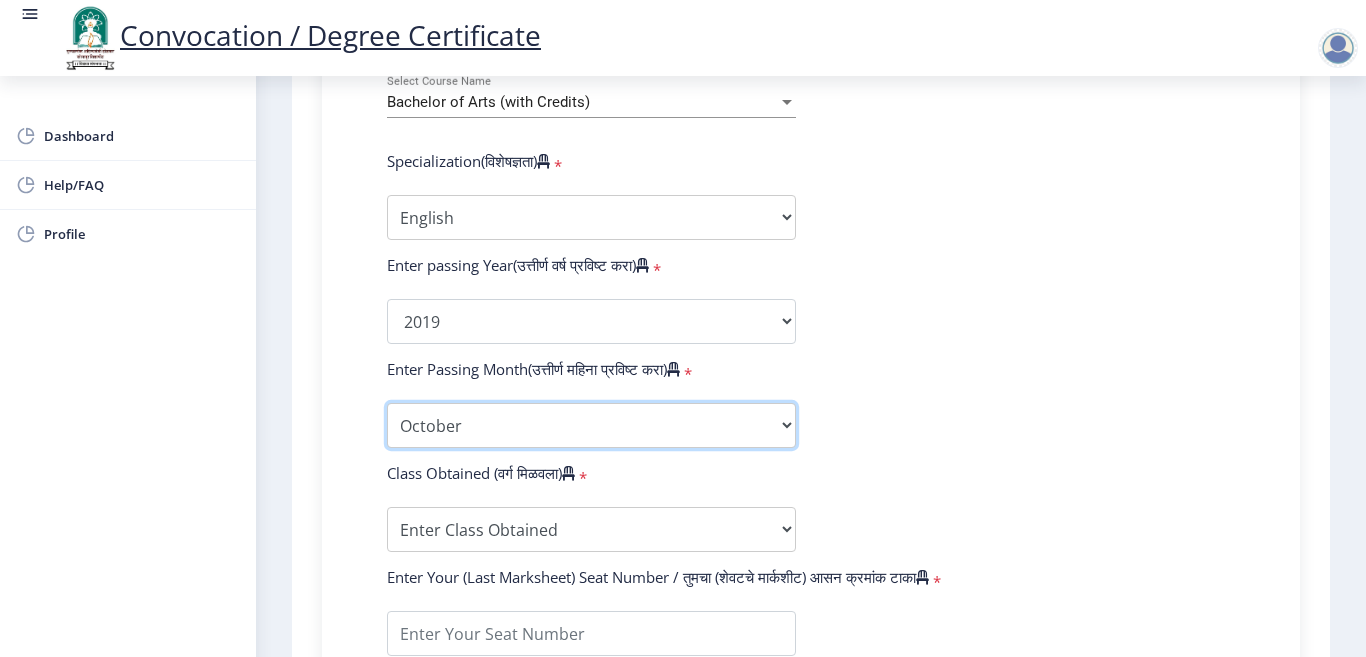 click on "Enter Passing Month March April May October November December" at bounding box center [591, 425] 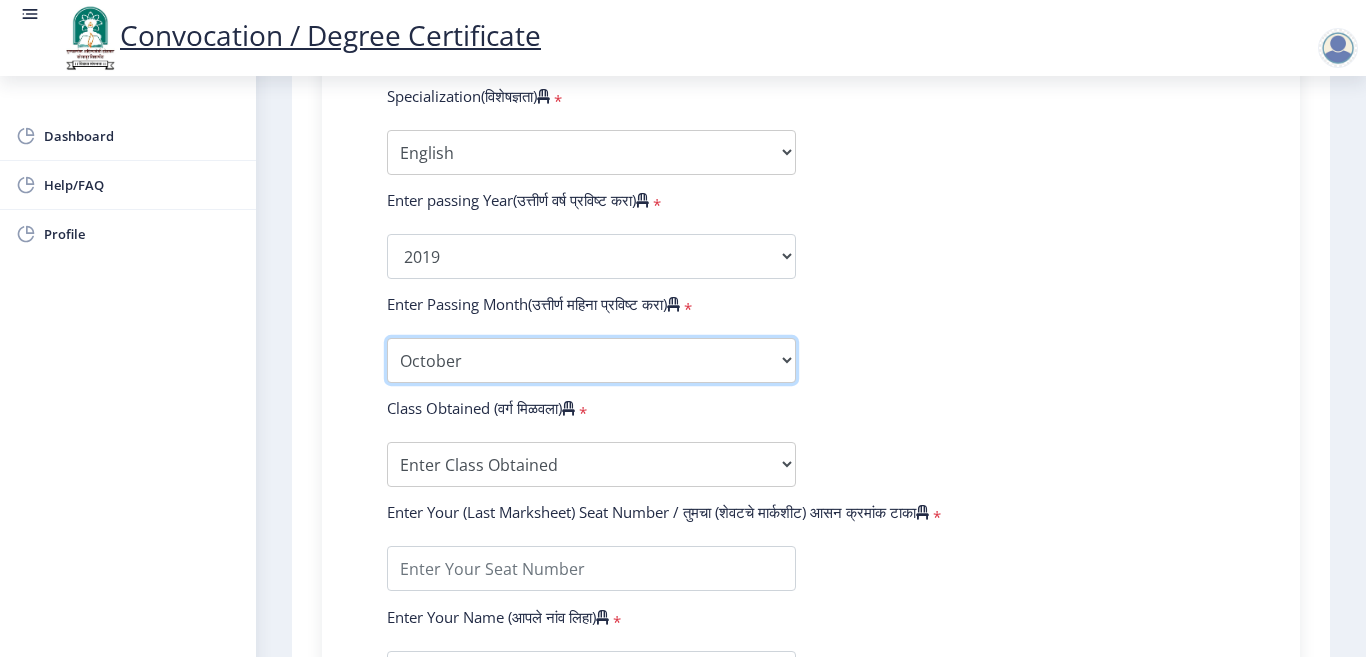 scroll, scrollTop: 1000, scrollLeft: 0, axis: vertical 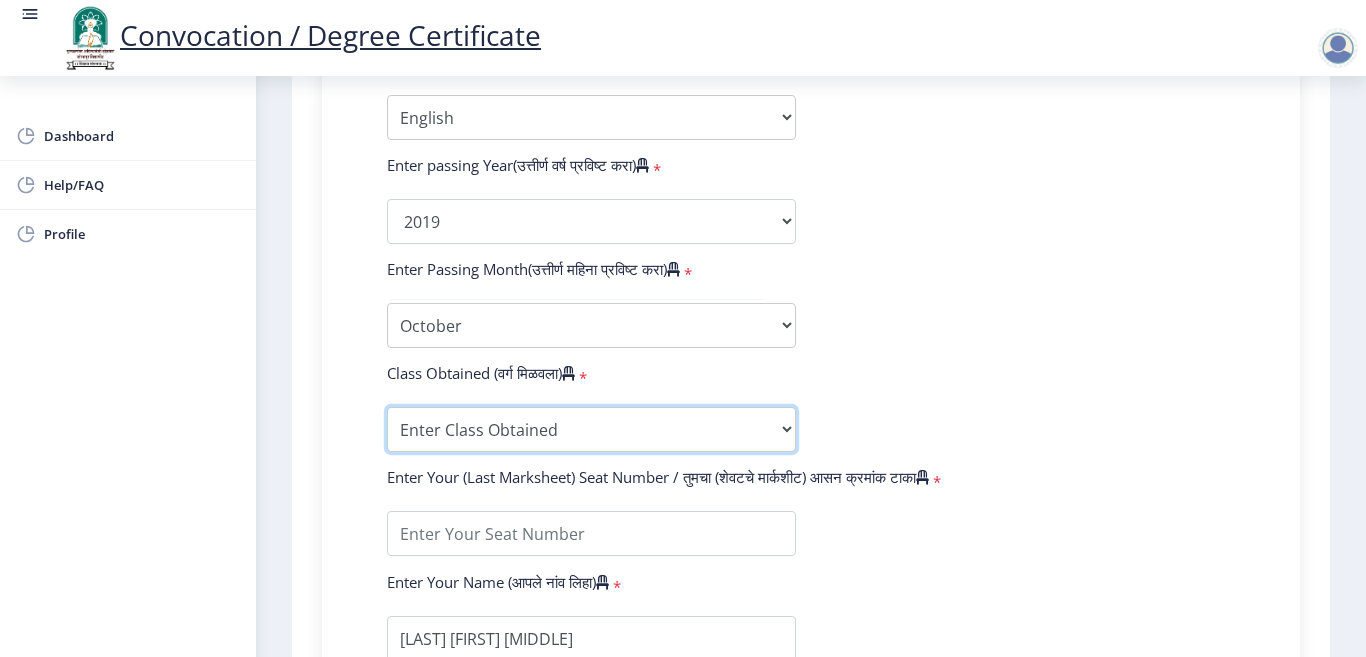 click on "Enter Class Obtained FIRST CLASS WITH DISTINCTION FIRST CLASS HIGHER SECOND CLASS SECOND CLASS PASS CLASS Grade O Grade A+ Grade A Grade B+ Grade B Grade C+ Grade C Grade D Grade E" at bounding box center (591, 429) 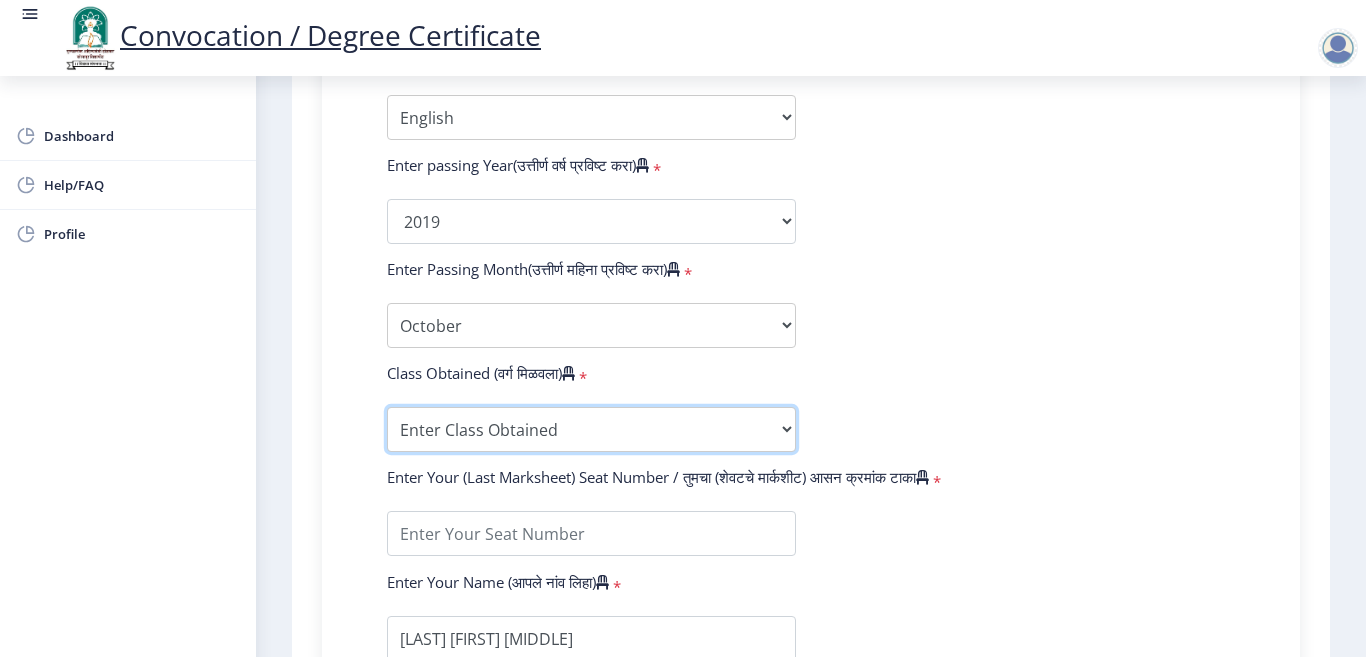 select on "Grade B+" 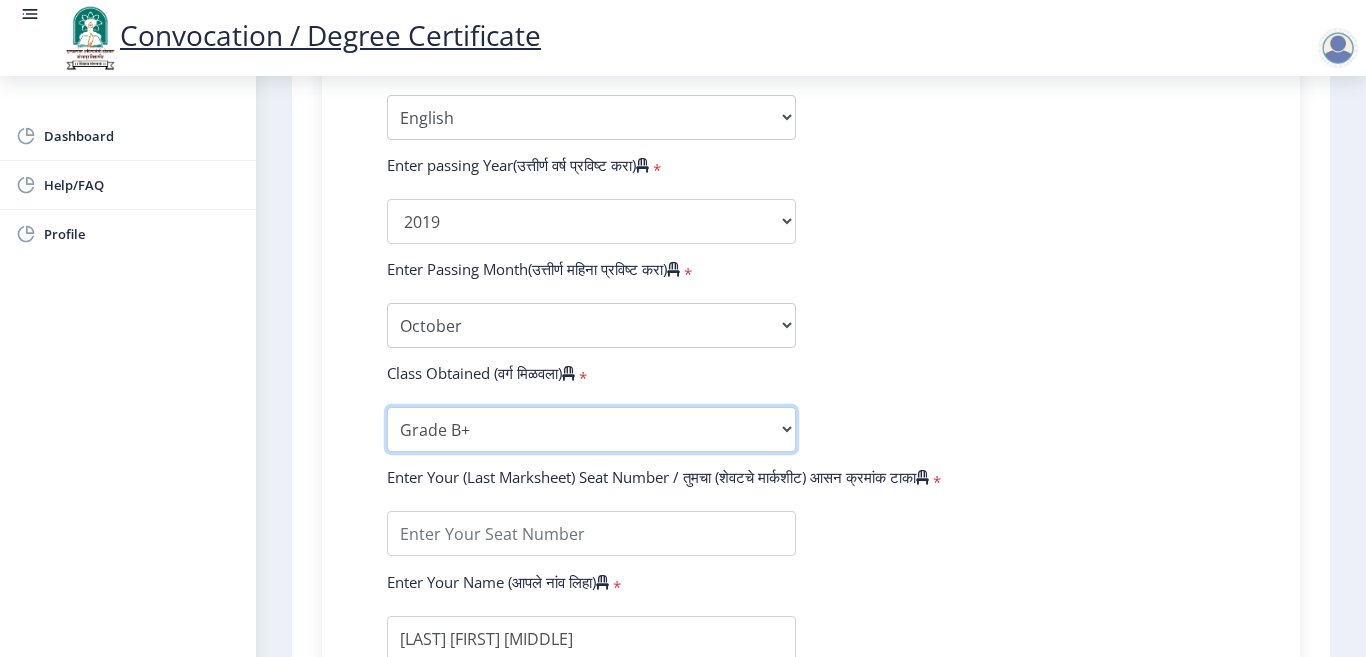 click on "Enter Class Obtained FIRST CLASS WITH DISTINCTION FIRST CLASS HIGHER SECOND CLASS SECOND CLASS PASS CLASS Grade O Grade A+ Grade A Grade B+ Grade B Grade C+ Grade C Grade D Grade E" at bounding box center (591, 429) 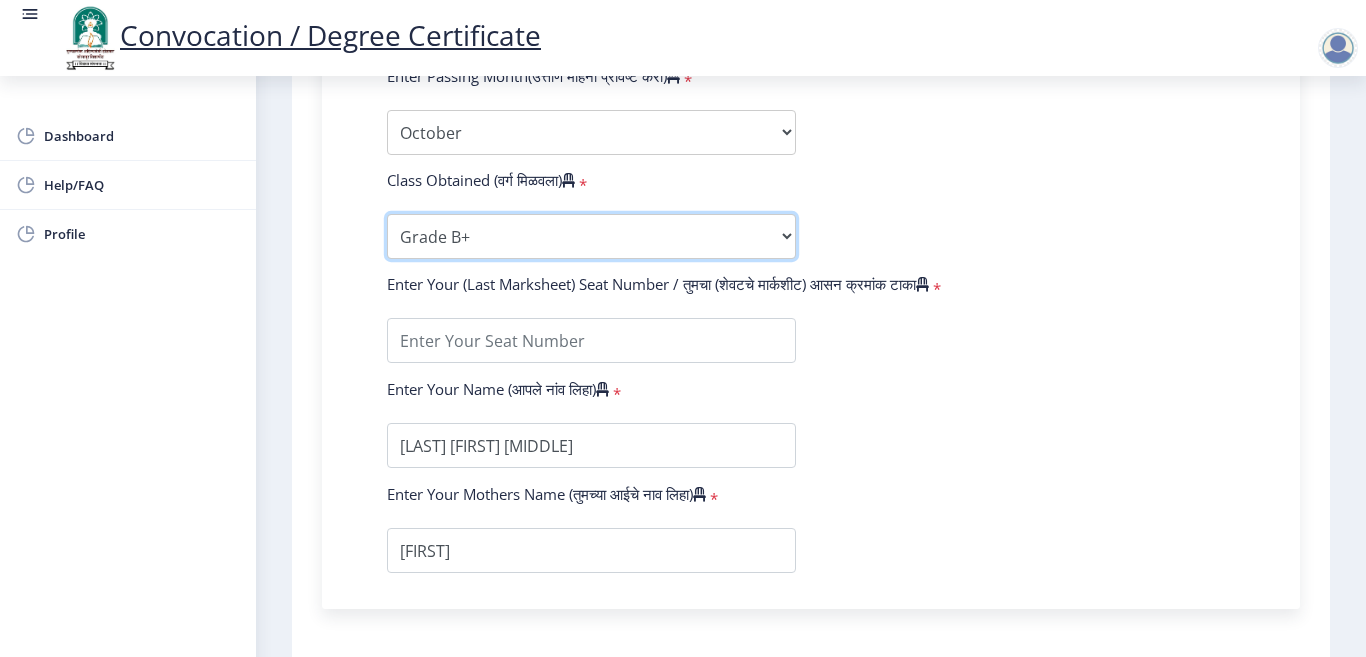 scroll, scrollTop: 1200, scrollLeft: 0, axis: vertical 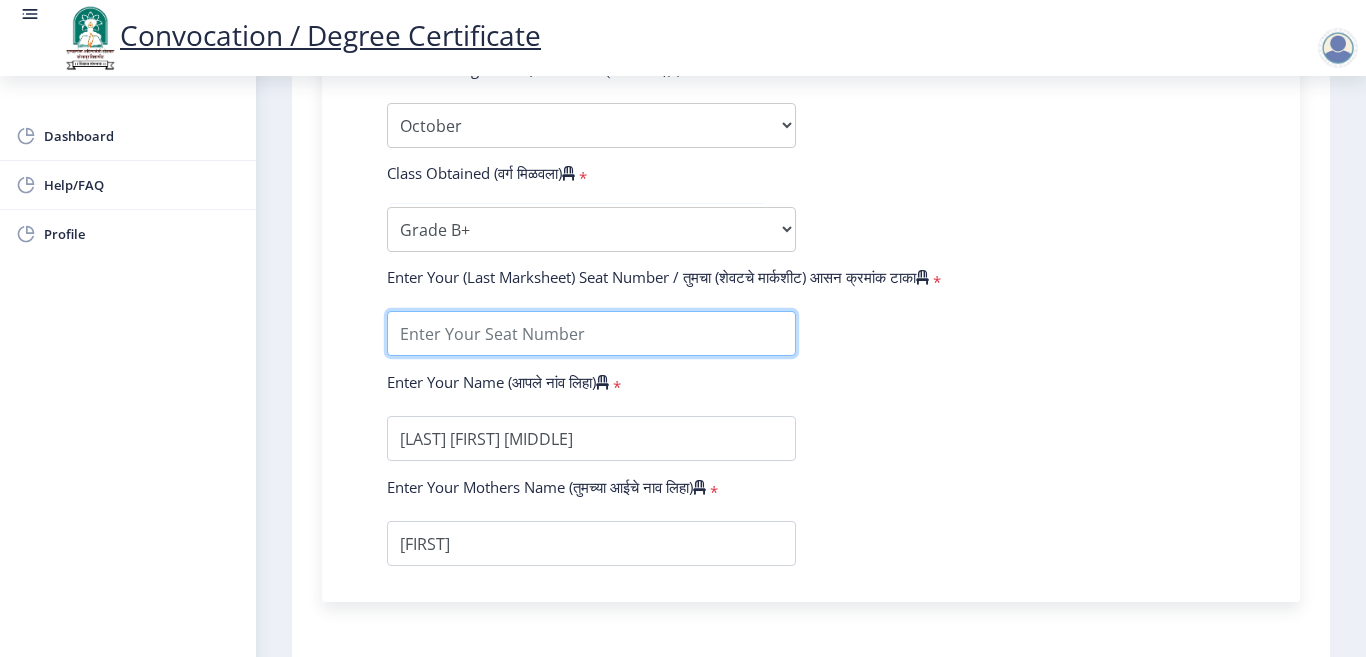 click at bounding box center (591, 333) 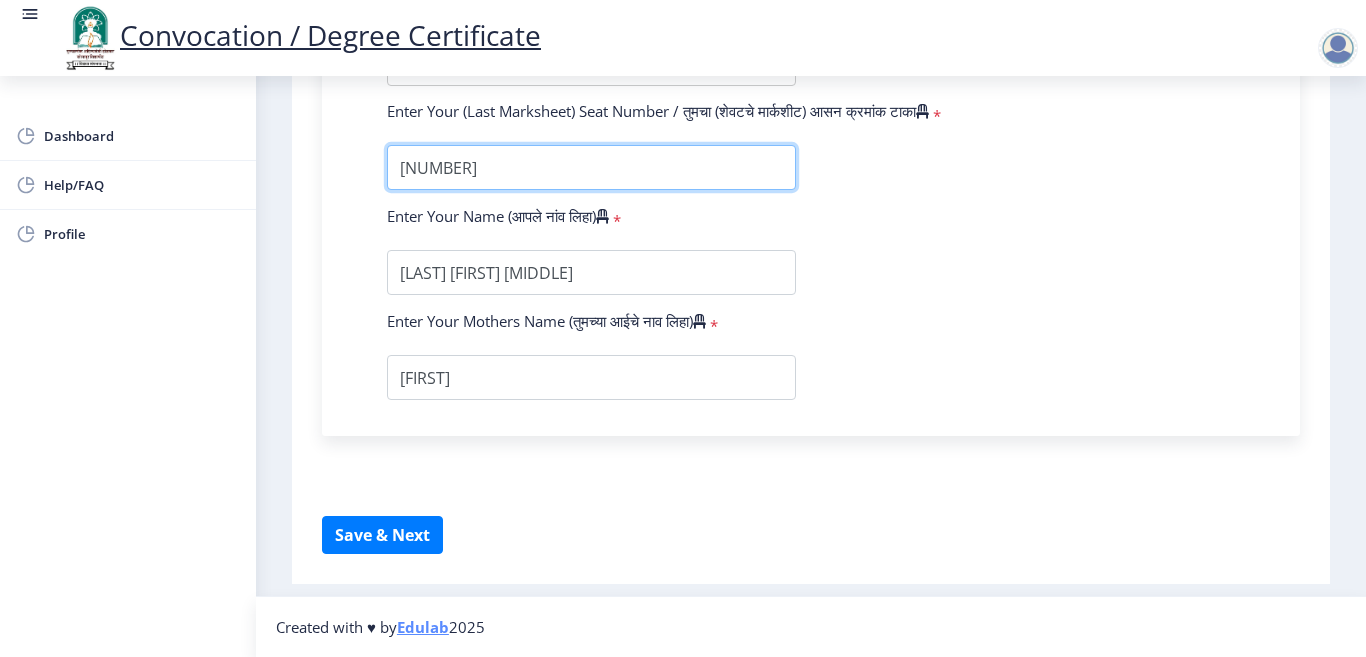 scroll, scrollTop: 1398, scrollLeft: 0, axis: vertical 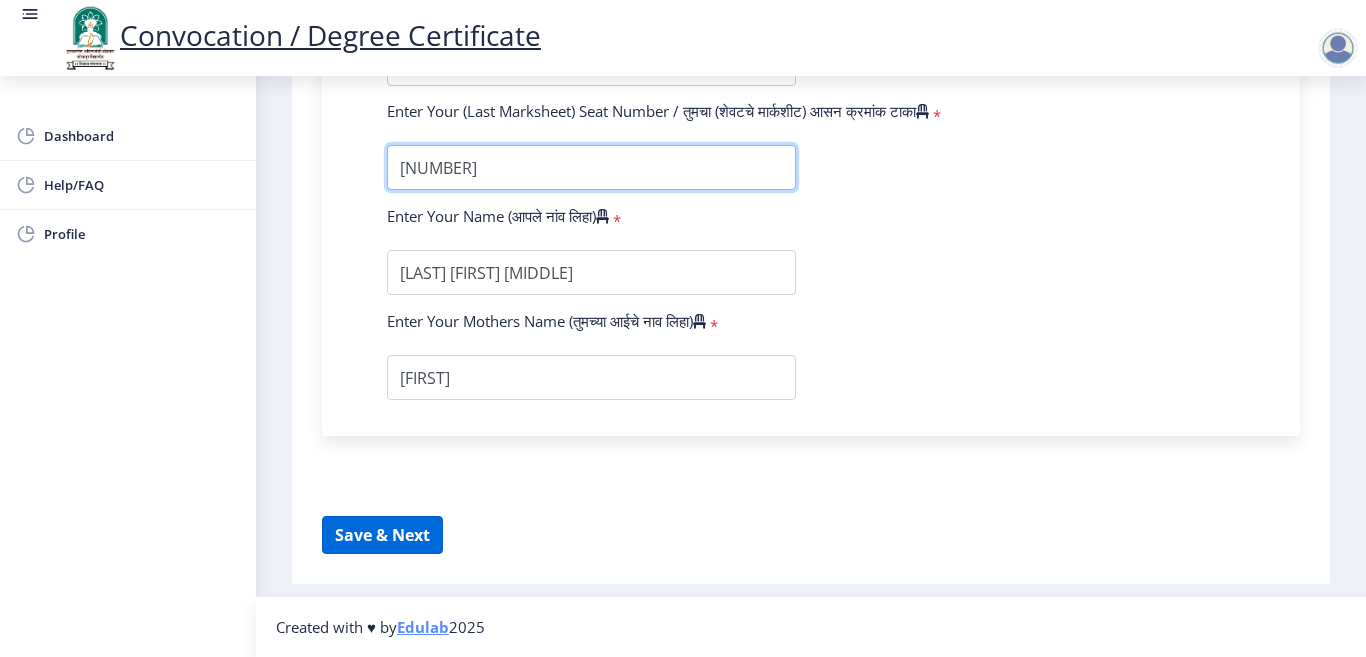 type on "[NUMBER]" 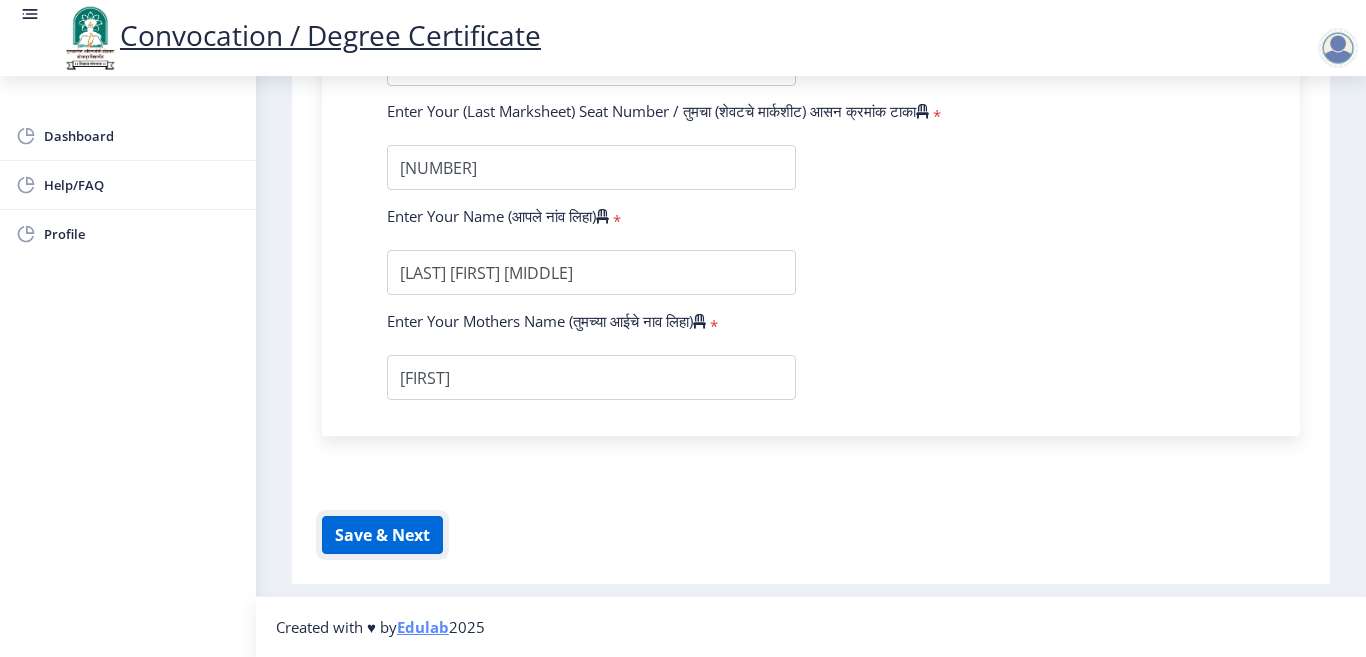click on "Save & Next" 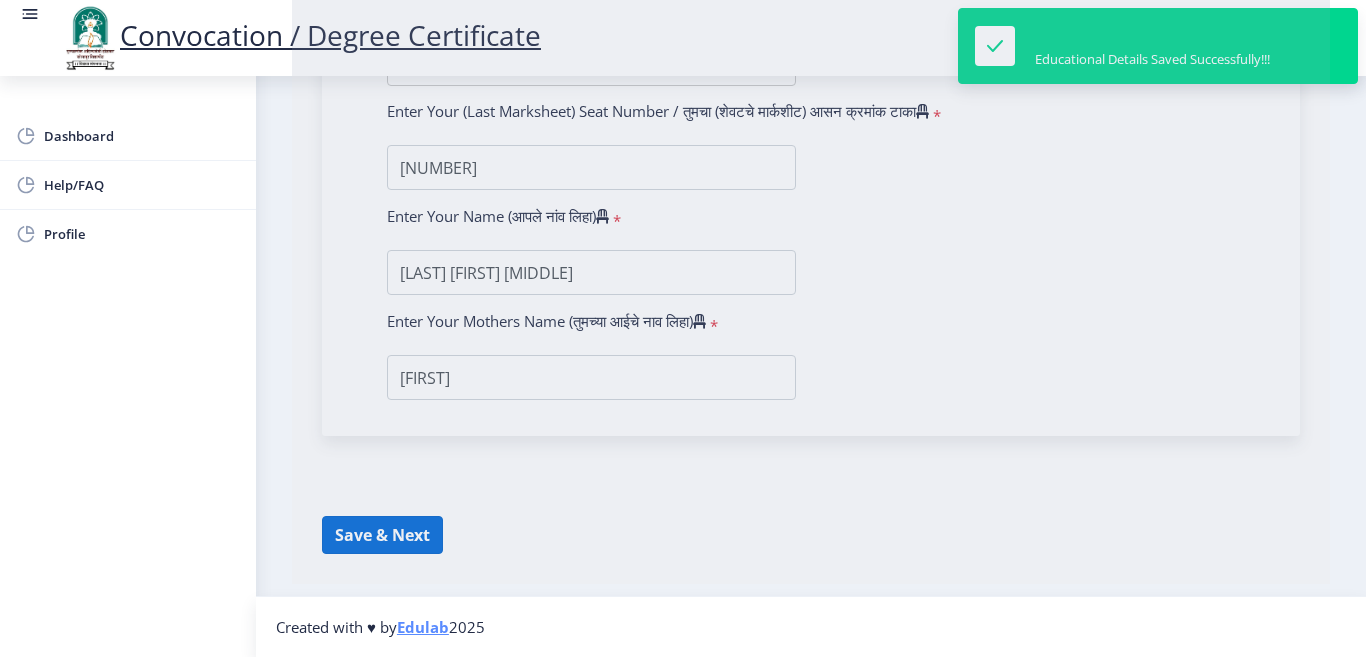 select 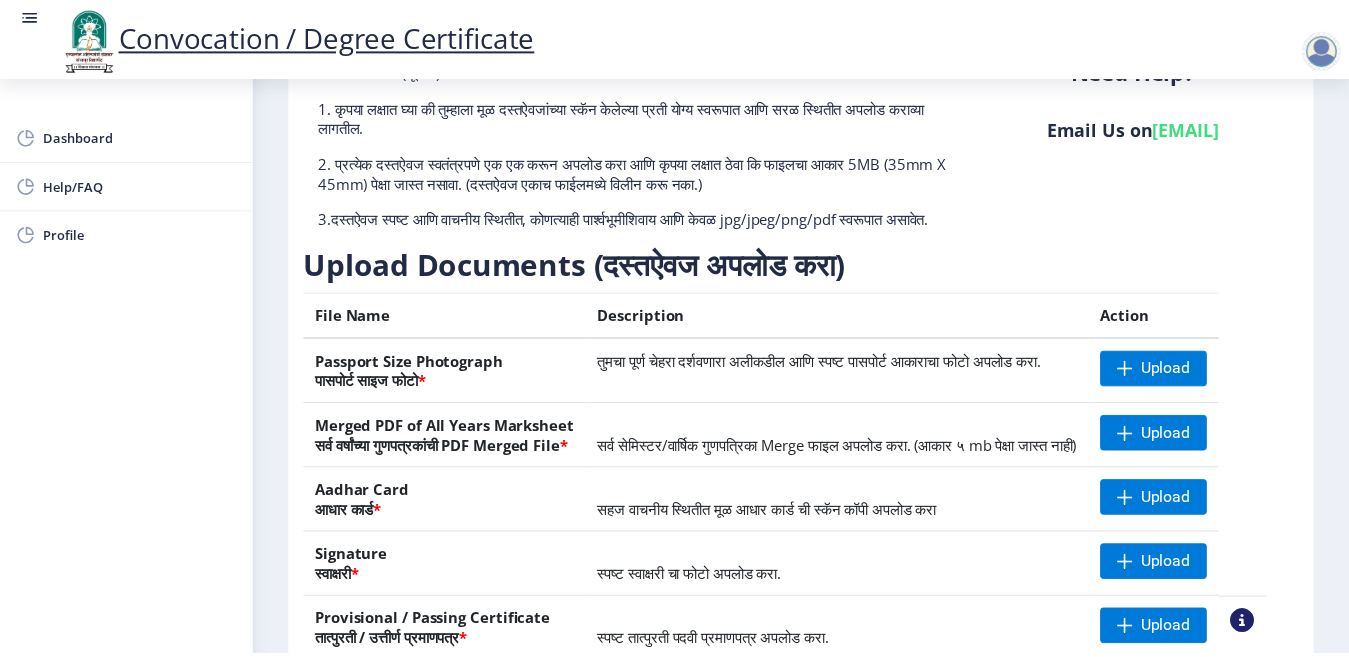scroll, scrollTop: 300, scrollLeft: 0, axis: vertical 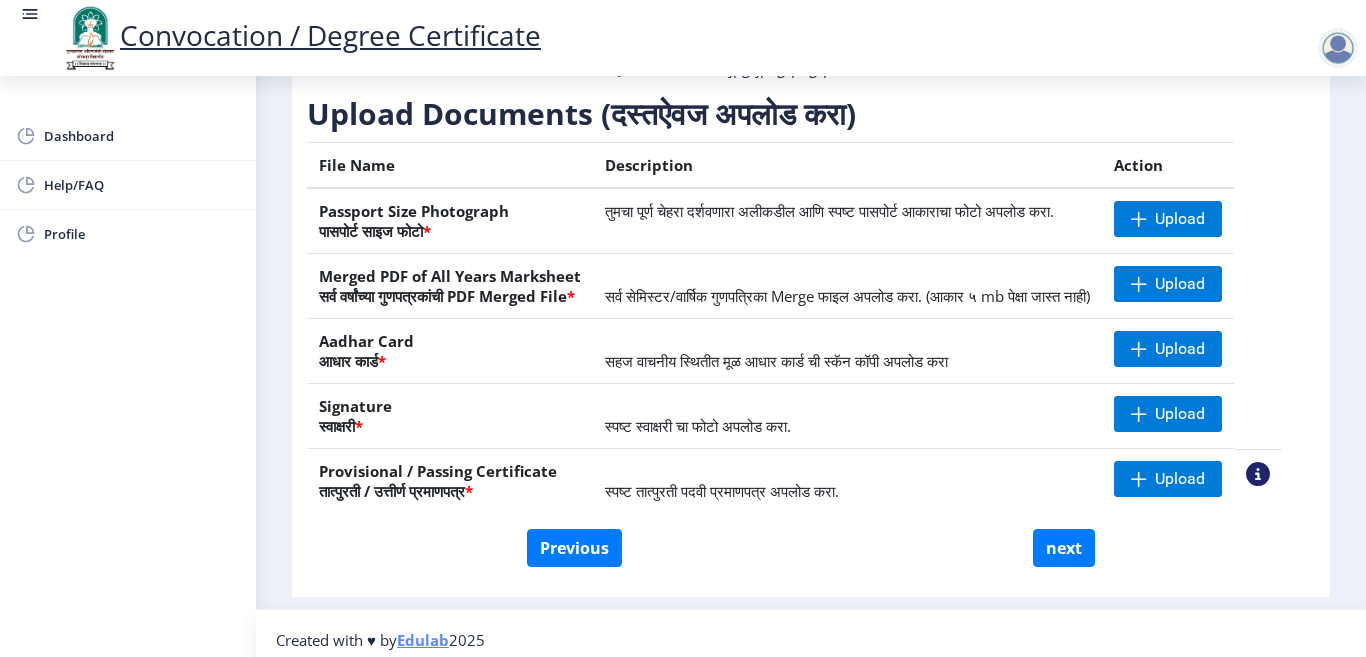 click 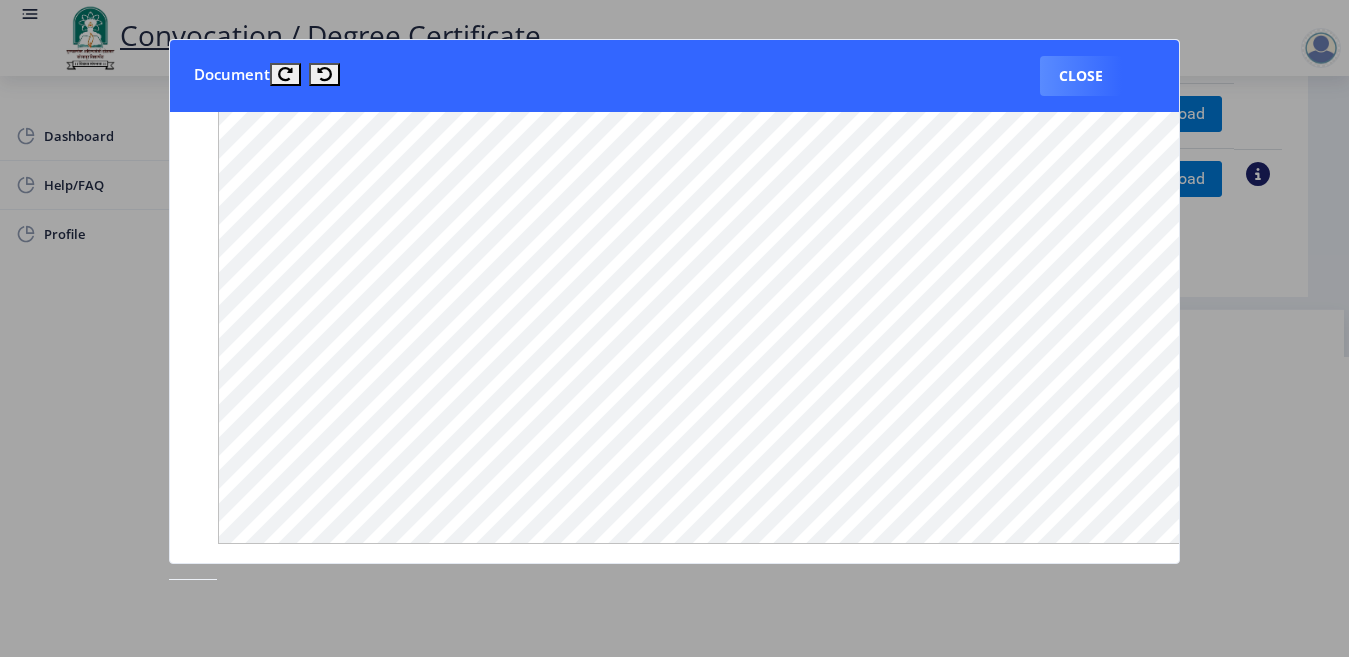 scroll, scrollTop: 972, scrollLeft: 0, axis: vertical 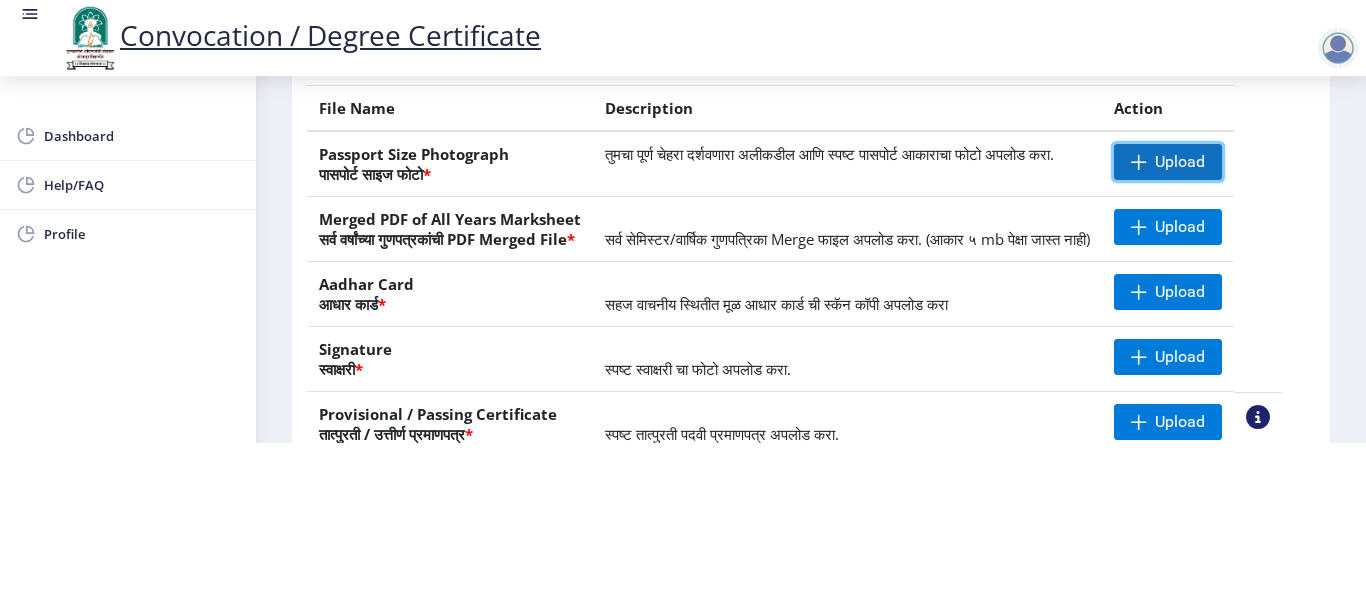 click on "Upload" 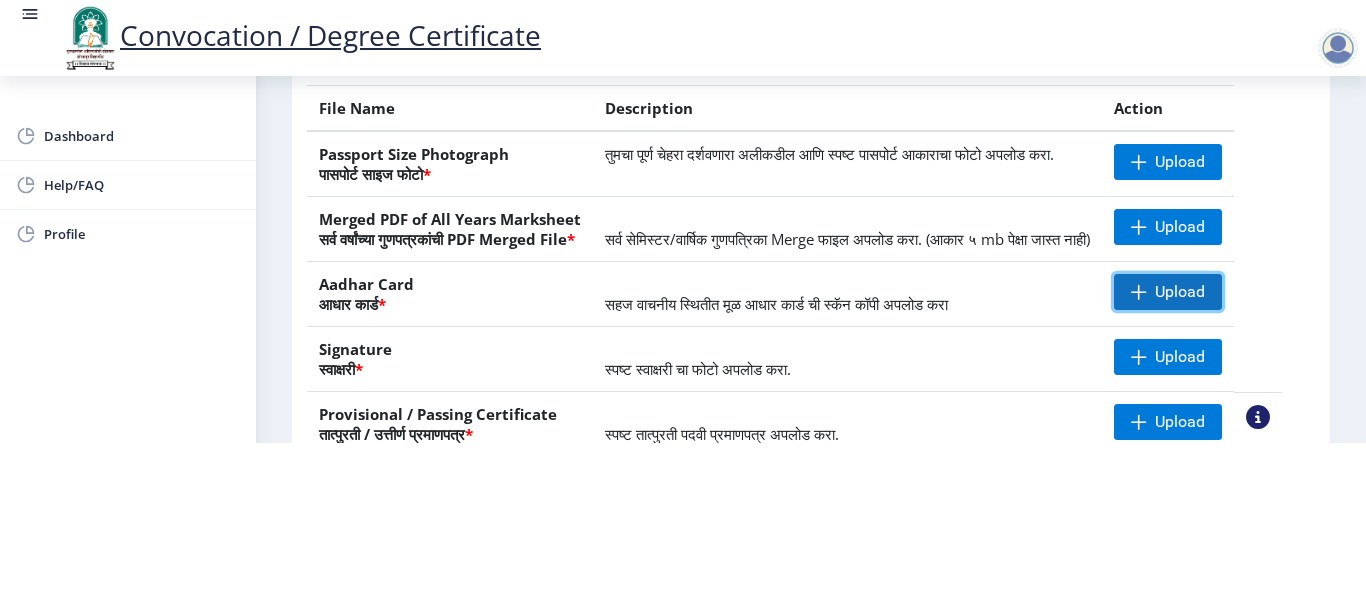 click 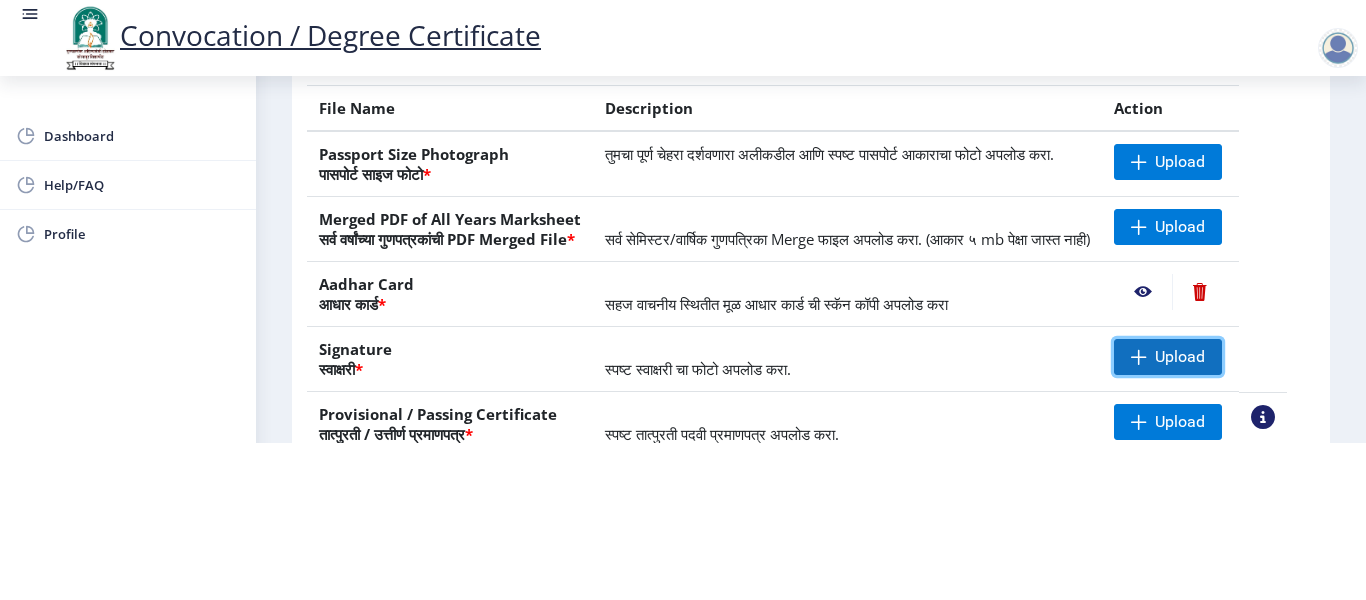 click 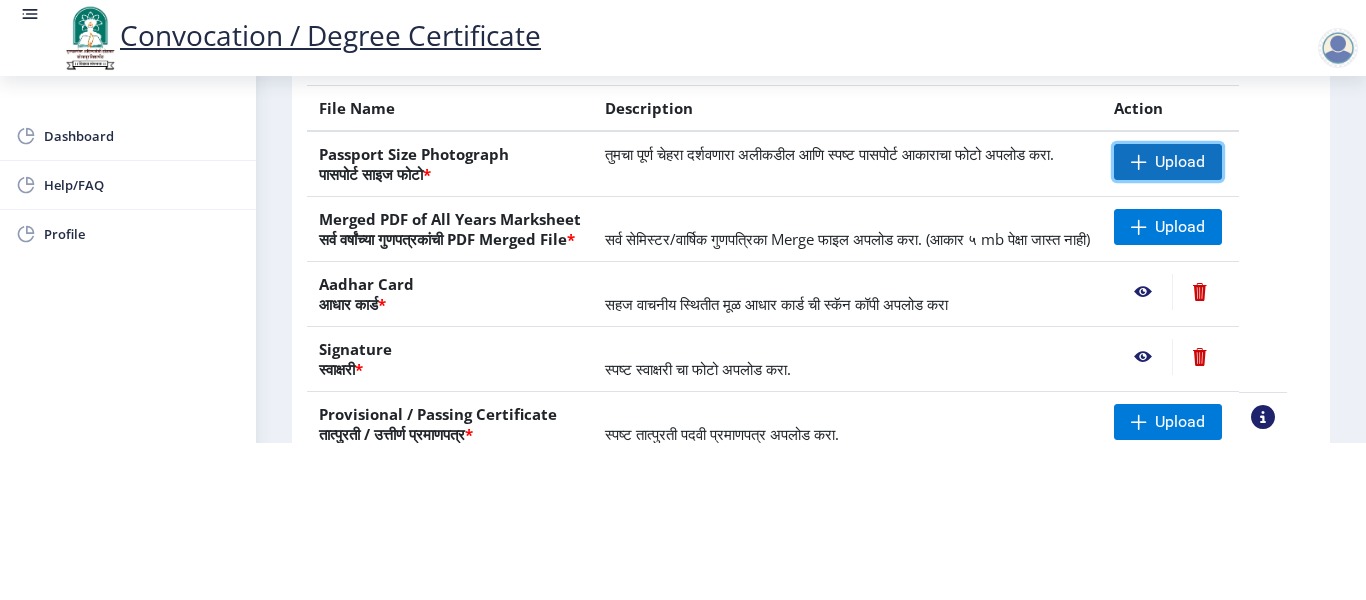 click 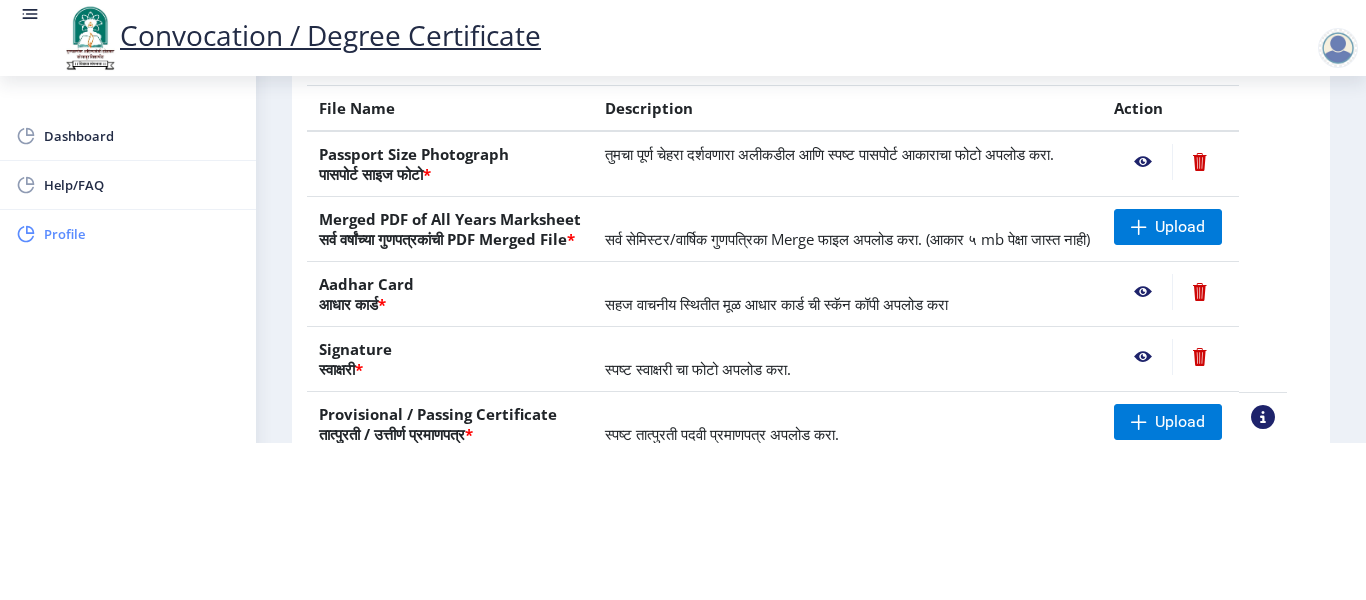 click on "Profile" 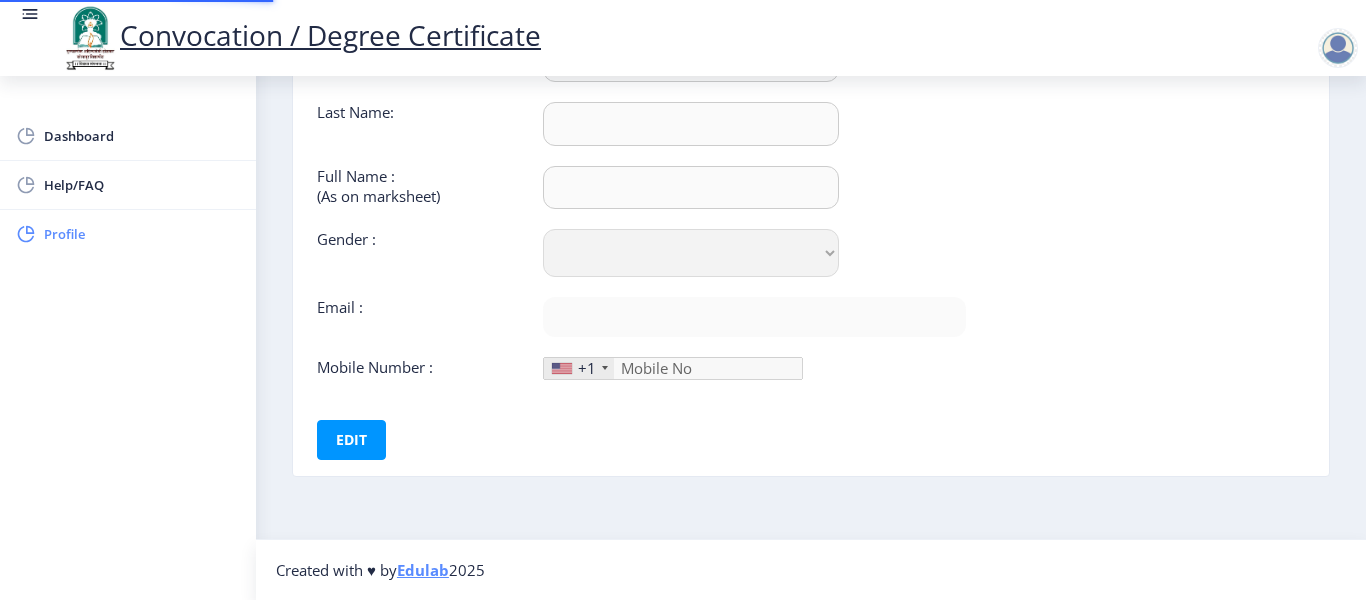 type on "[FIRST]" 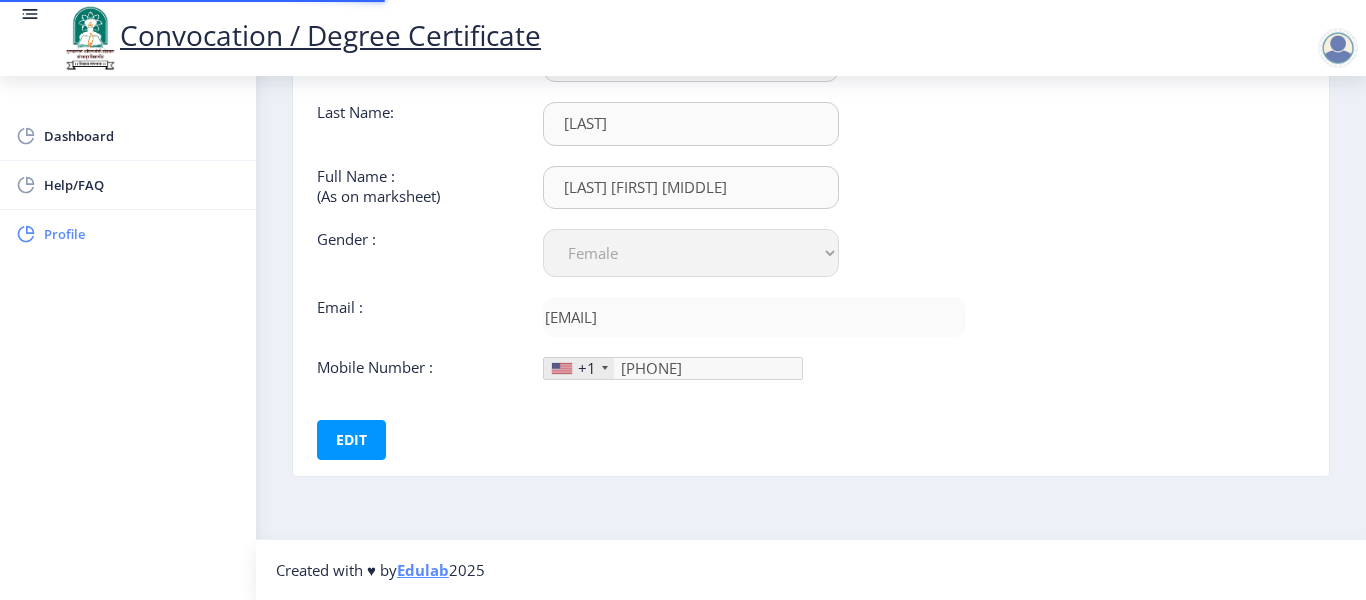 scroll, scrollTop: 0, scrollLeft: 0, axis: both 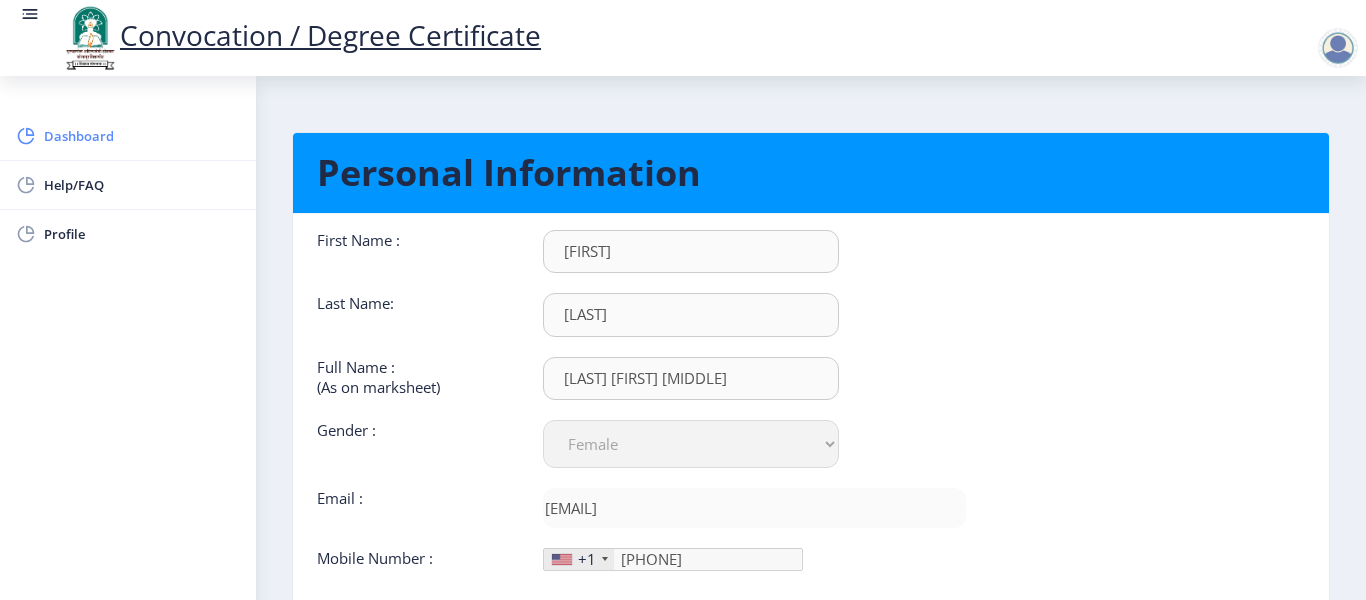 click on "Dashboard" 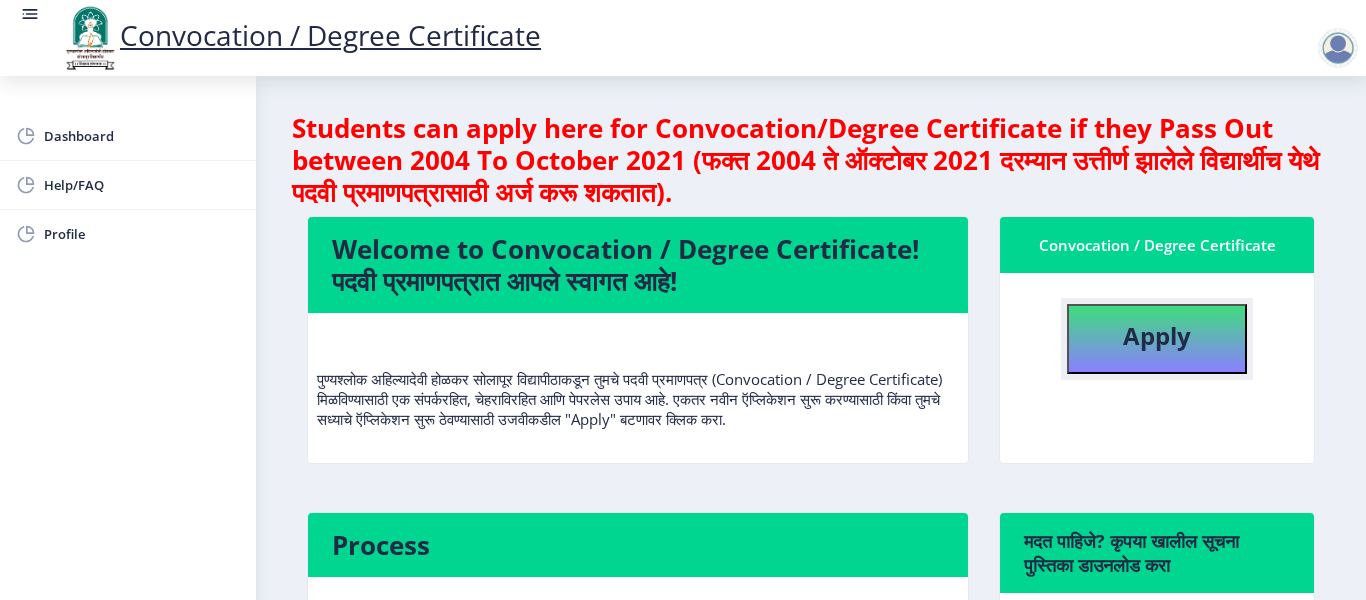 click on "Apply" 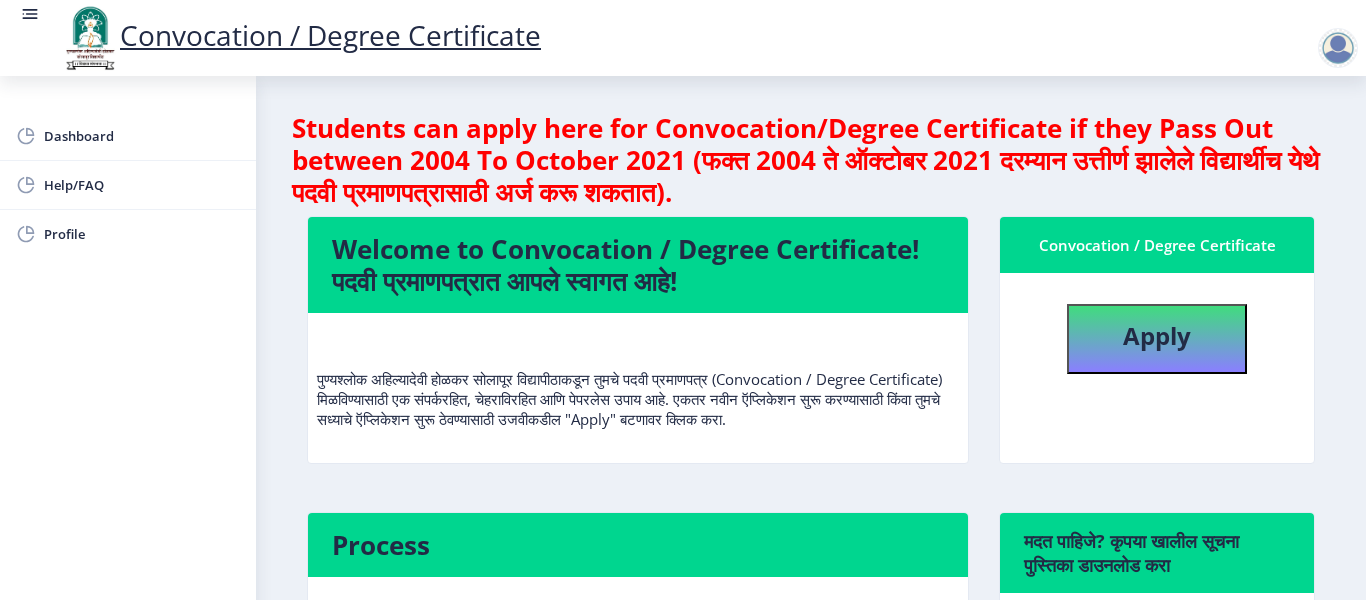 select 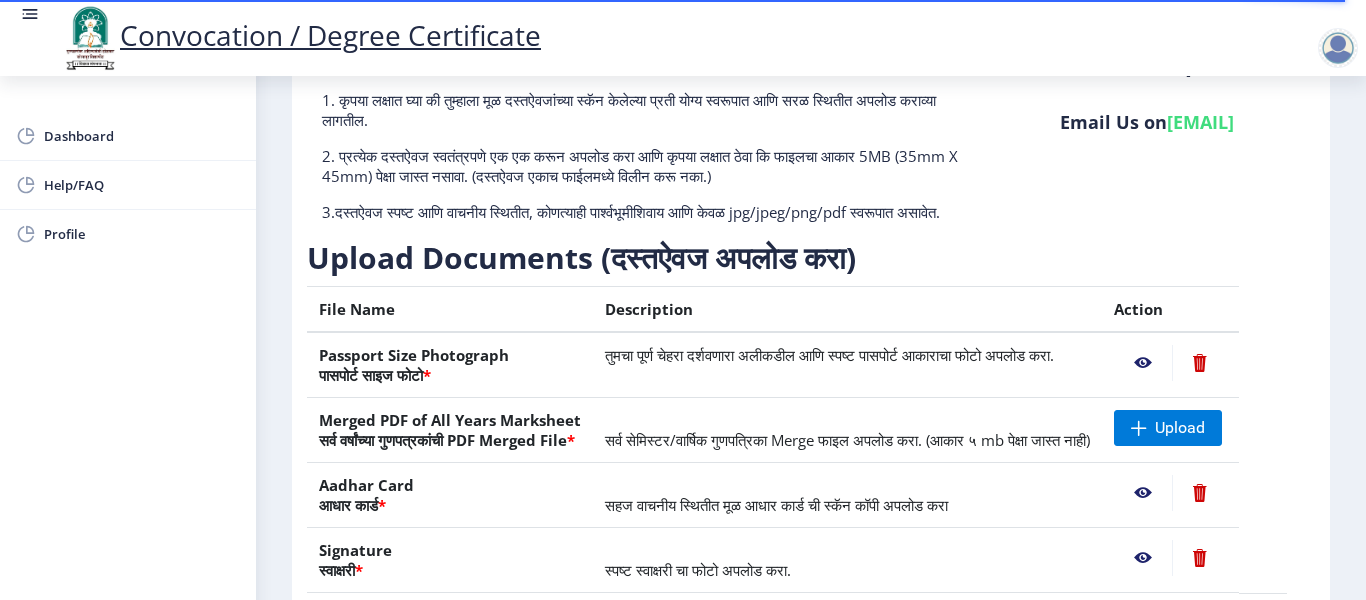 scroll, scrollTop: 200, scrollLeft: 0, axis: vertical 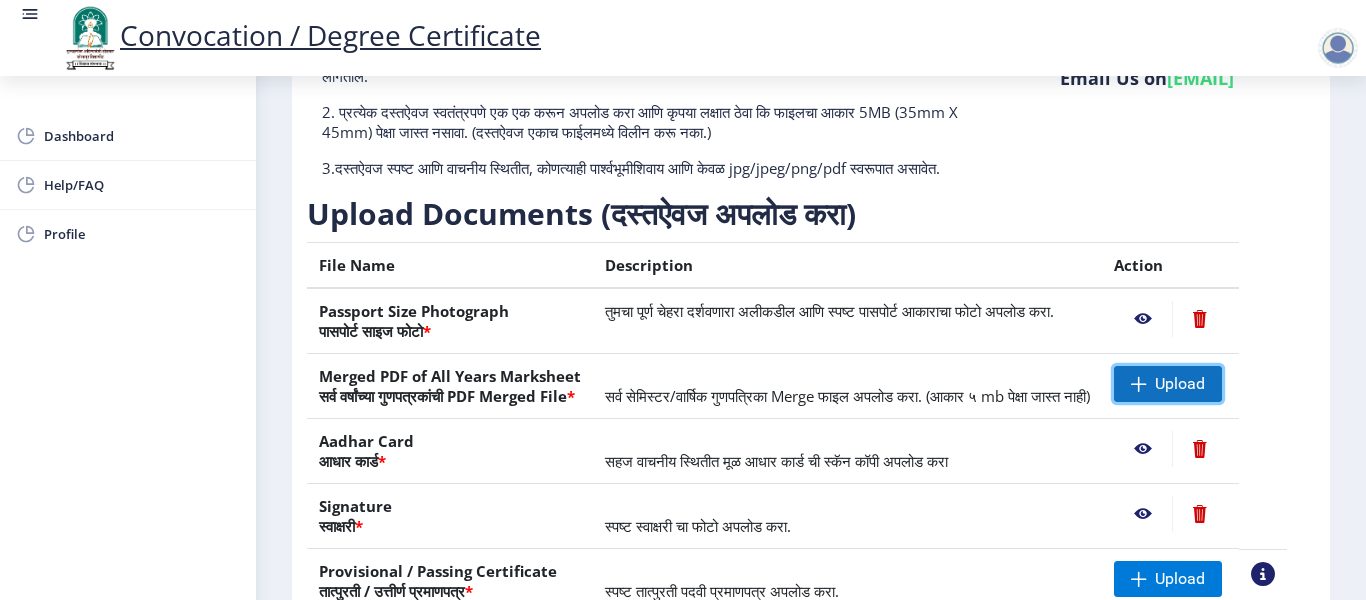 click on "Upload" 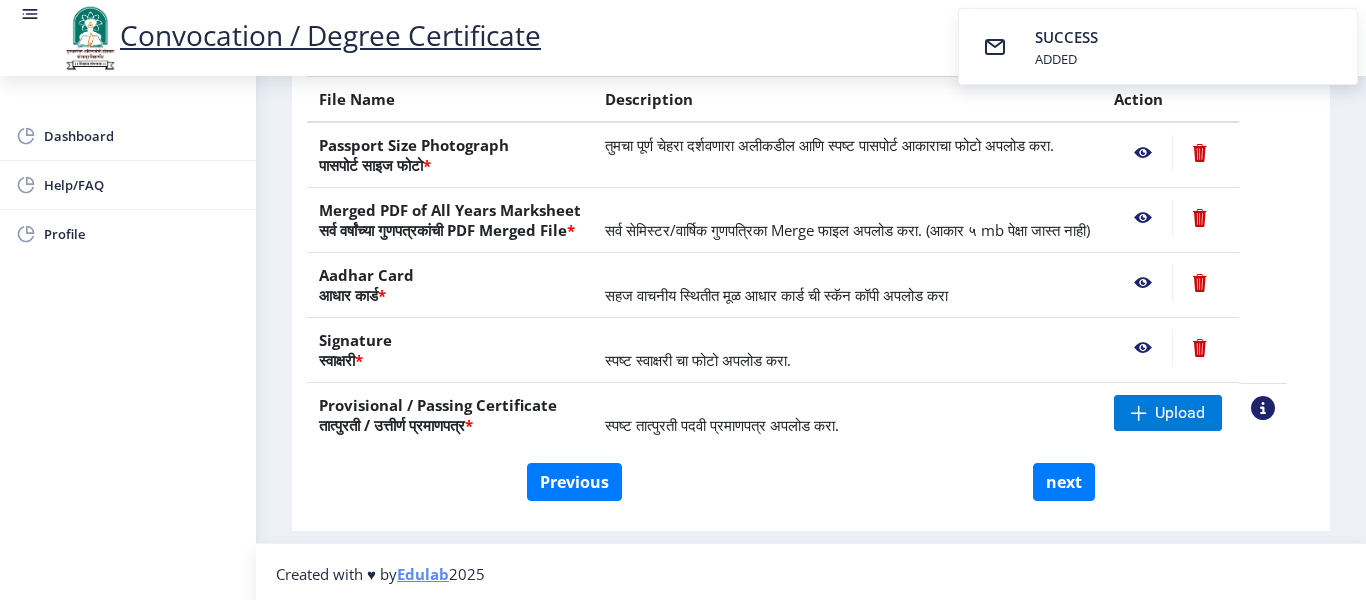 scroll, scrollTop: 400, scrollLeft: 0, axis: vertical 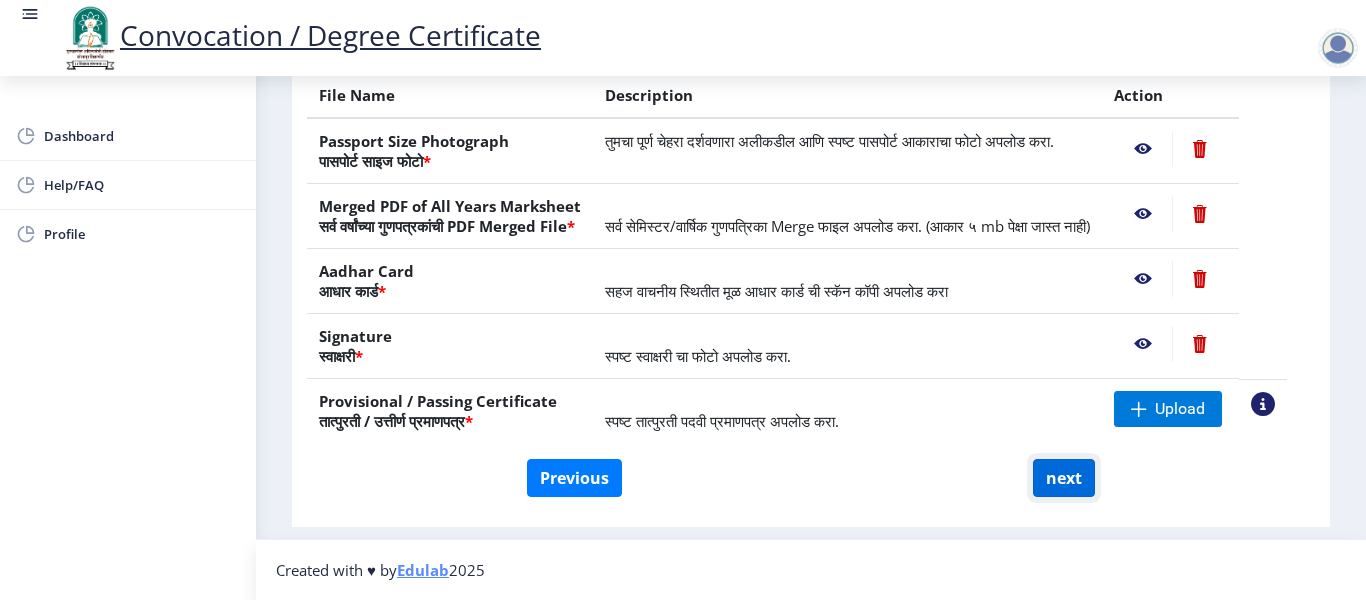 click on "next" 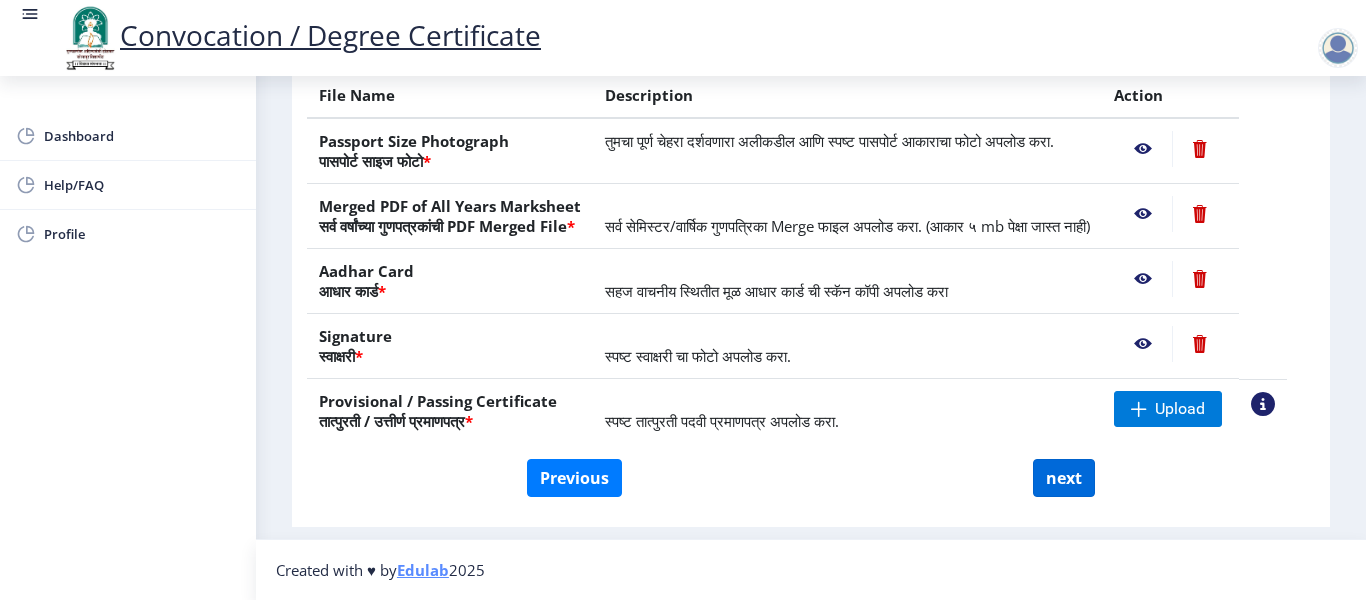 select 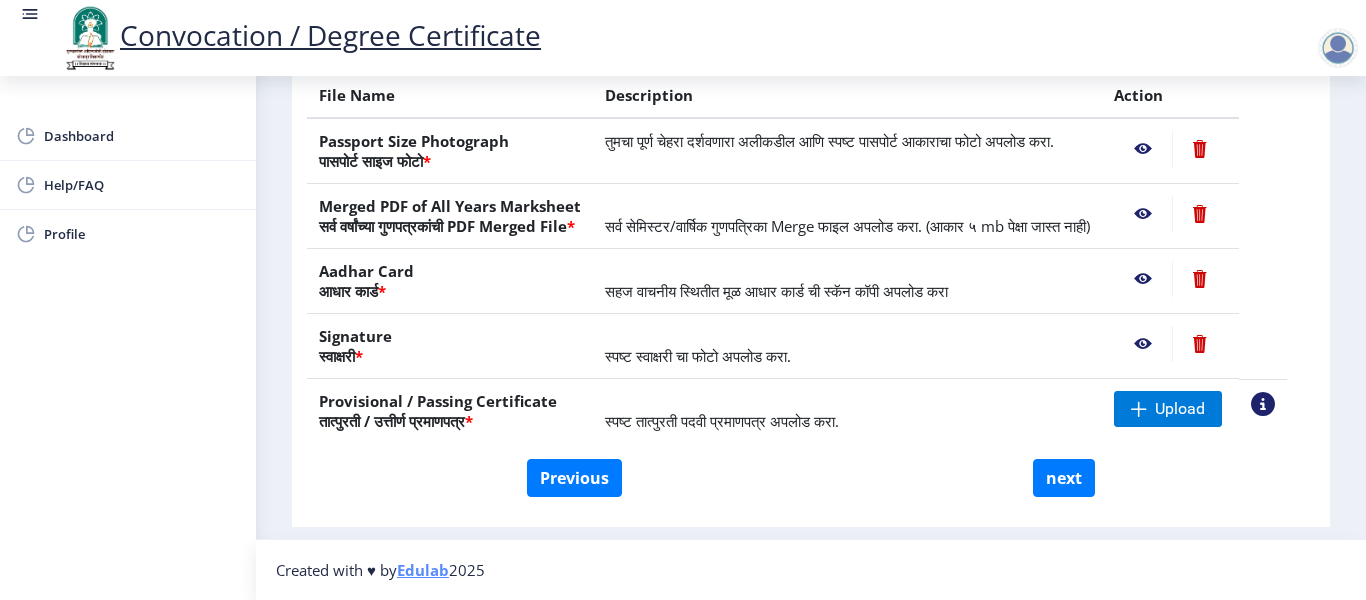 scroll, scrollTop: 410, scrollLeft: 0, axis: vertical 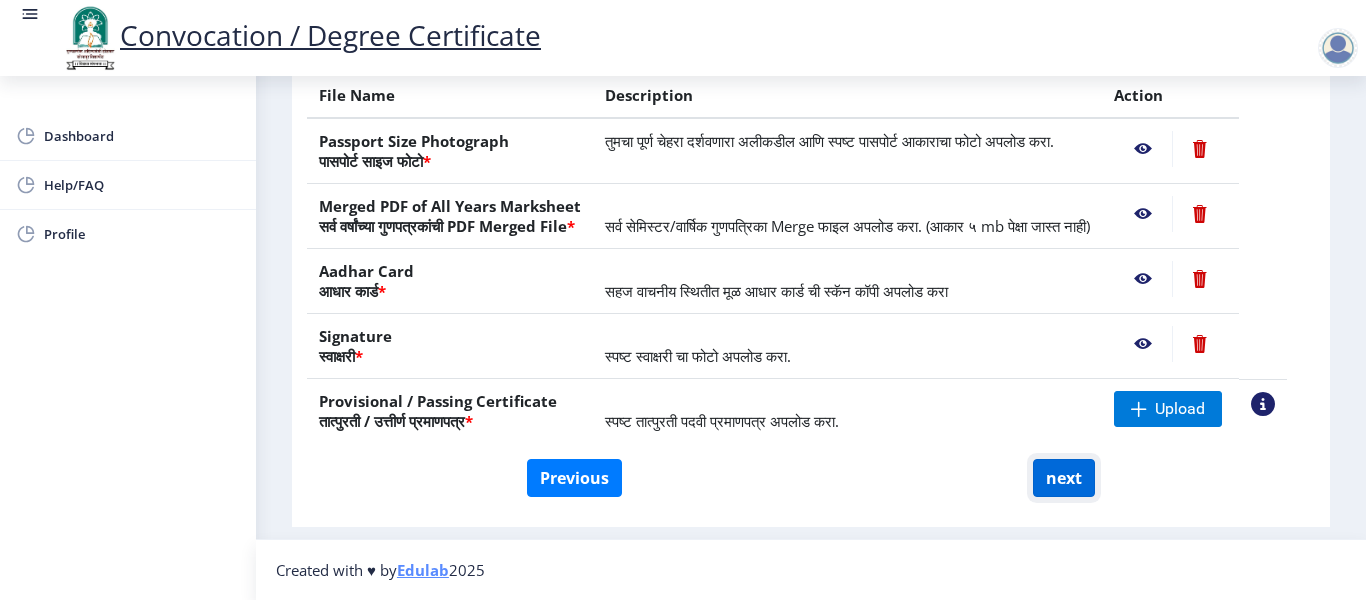click on "next" 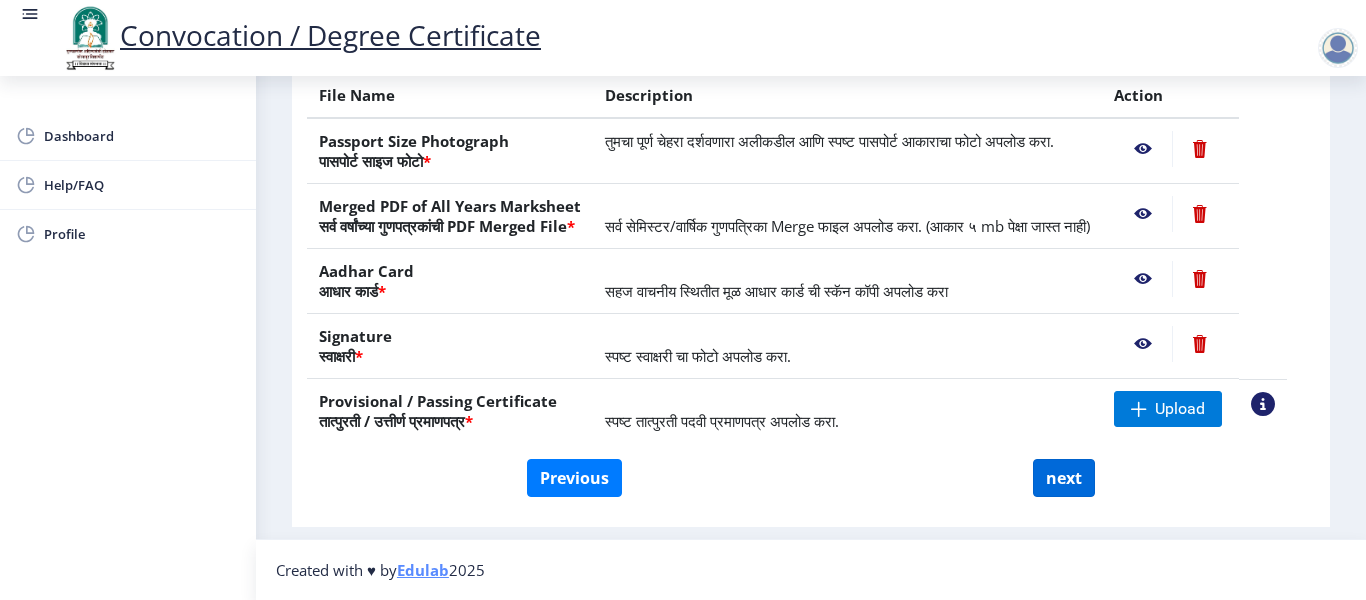select 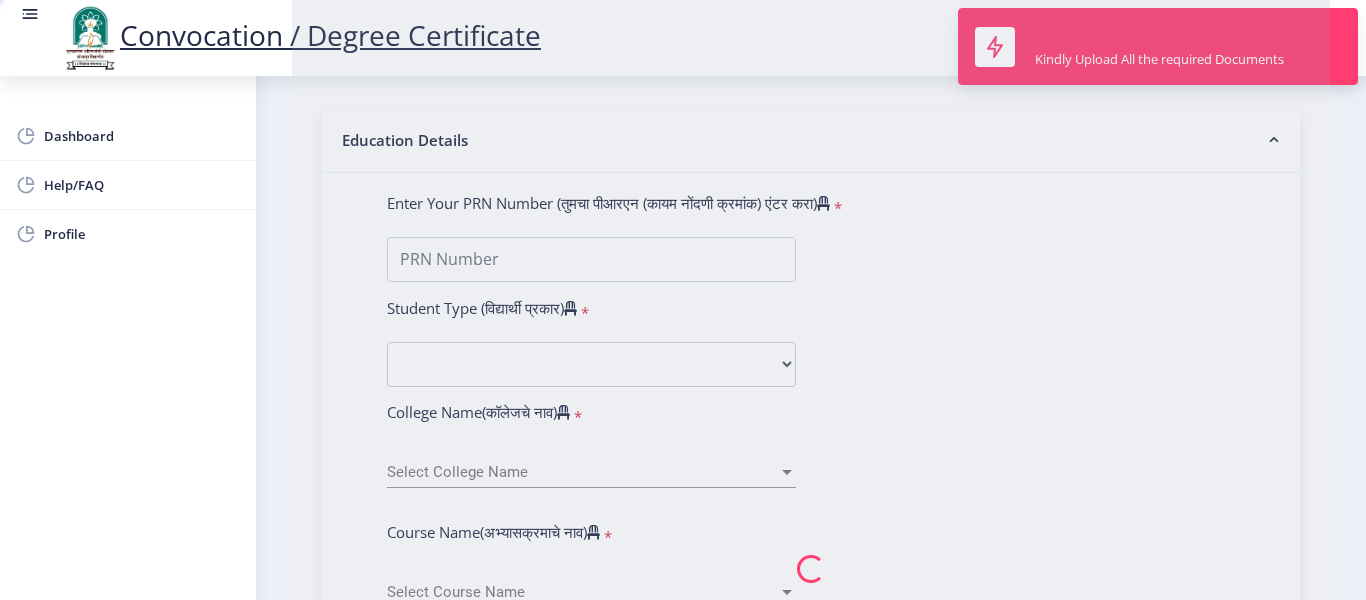 type on "[LAST] [FIRST] [MIDDLE]" 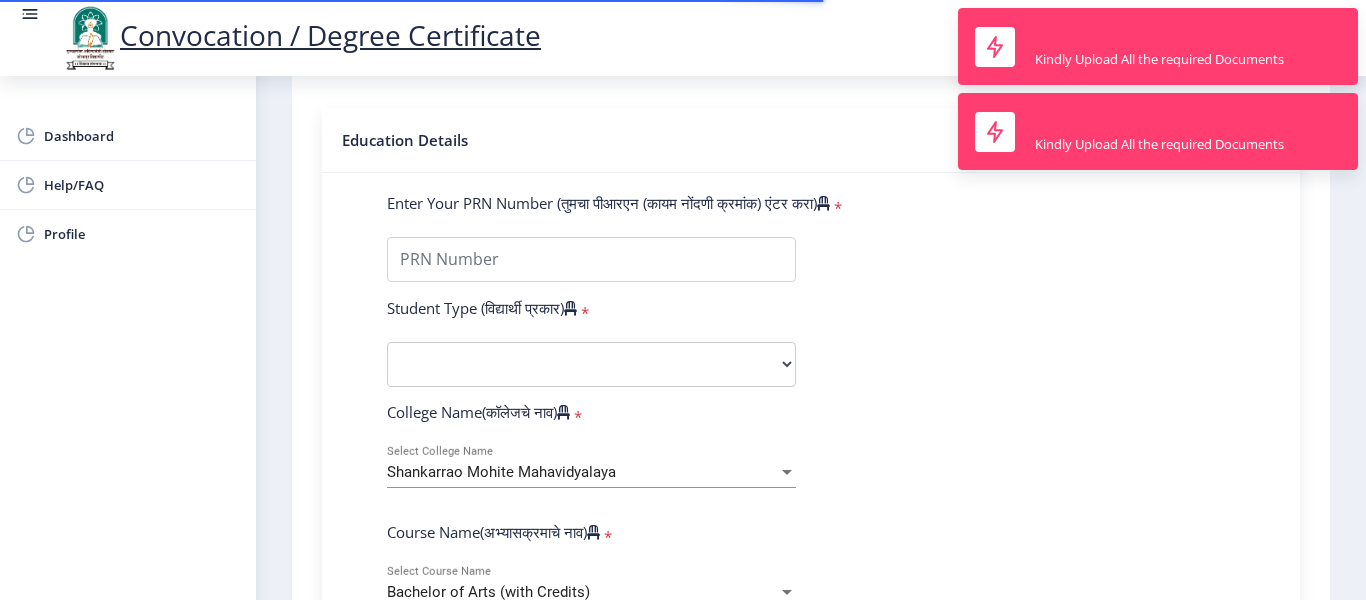 scroll, scrollTop: 0, scrollLeft: 0, axis: both 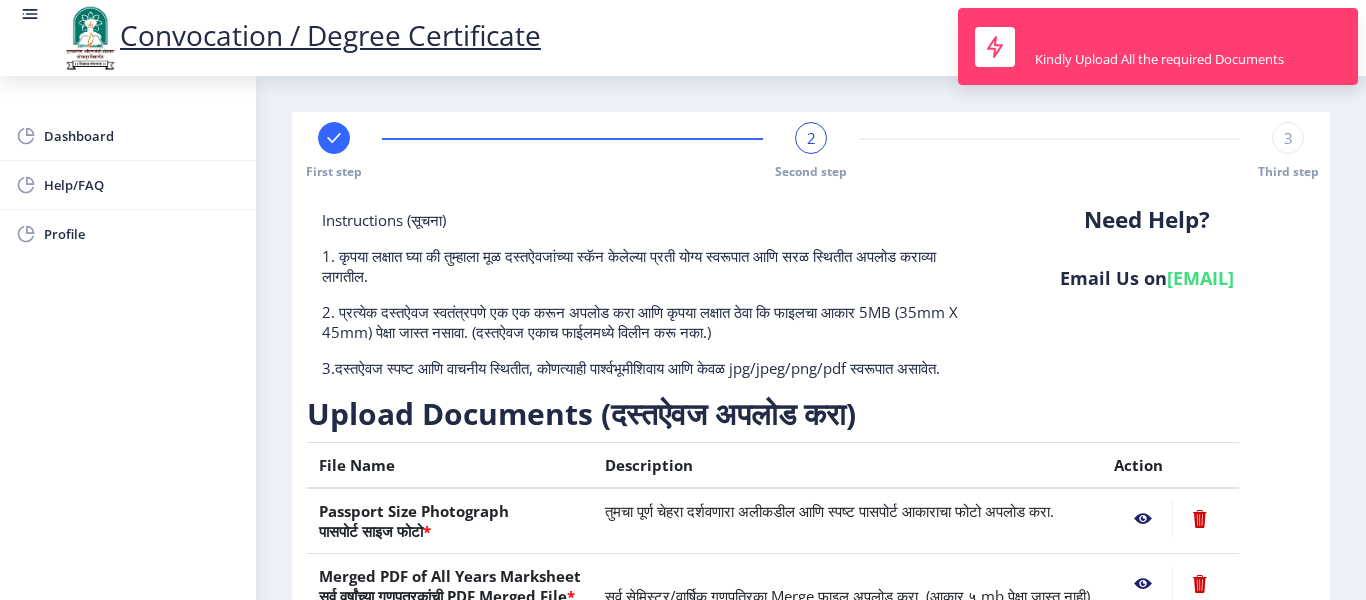 click on "2" 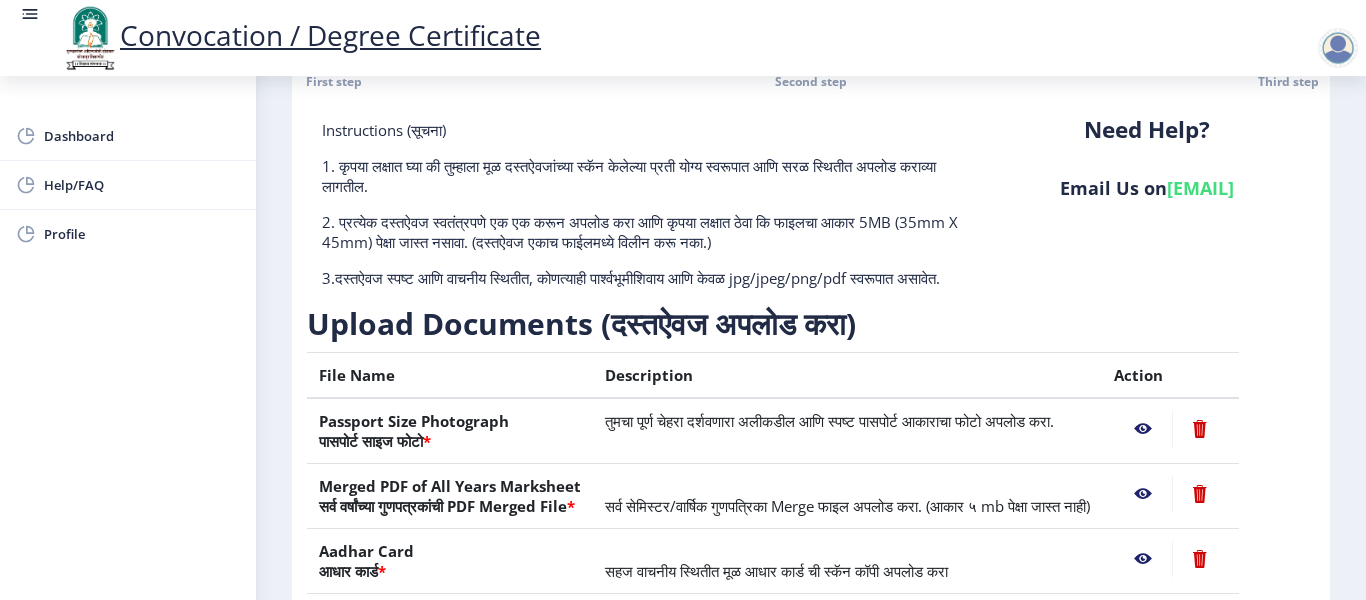 scroll, scrollTop: 300, scrollLeft: 0, axis: vertical 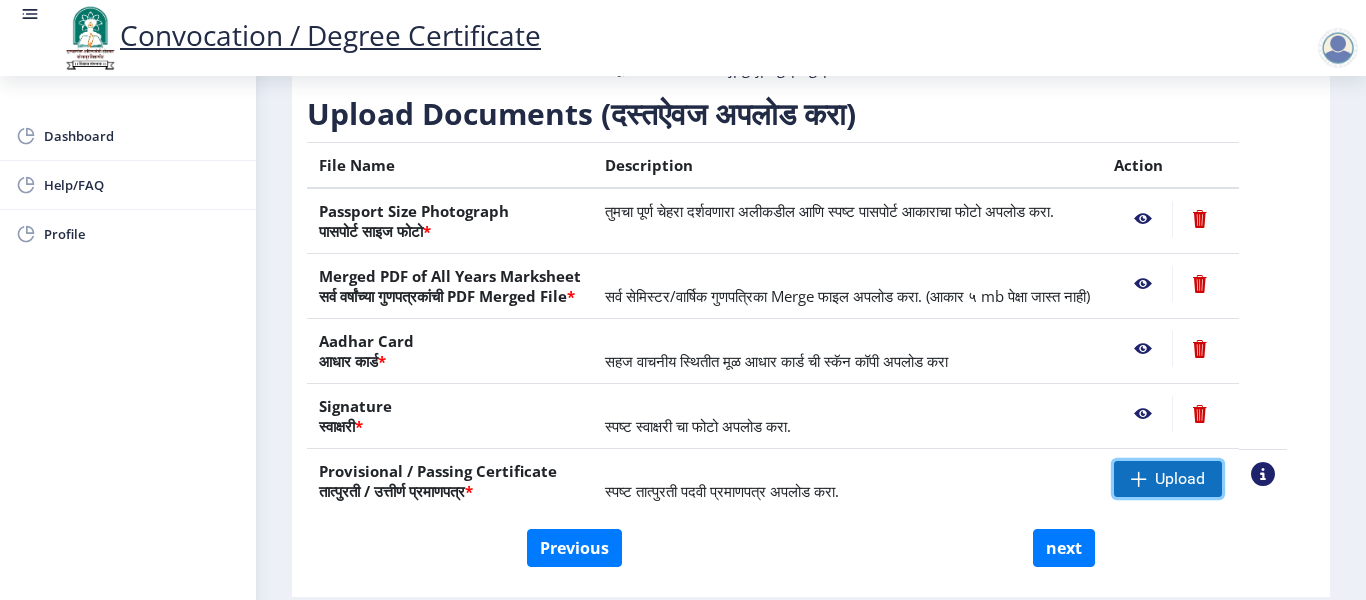 click 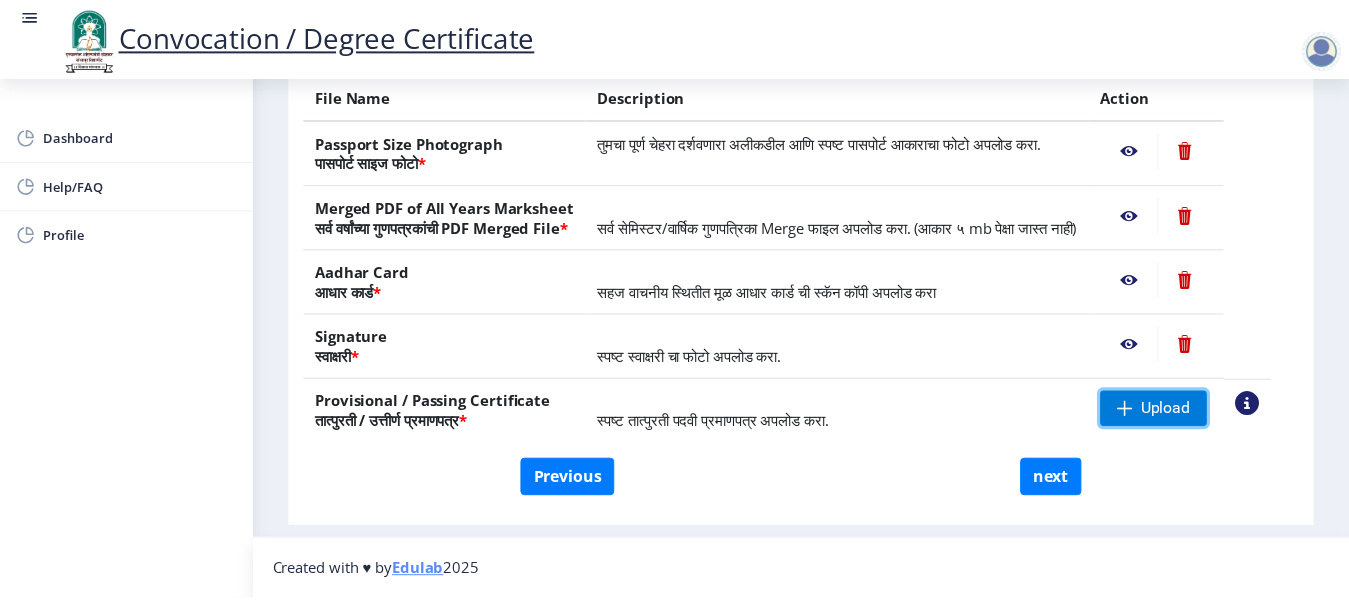 scroll, scrollTop: 410, scrollLeft: 0, axis: vertical 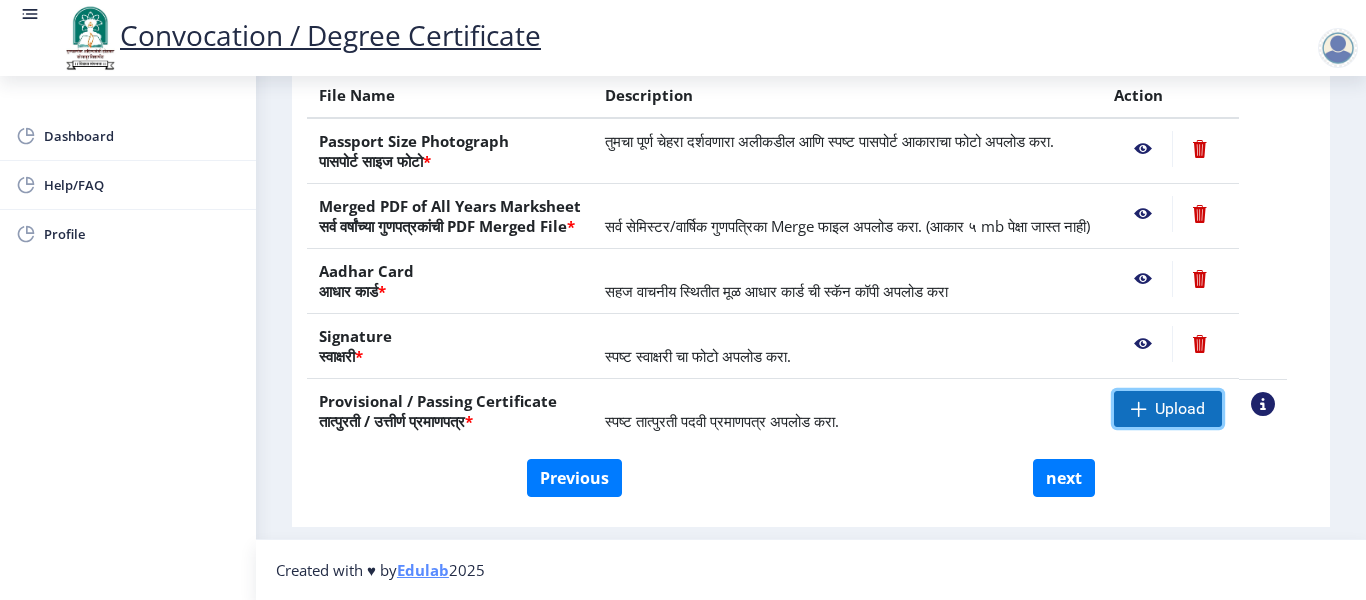 click on "Upload" 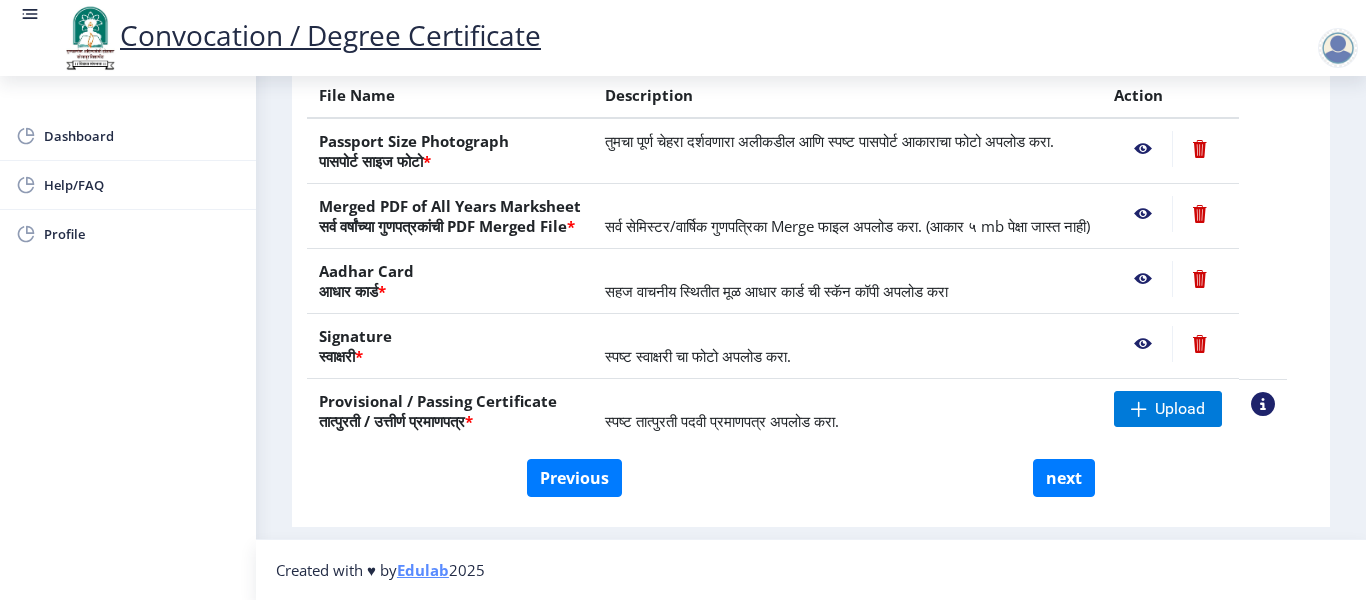 click 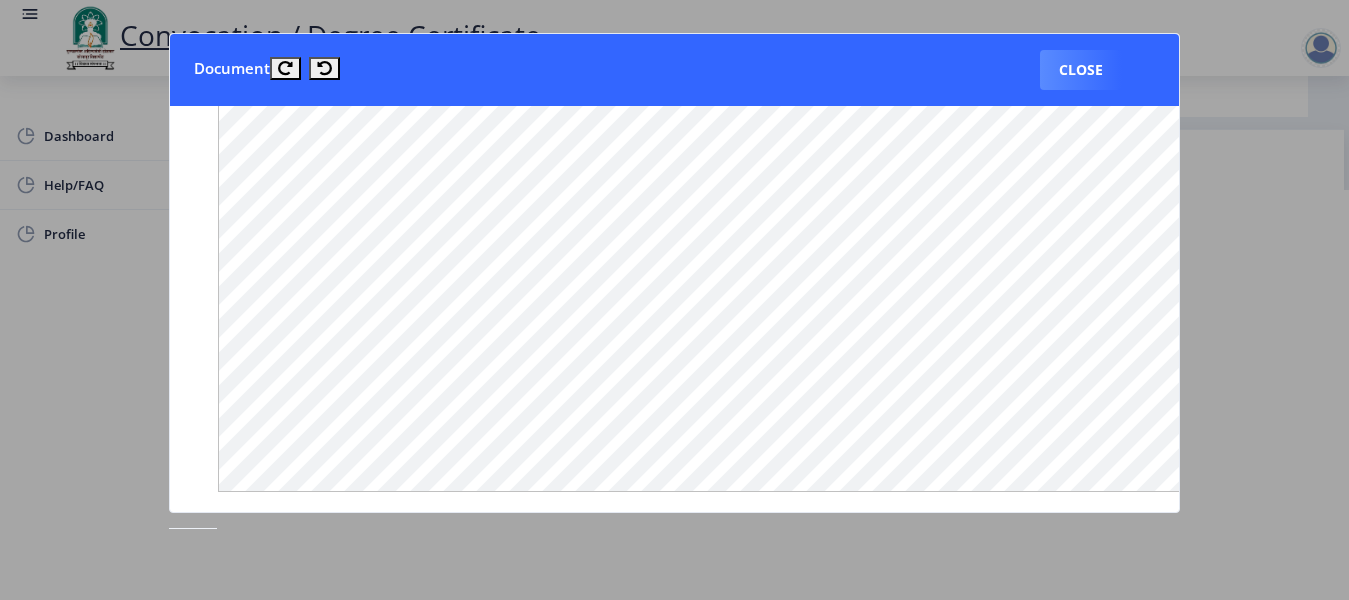 scroll, scrollTop: 1018, scrollLeft: 0, axis: vertical 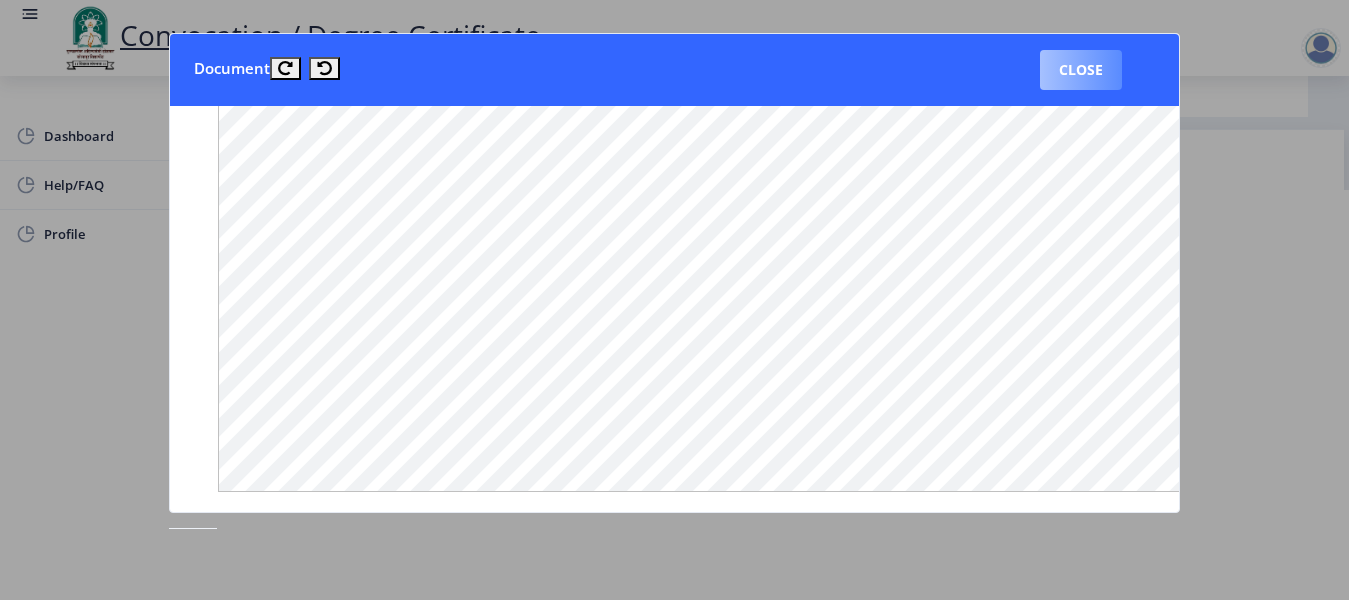 click on "Close" at bounding box center [1081, 70] 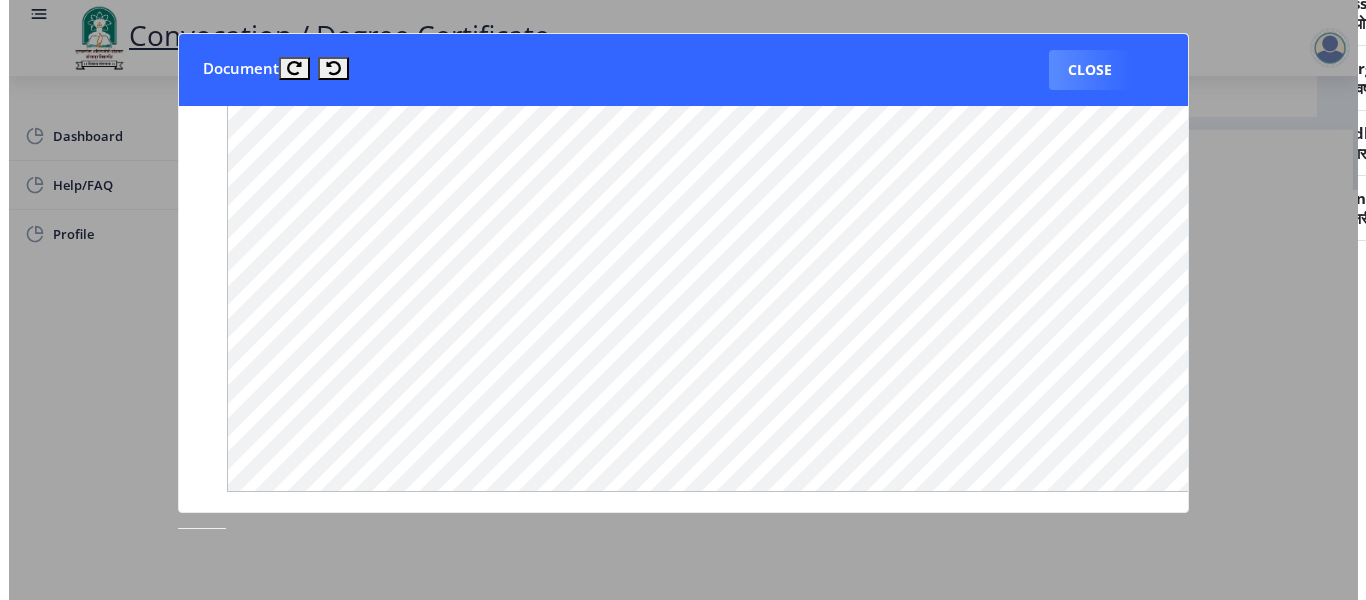 scroll, scrollTop: 214, scrollLeft: 0, axis: vertical 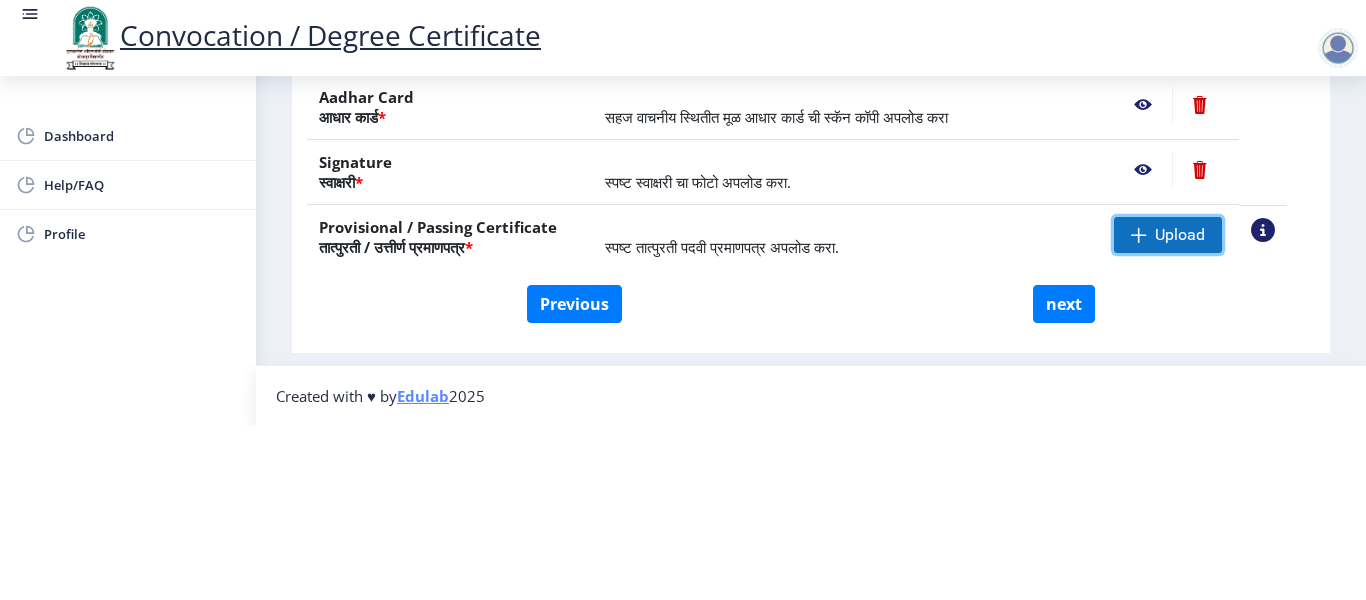 click 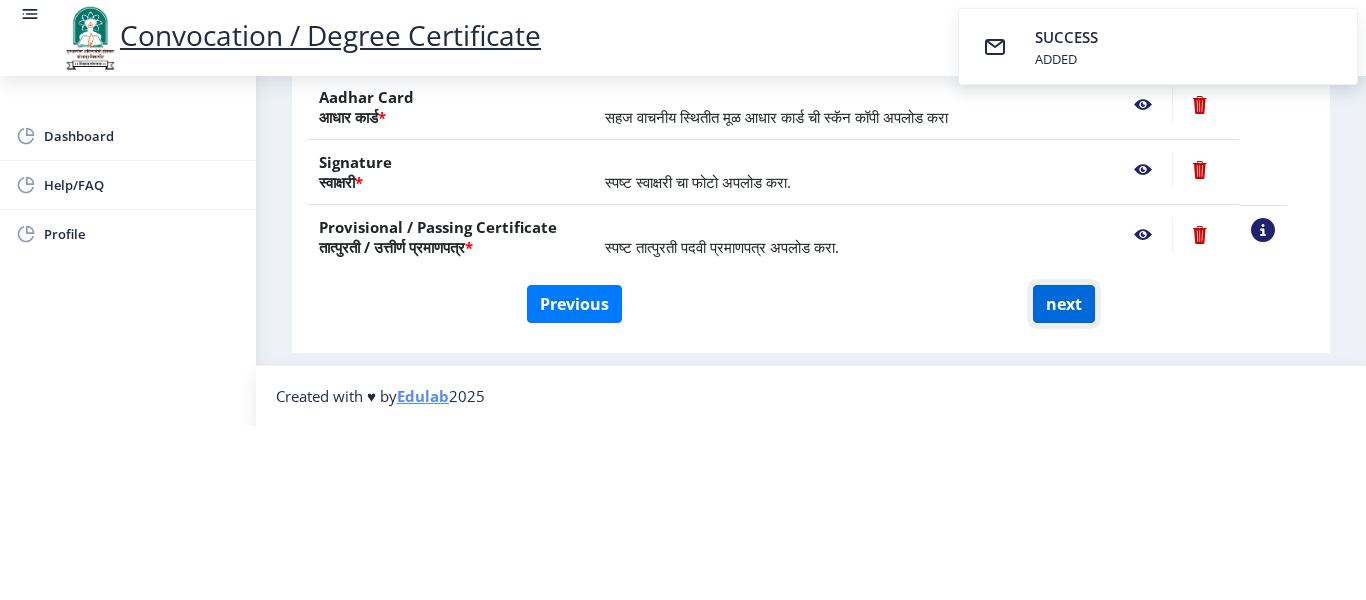 click on "next" 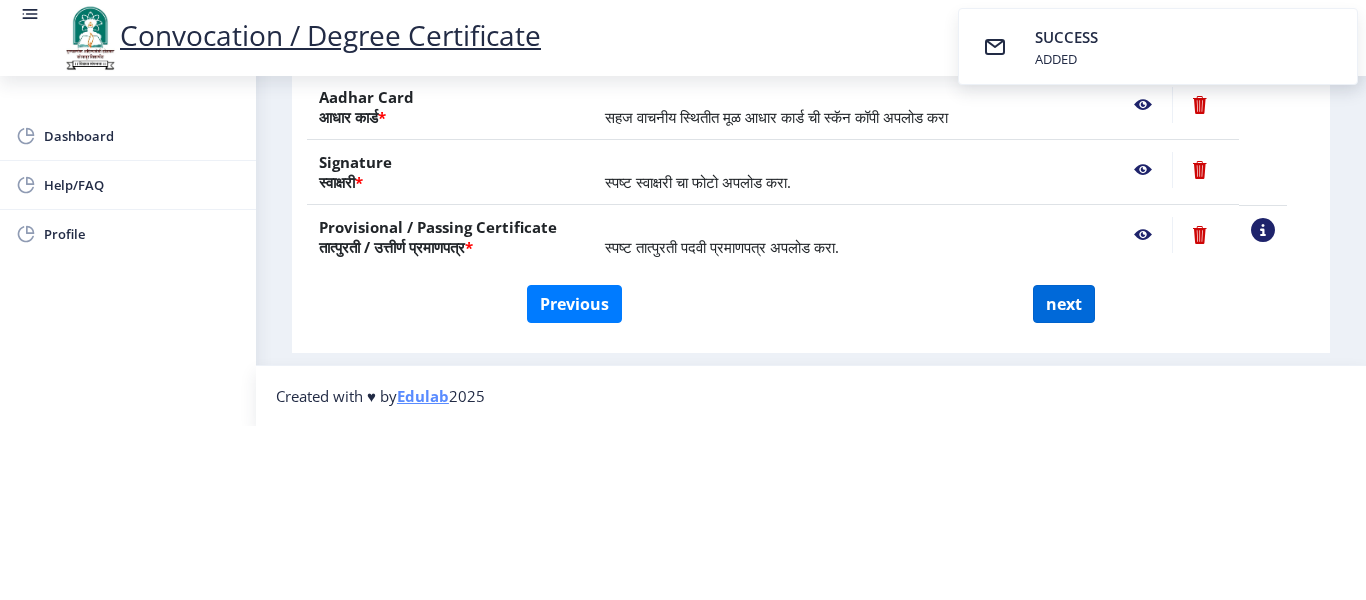 scroll, scrollTop: 0, scrollLeft: 0, axis: both 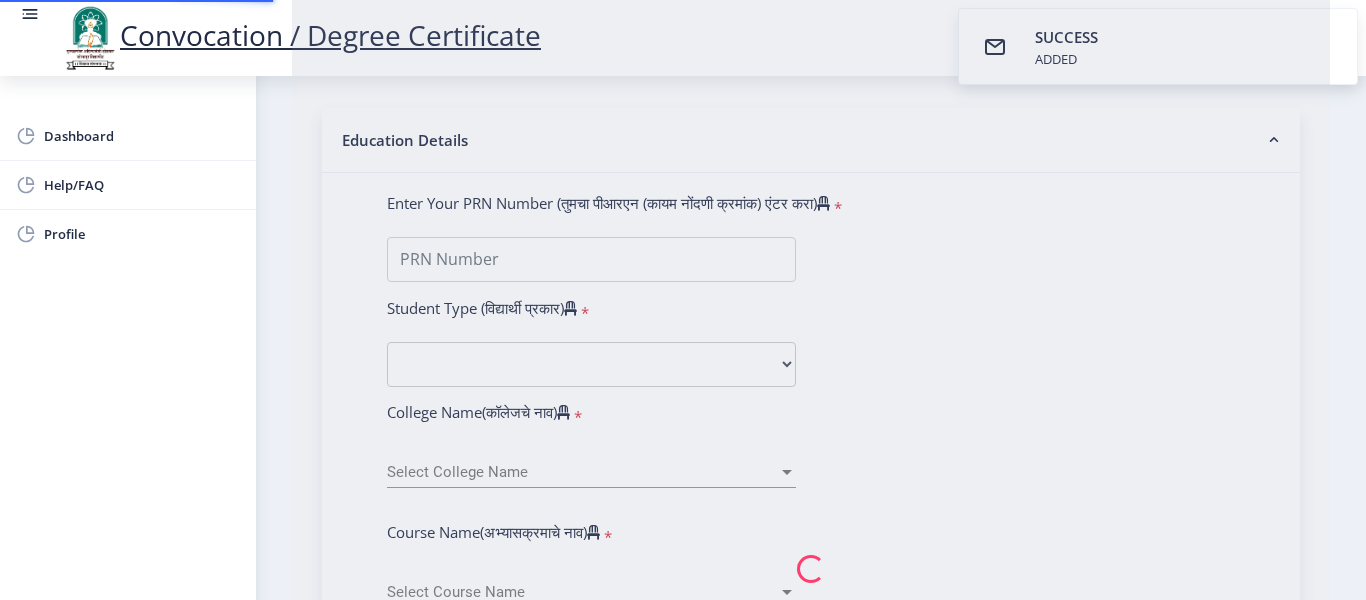 select 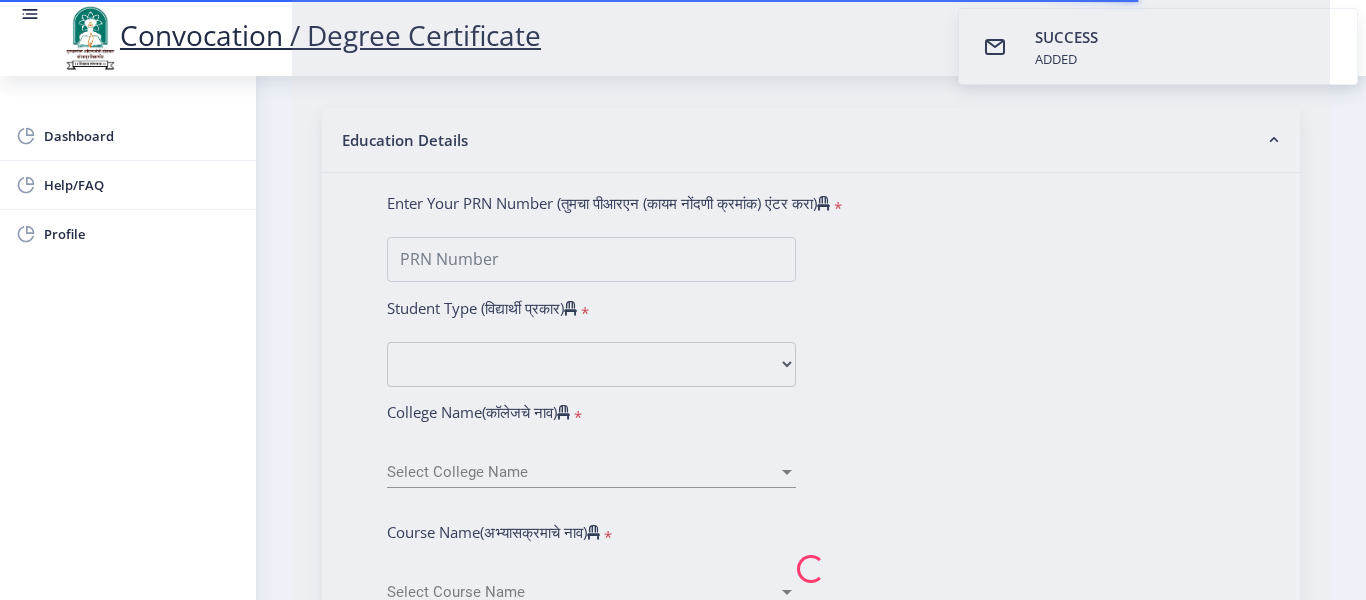 scroll, scrollTop: 0, scrollLeft: 0, axis: both 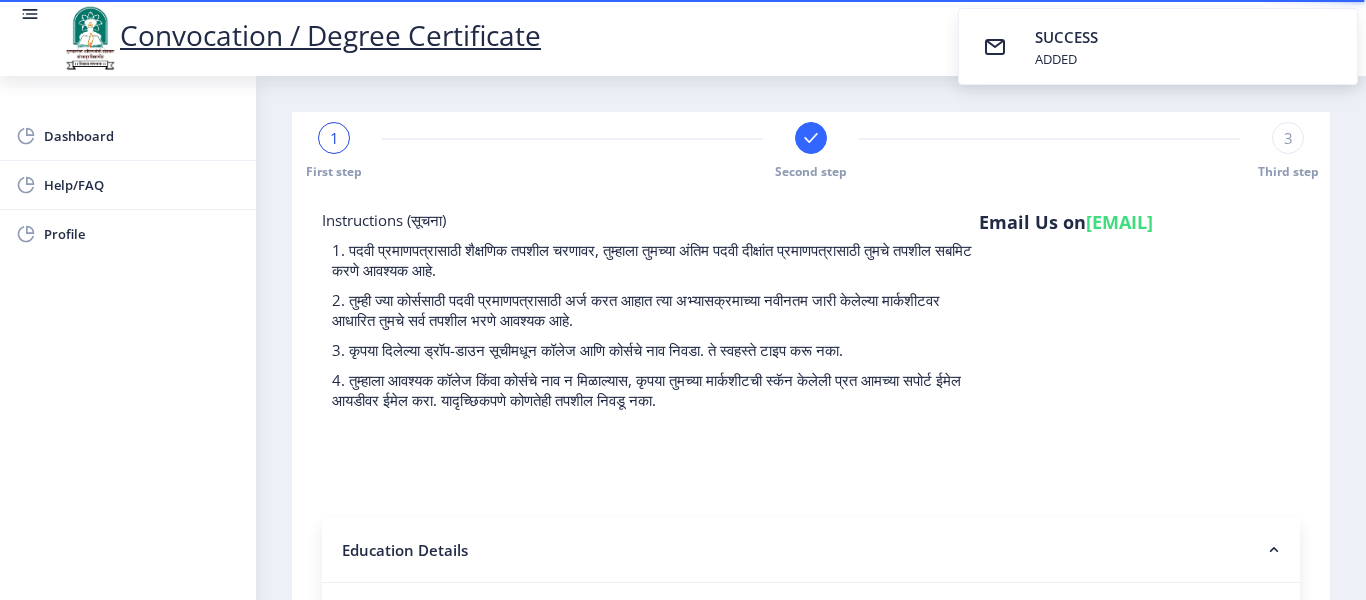 select 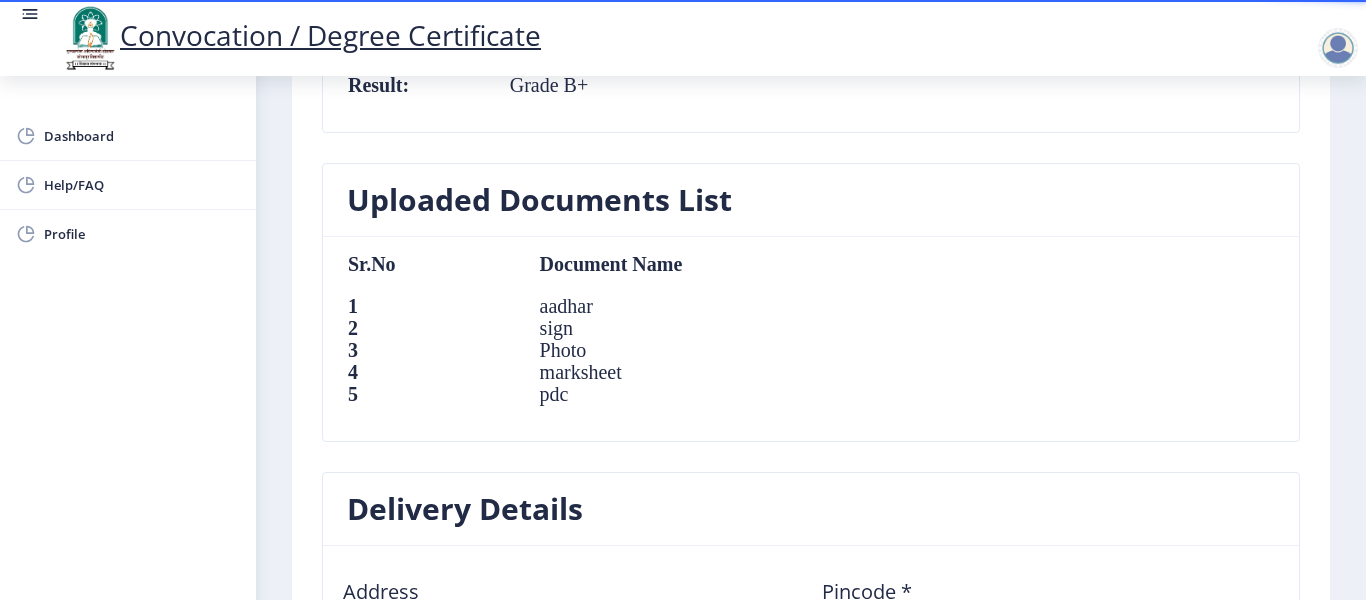 scroll, scrollTop: 1400, scrollLeft: 0, axis: vertical 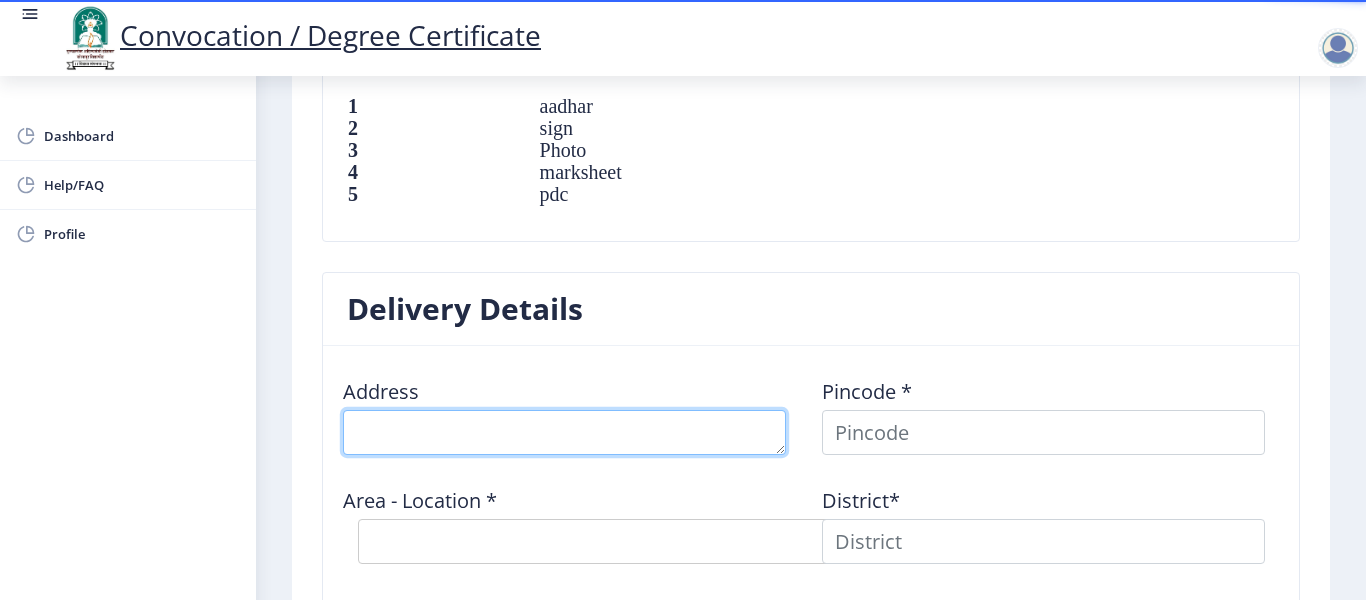 click at bounding box center [564, 432] 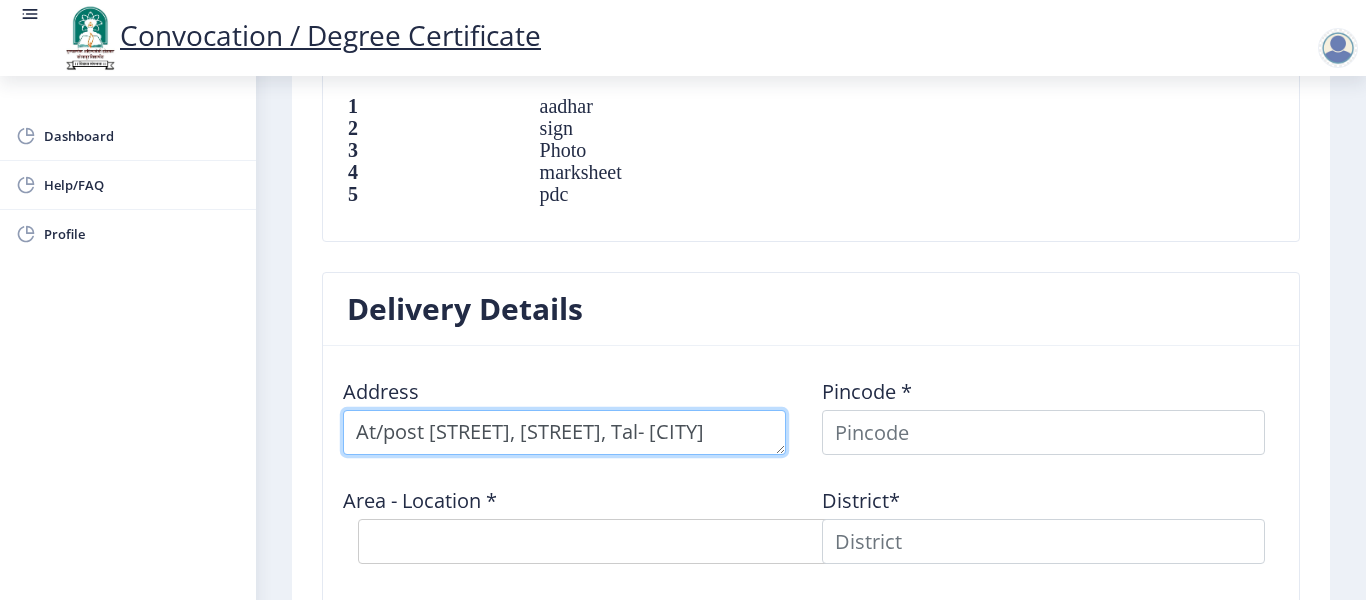 scroll, scrollTop: 21, scrollLeft: 0, axis: vertical 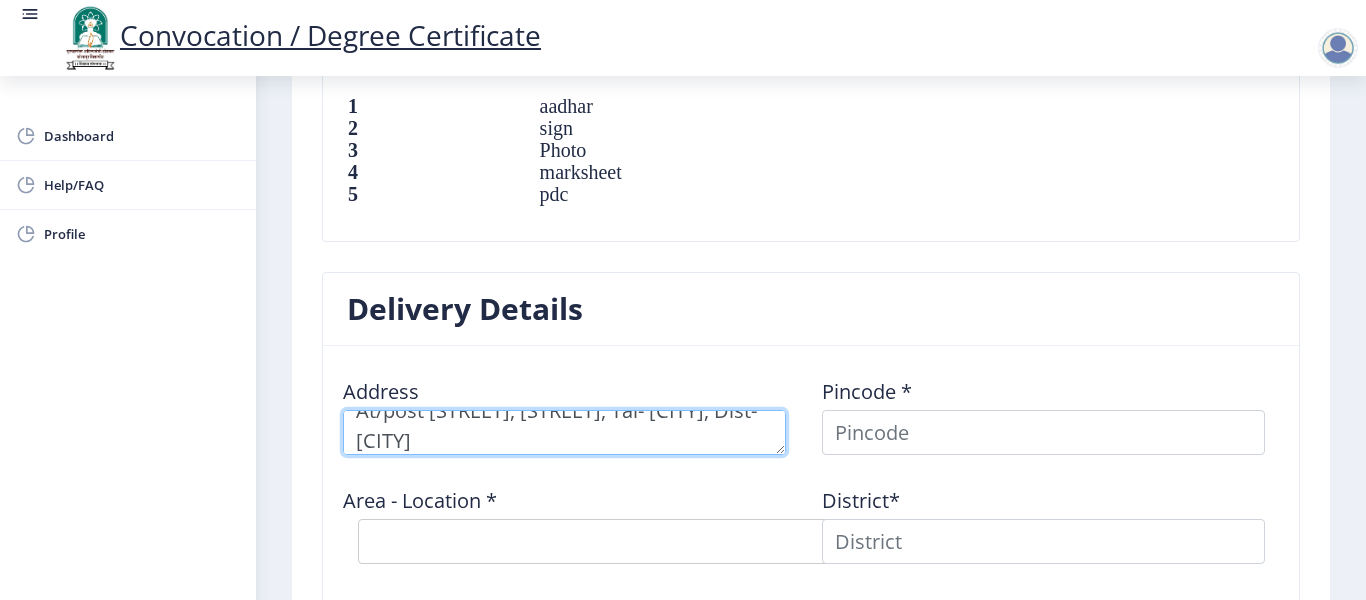 type on "At/post [STREET], [STREET], Tal- [CITY], Dist-[CITY]" 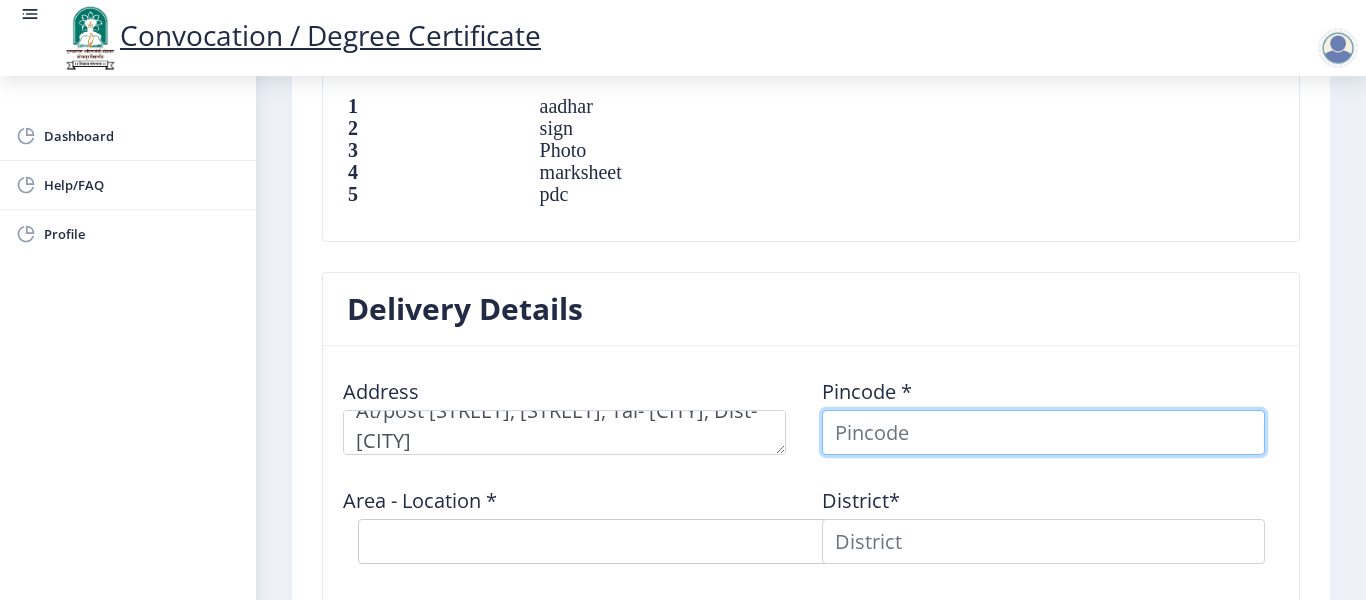 click at bounding box center [1043, 432] 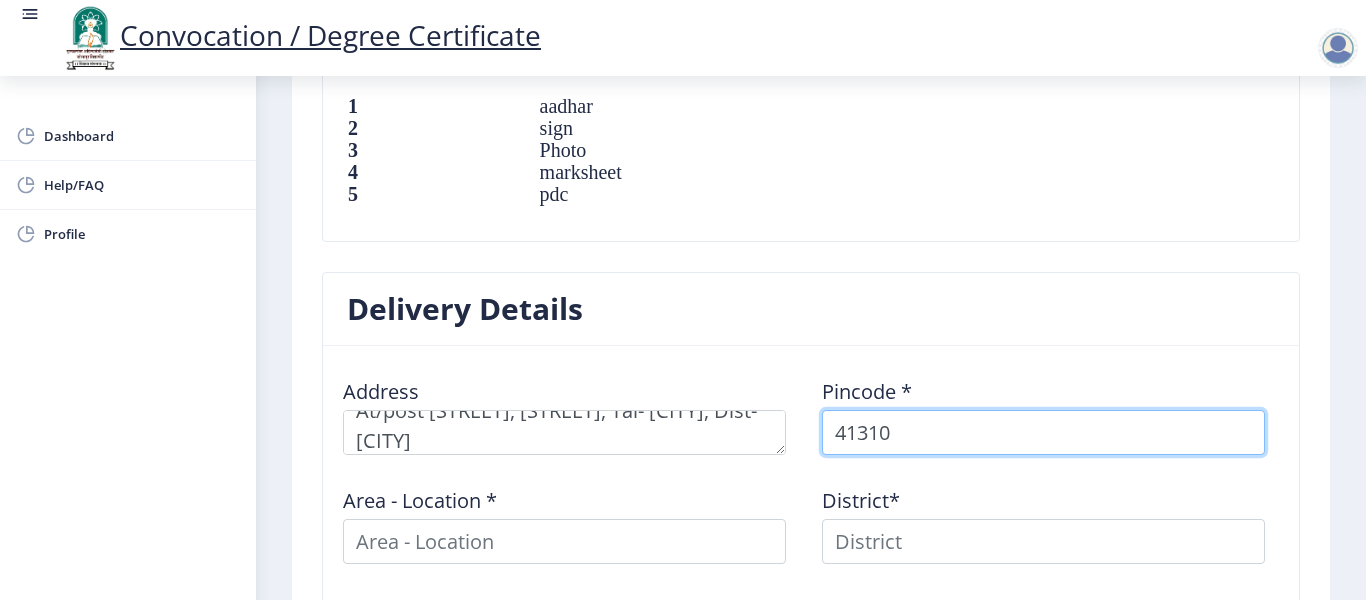 type on "[POSTAL CODE]" 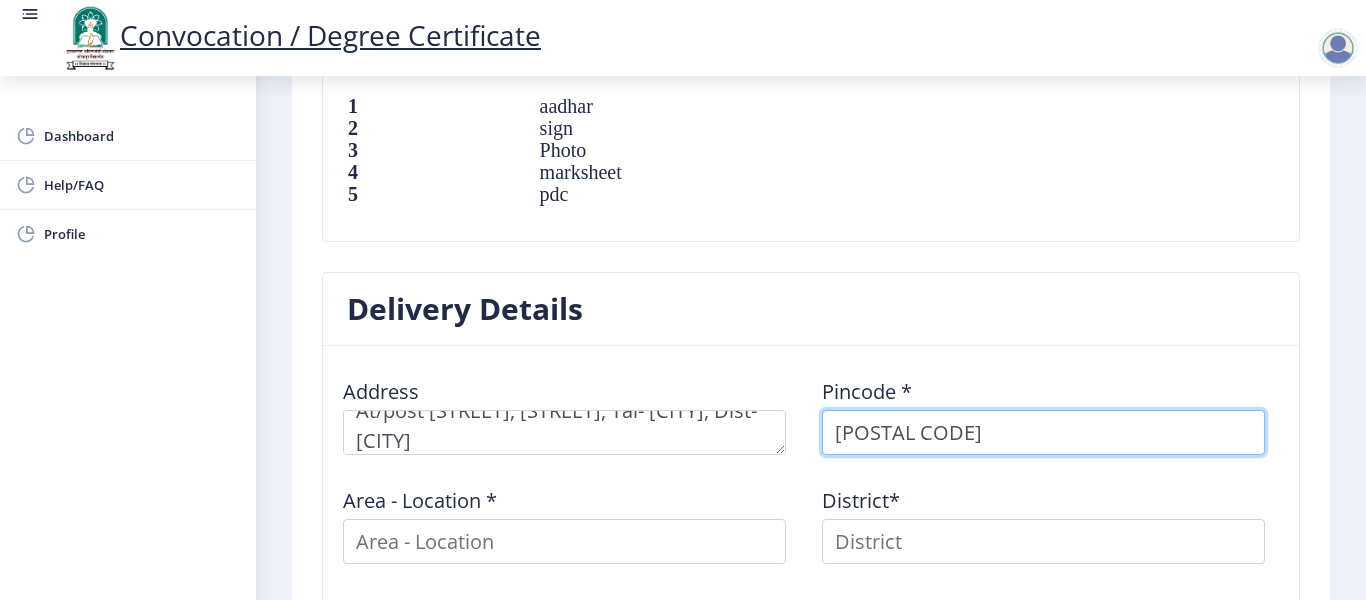 select 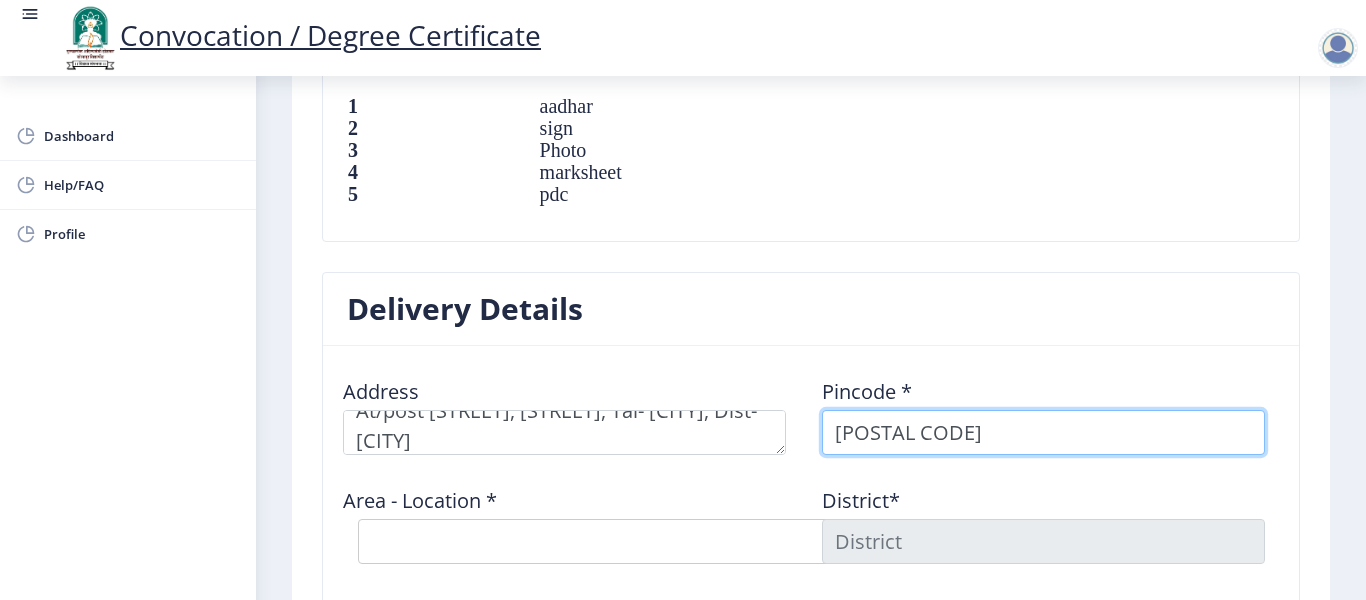 type on "[POSTAL CODE]" 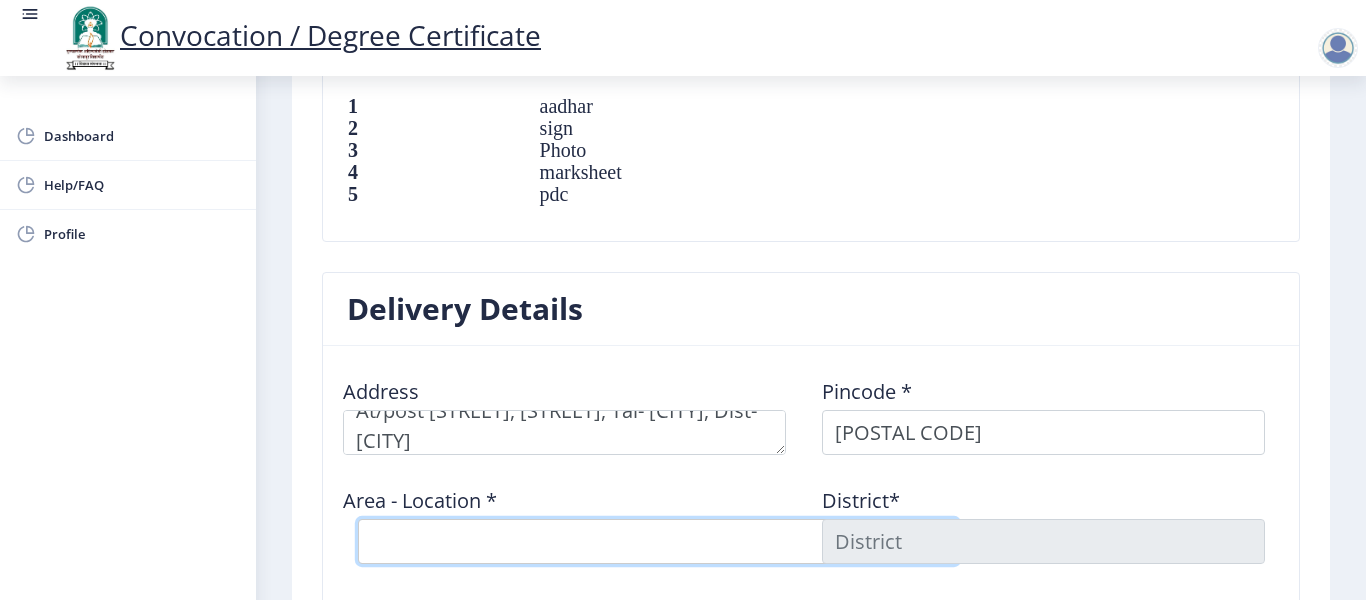 click on "Select Area Location [CITY] S.O [STREET] B.O [STREET] B.O [STREET] B.O [STREET] BO" at bounding box center [658, 541] 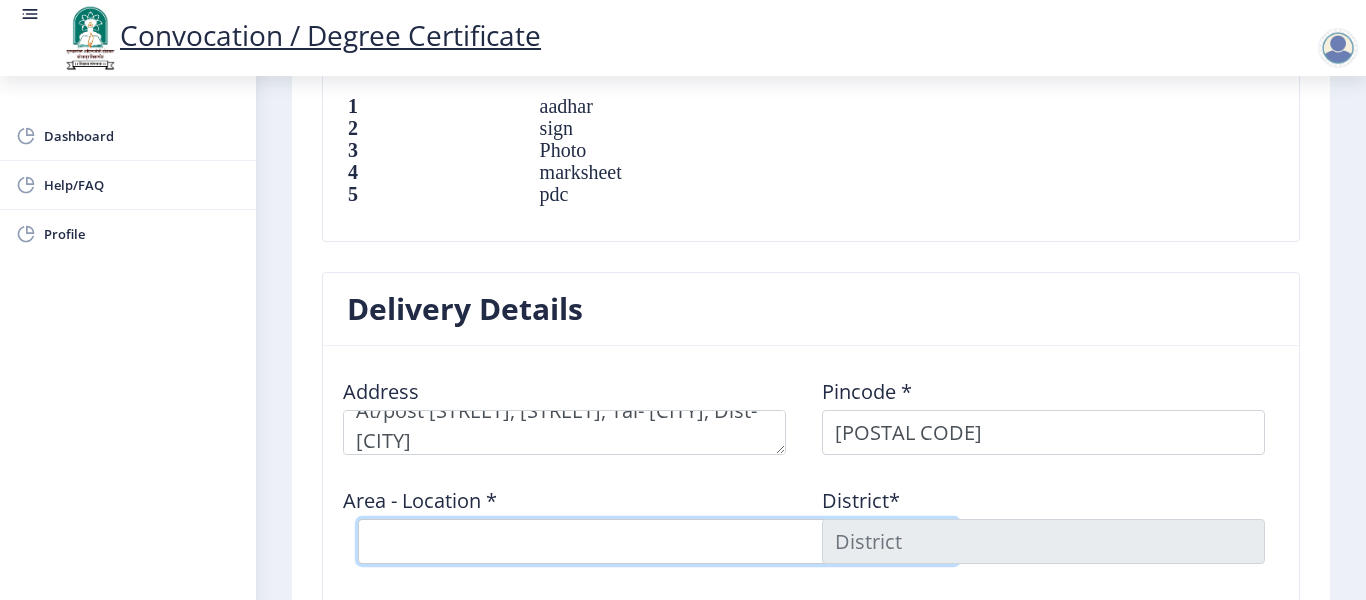 select on "2: Object" 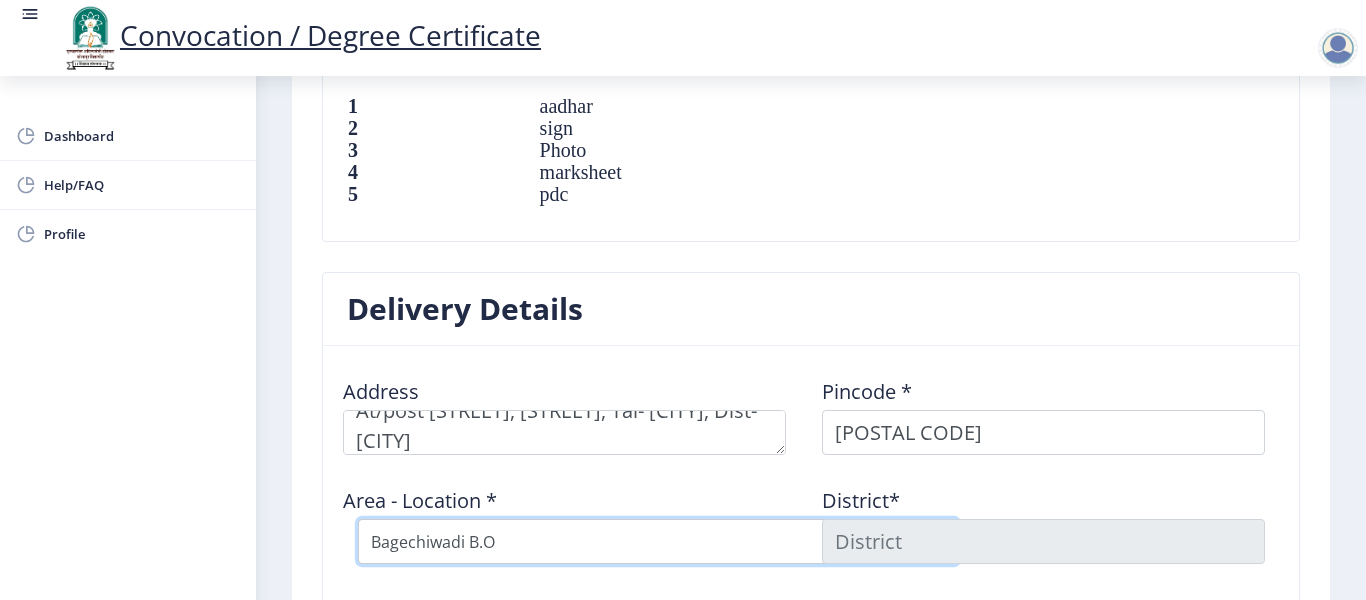 click on "Select Area Location [CITY] S.O [STREET] B.O [STREET] B.O [STREET] B.O [STREET] BO" at bounding box center [658, 541] 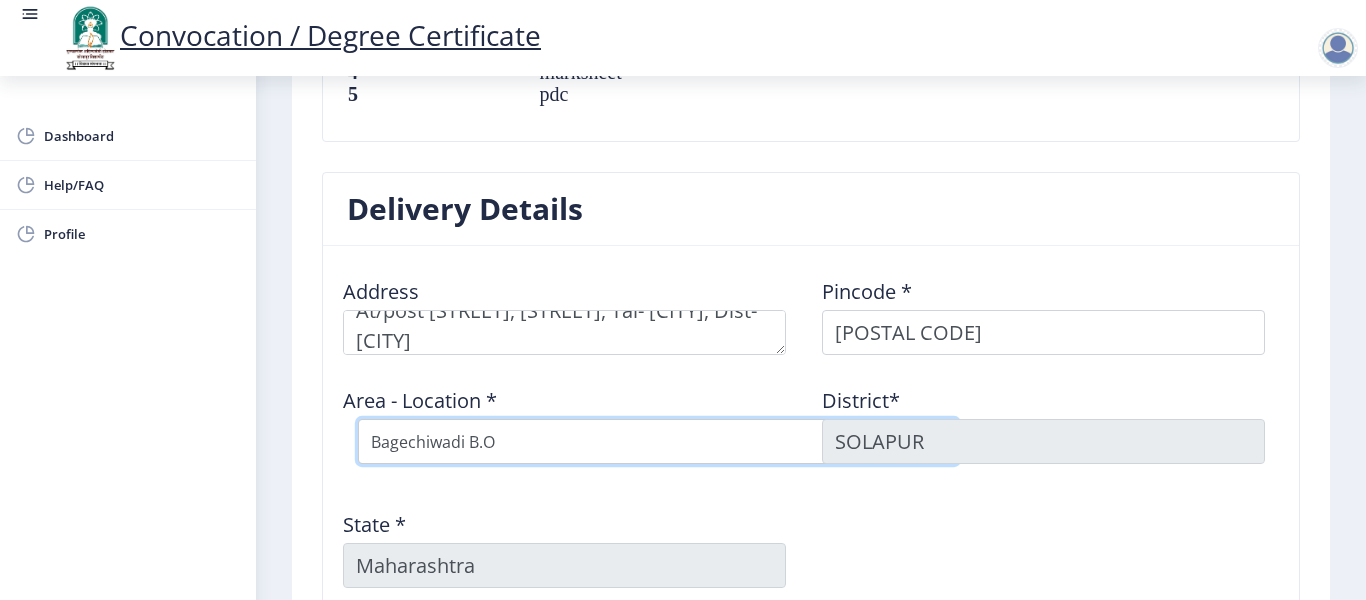scroll, scrollTop: 1400, scrollLeft: 0, axis: vertical 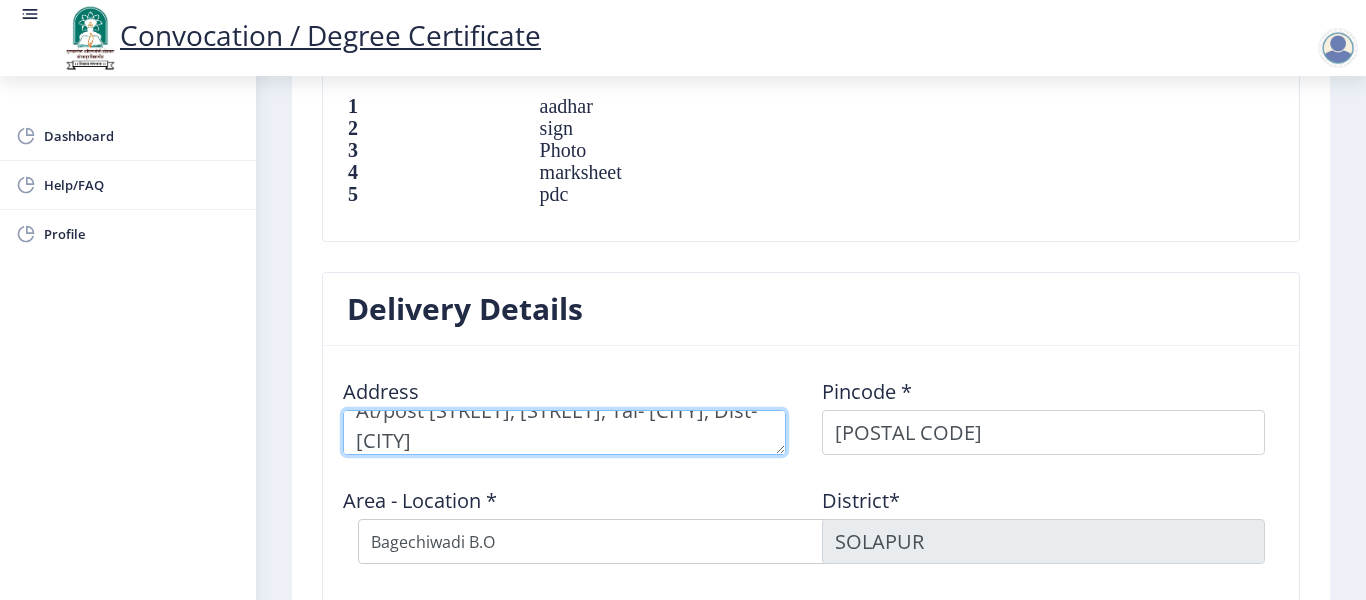 click at bounding box center (564, 432) 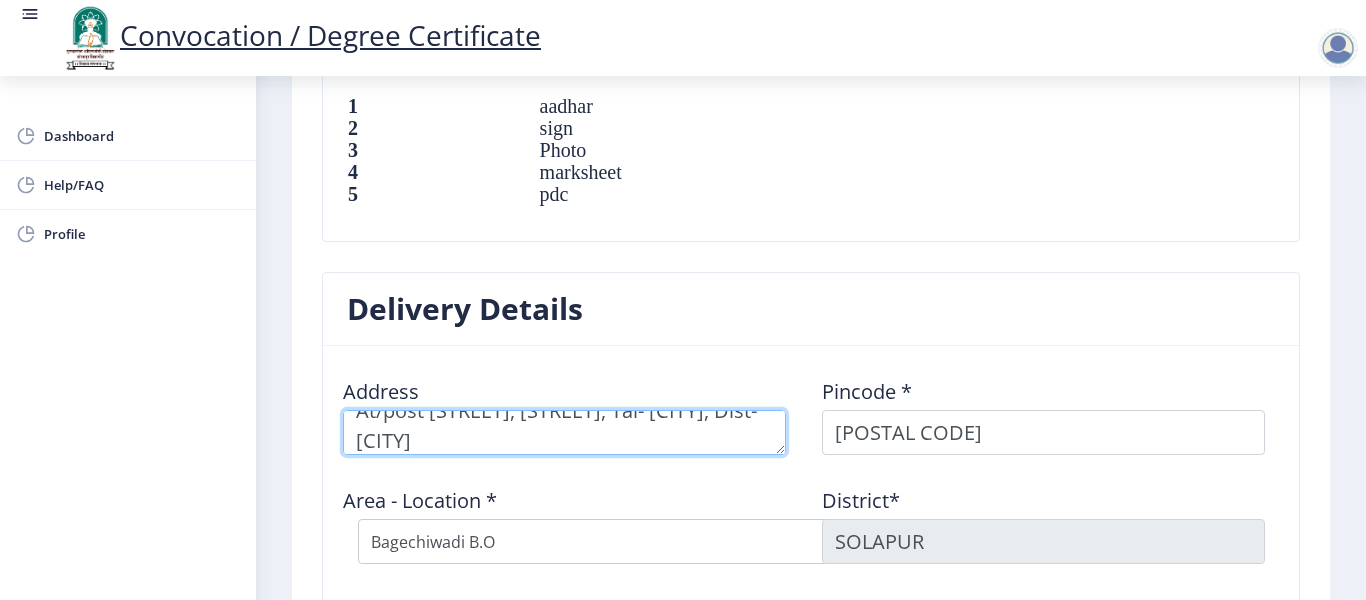 click at bounding box center (564, 432) 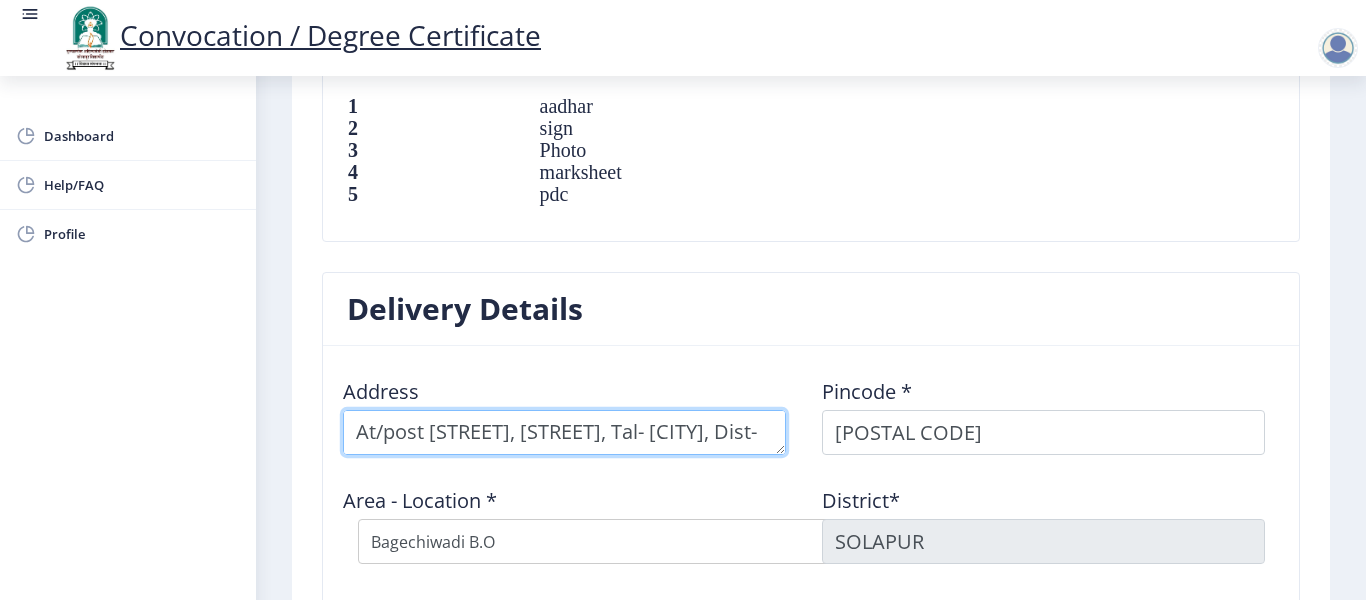 click at bounding box center [564, 432] 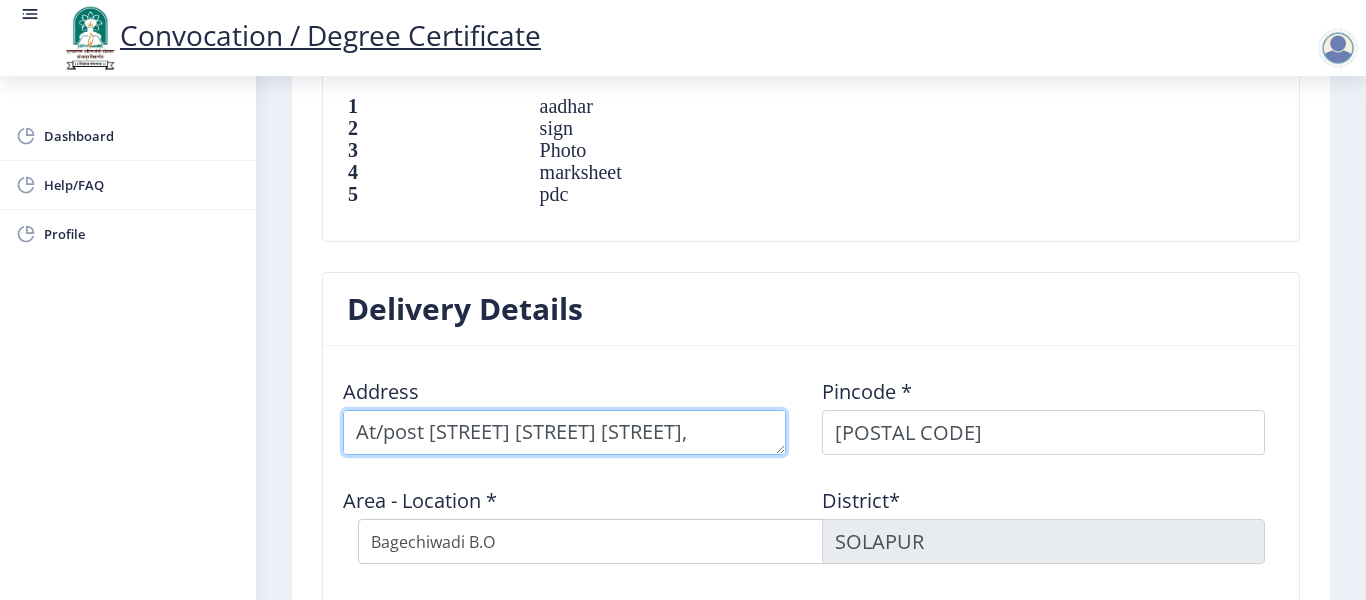 click at bounding box center [564, 432] 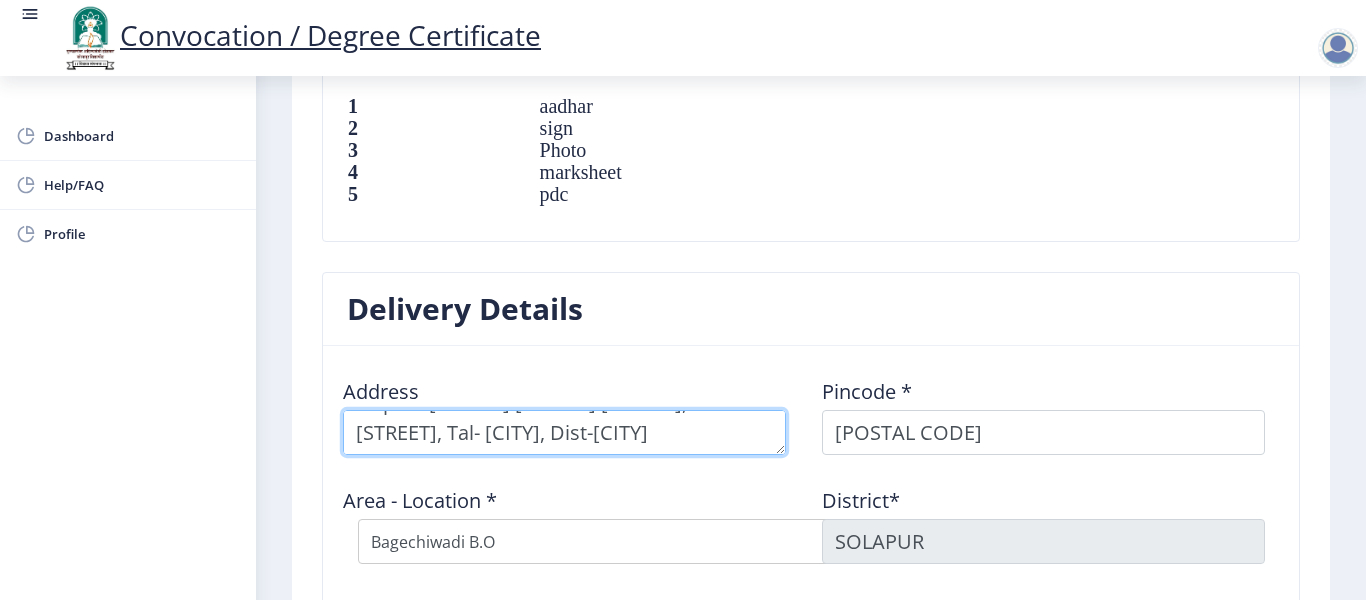 scroll, scrollTop: 0, scrollLeft: 0, axis: both 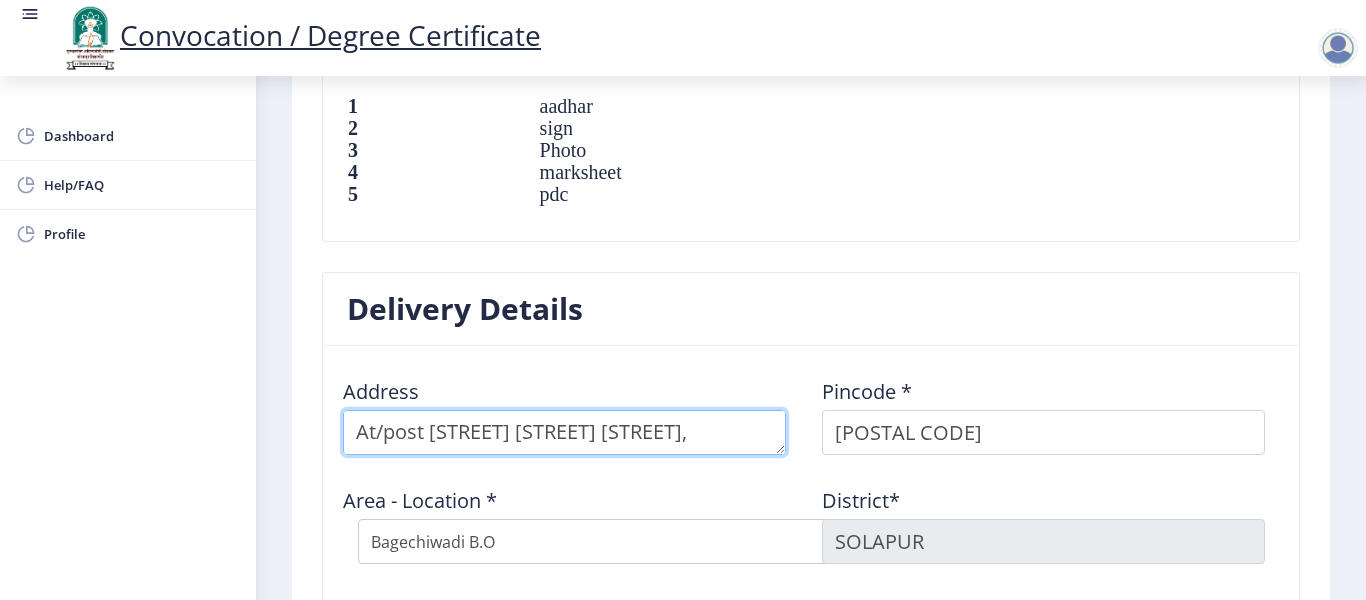 click at bounding box center [564, 432] 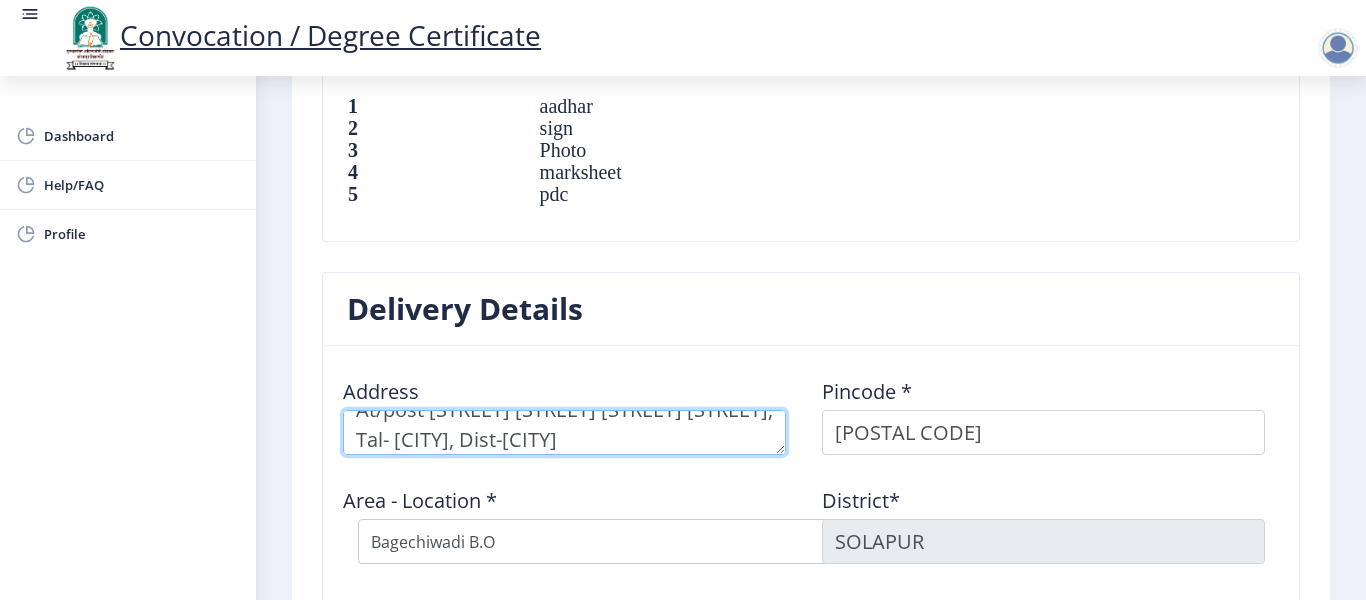 scroll, scrollTop: 29, scrollLeft: 0, axis: vertical 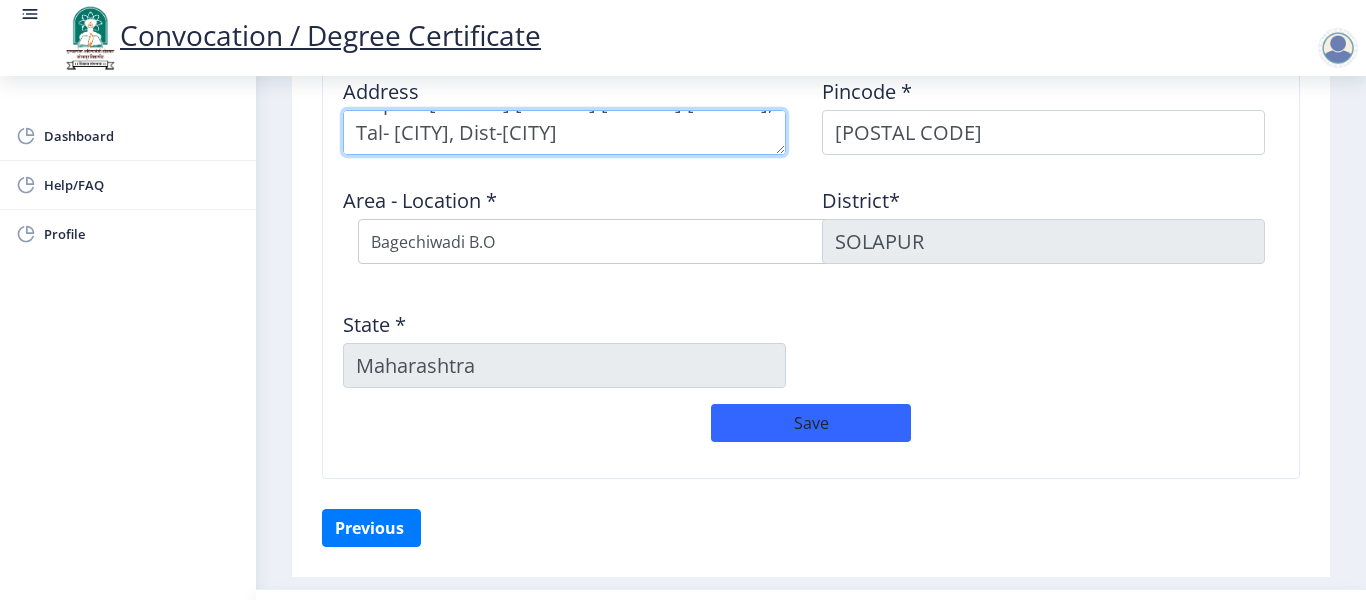 type on "At/post [STREET] [STREET] [STREET] [STREET], Tal- [CITY], Dist-[CITY]" 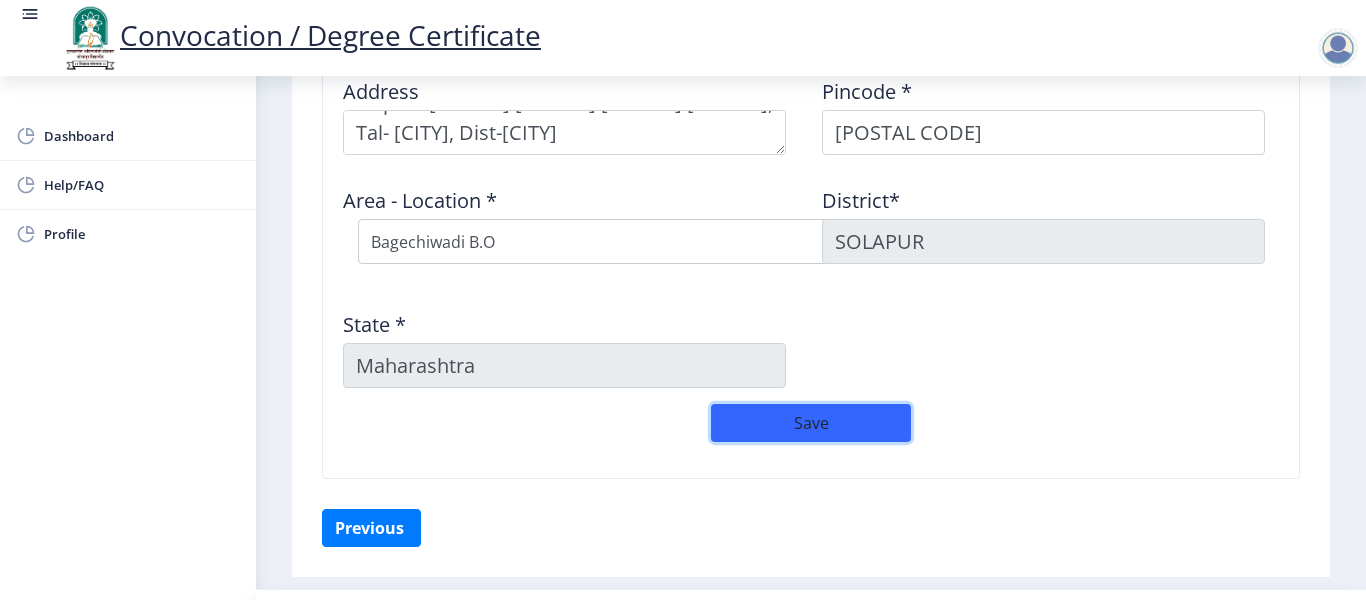click on "Save" 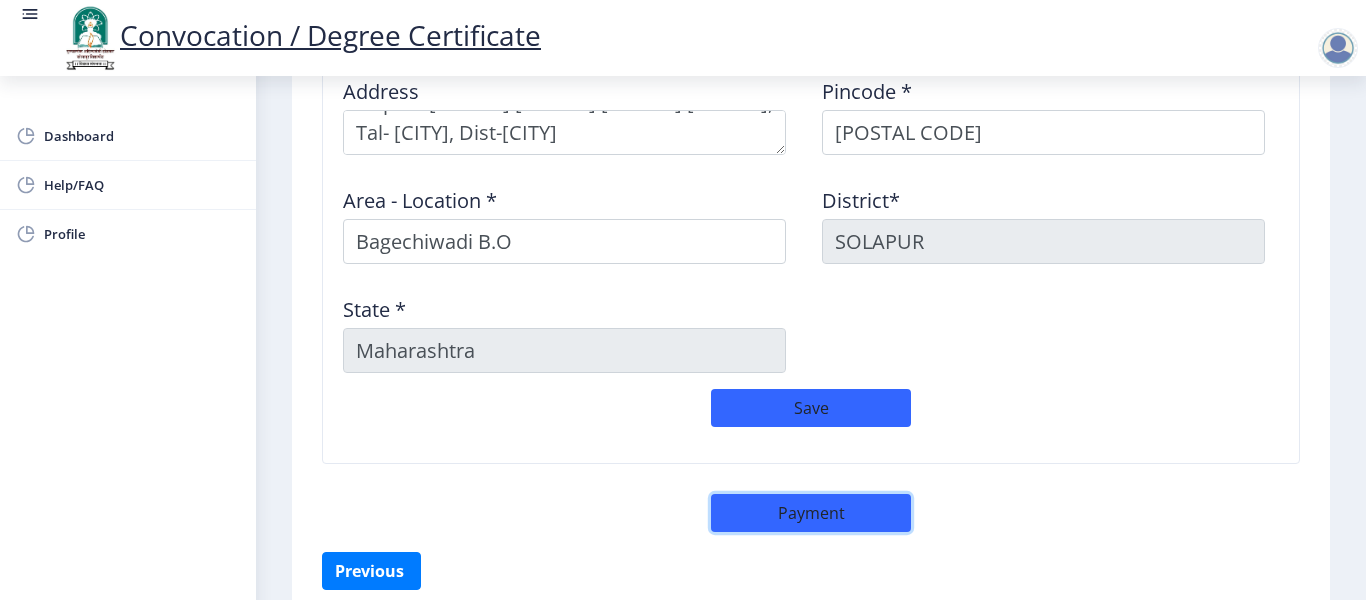 click on "Payment" 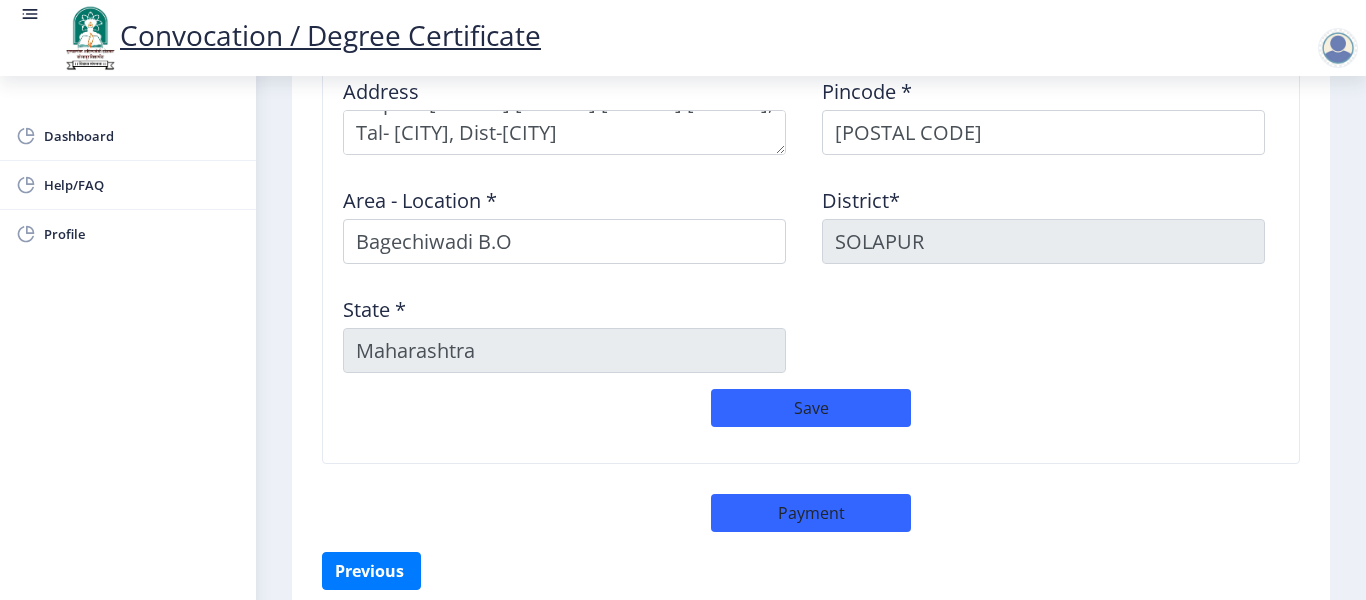 select on "sealed" 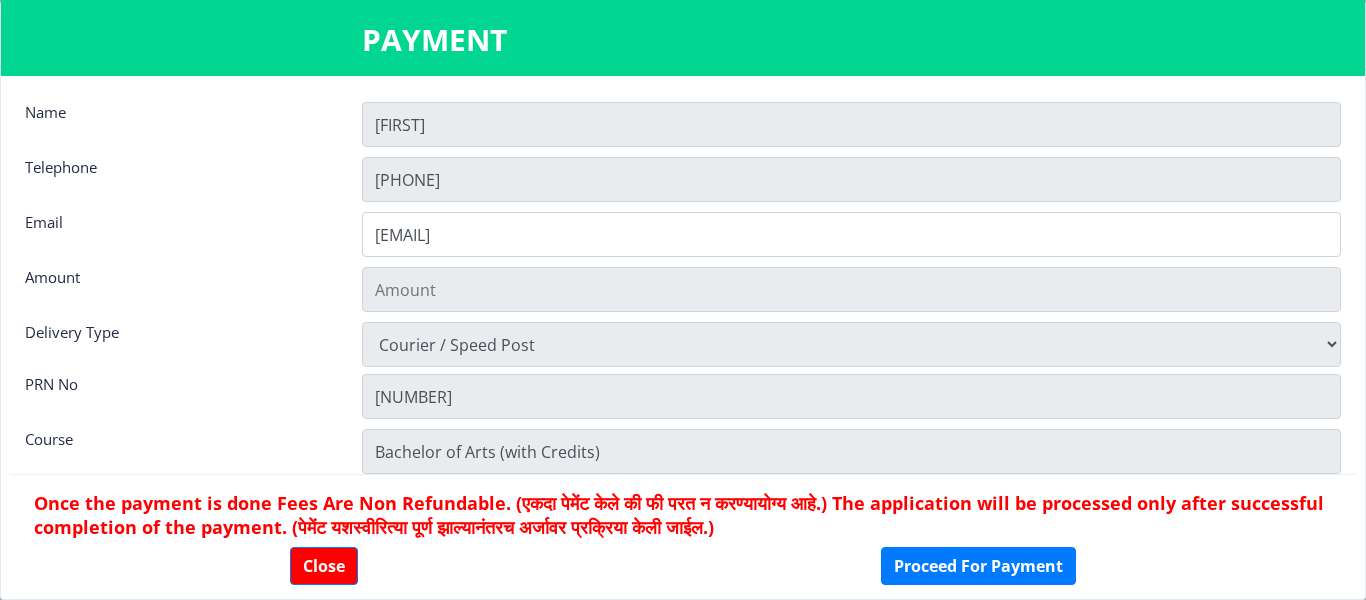 type on "1885" 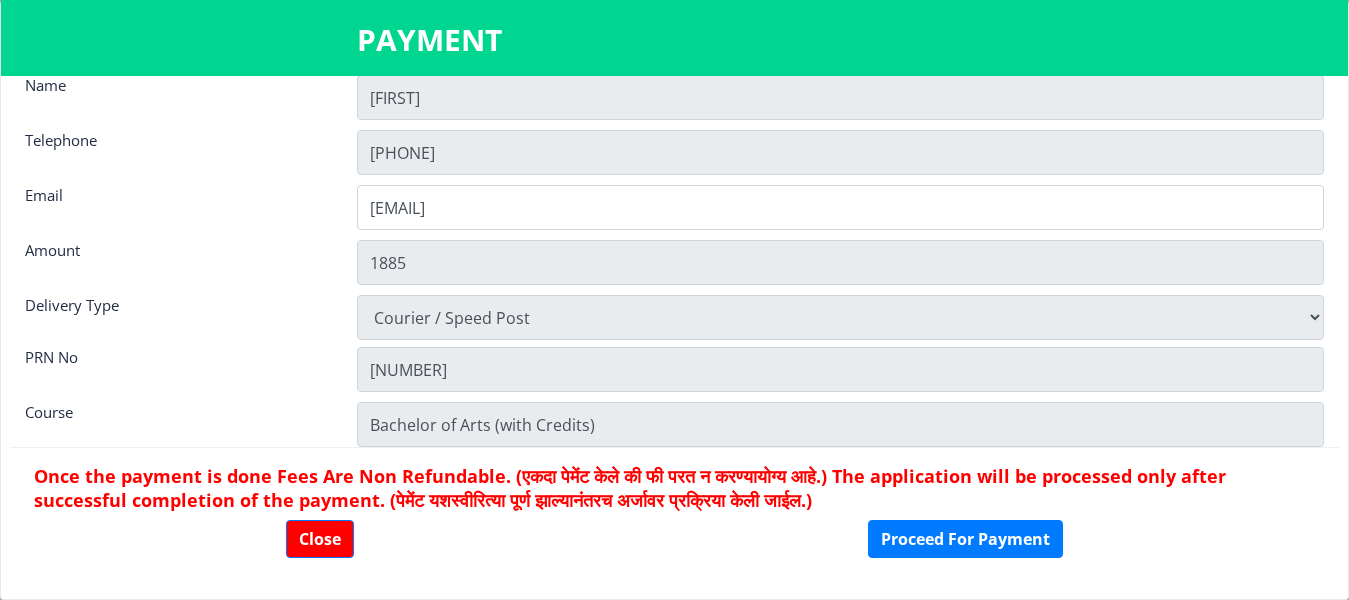 scroll, scrollTop: 28, scrollLeft: 0, axis: vertical 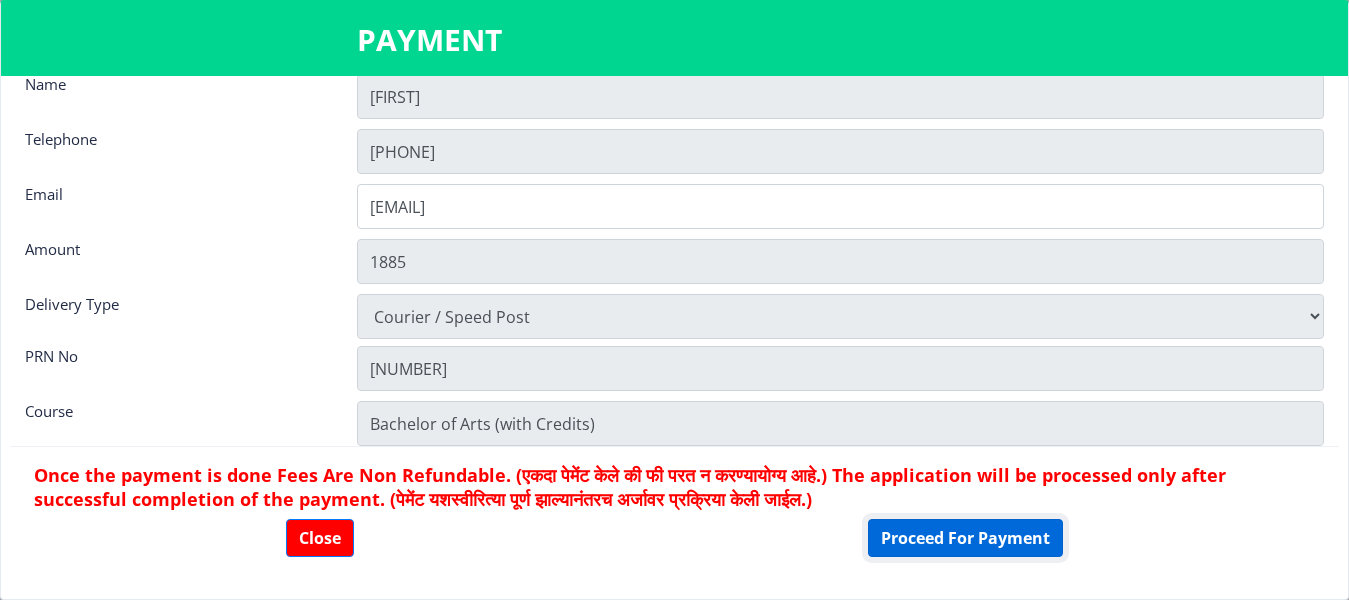 click on "Proceed For Payment" 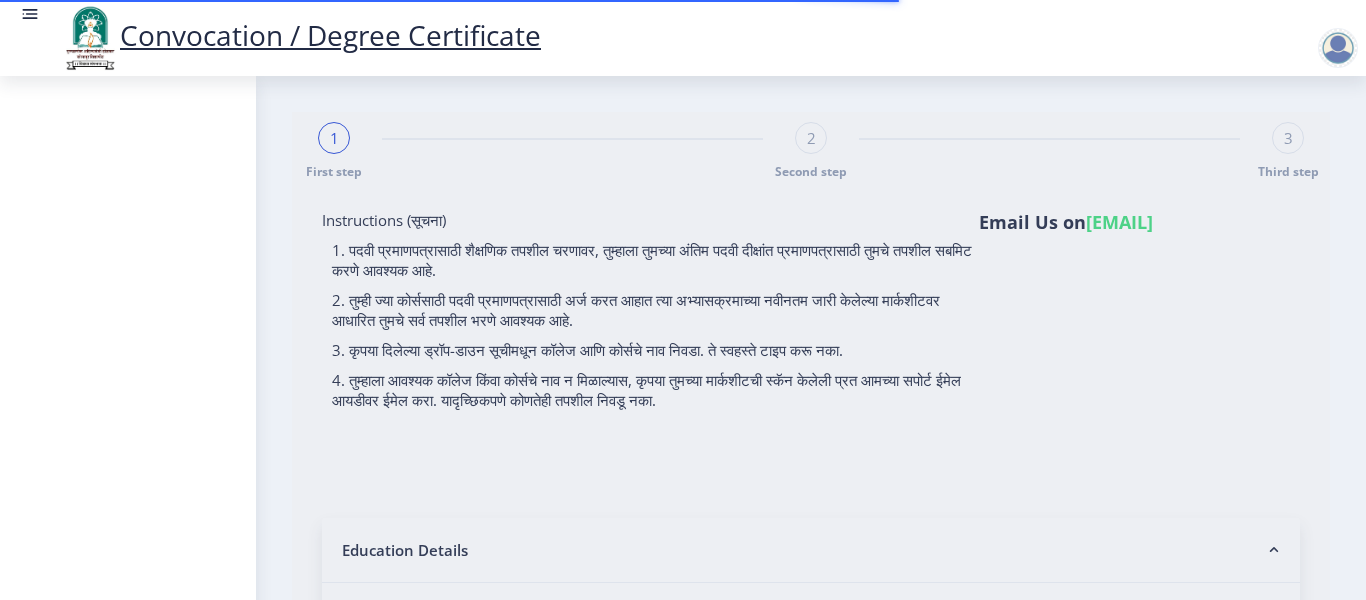 scroll, scrollTop: 0, scrollLeft: 0, axis: both 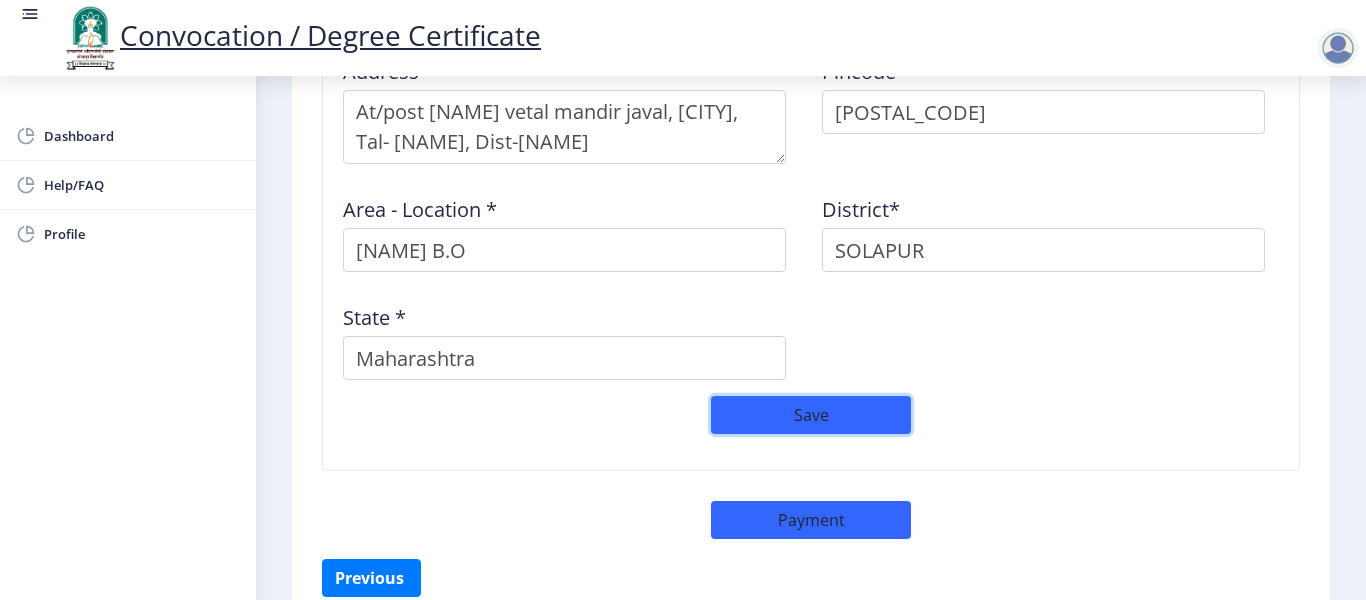 click on "Save" 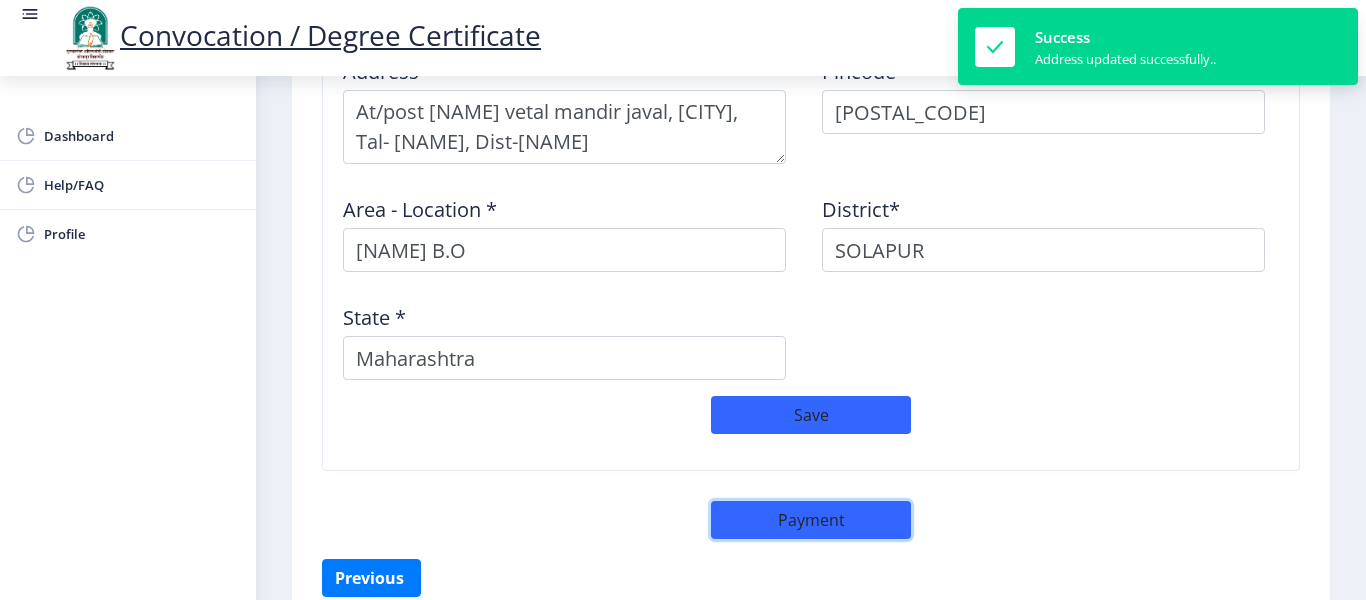 click on "Payment" 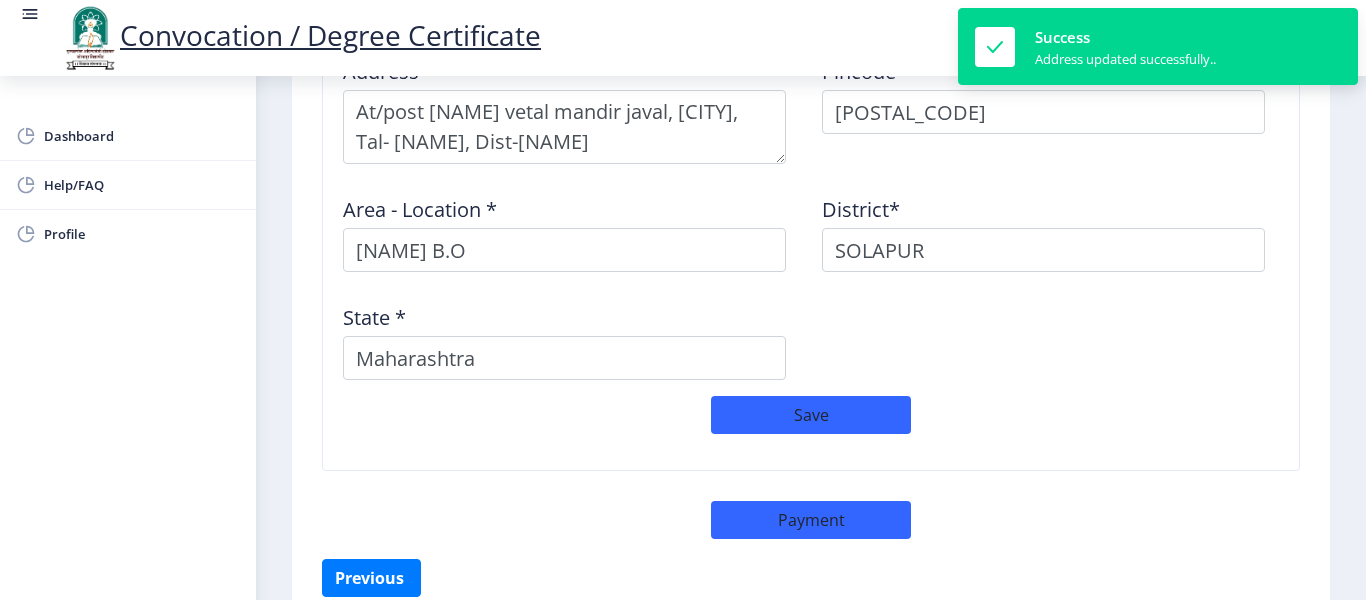 select on "sealed" 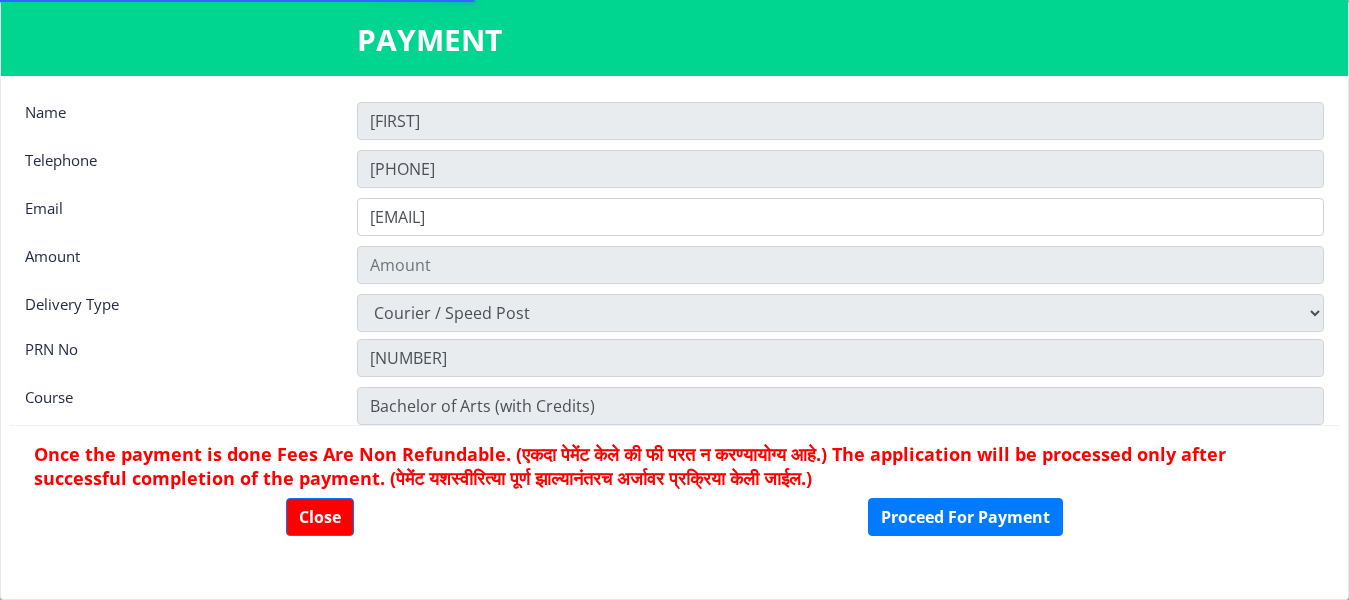 type on "1885" 